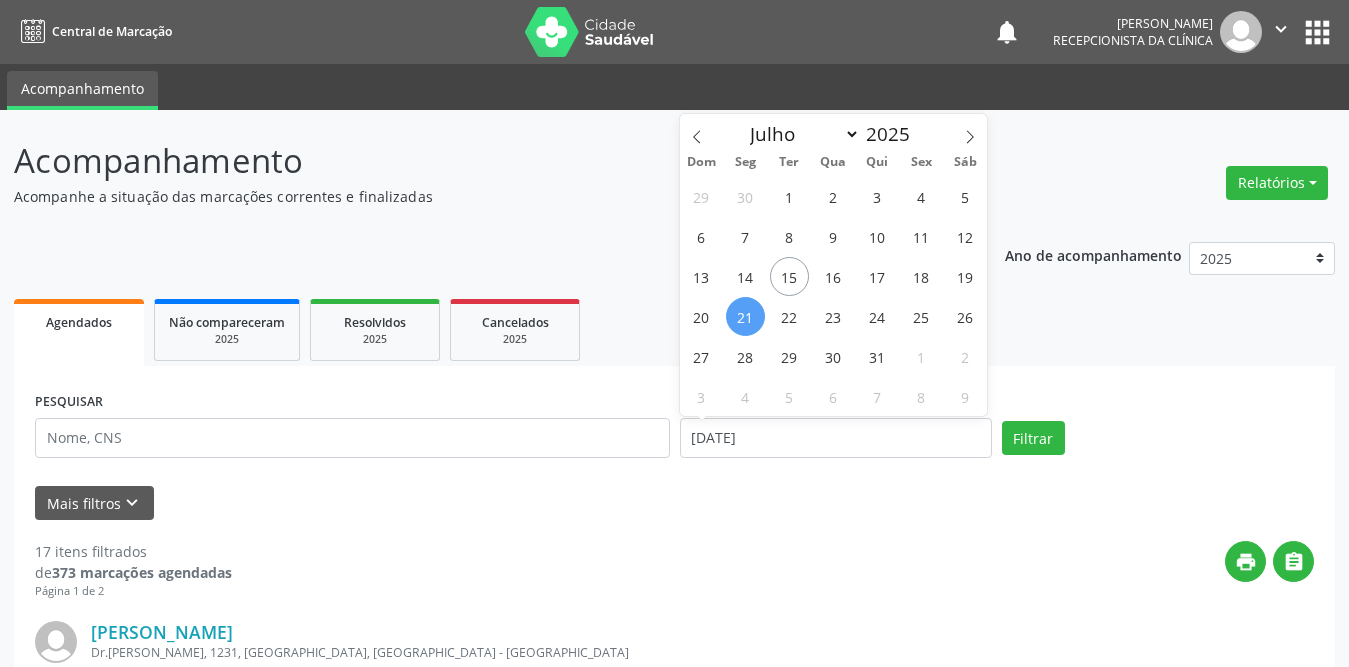 select on "6" 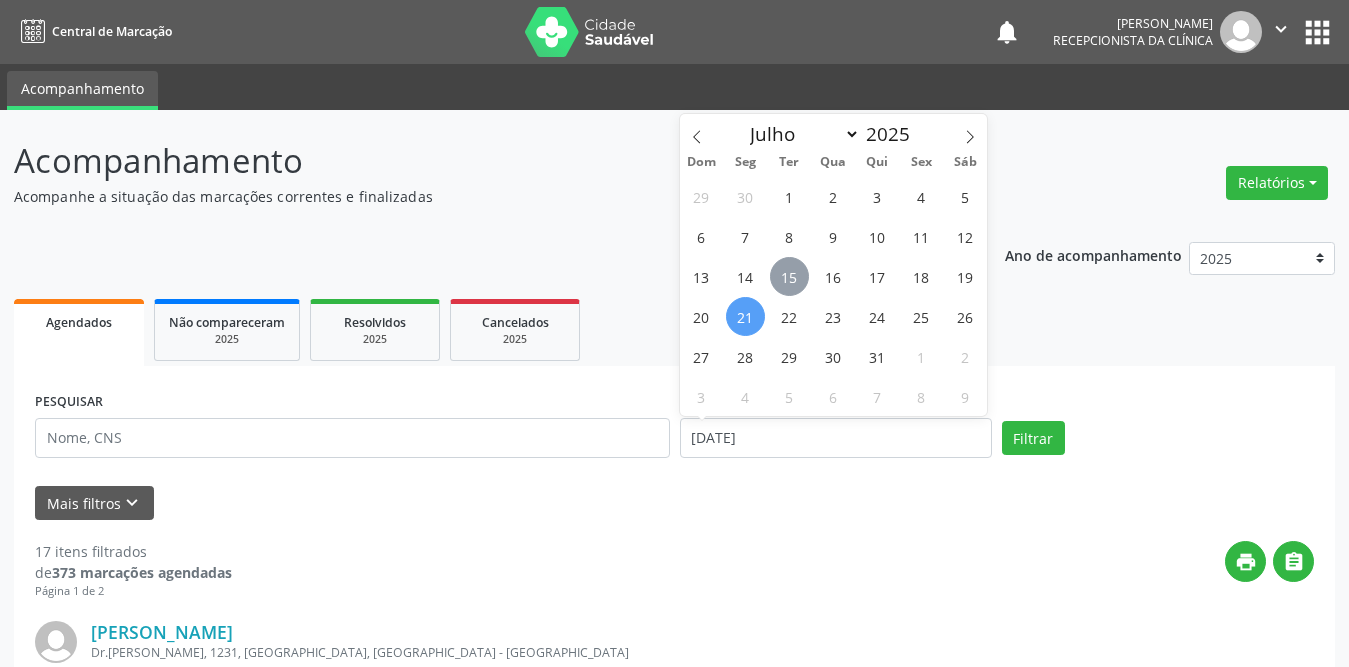 click on "15" at bounding box center (789, 276) 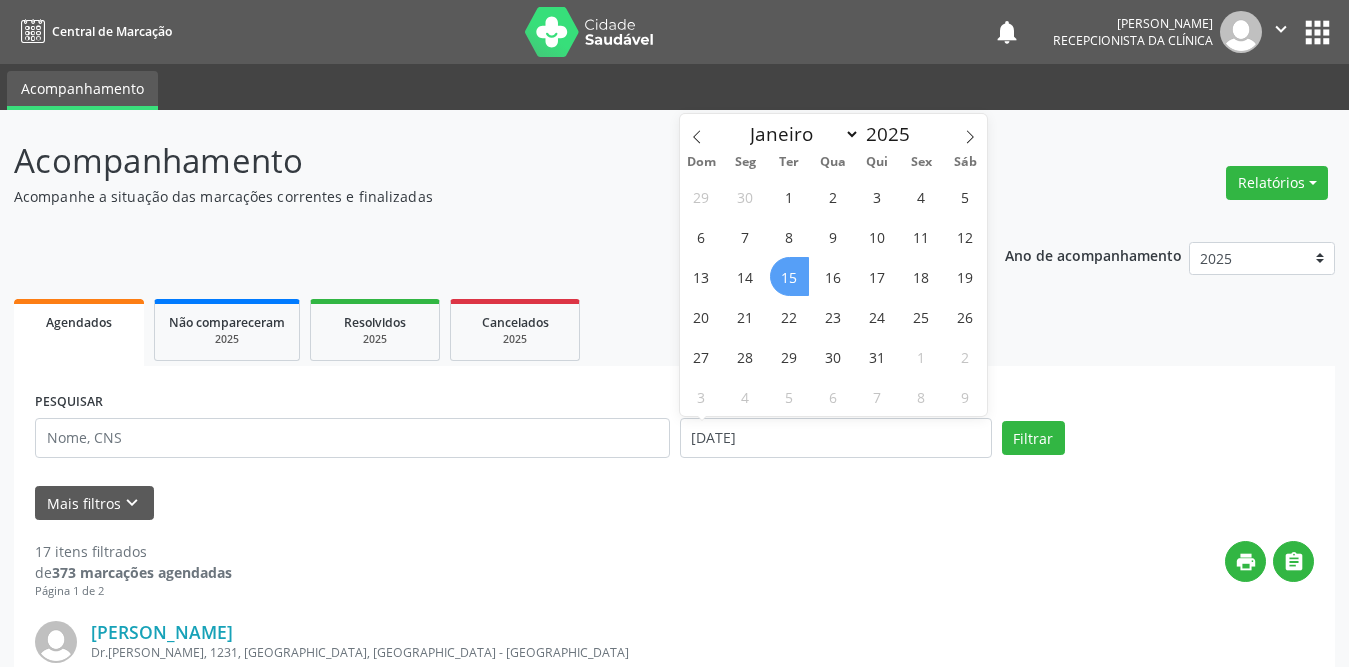 click on "15" at bounding box center (789, 276) 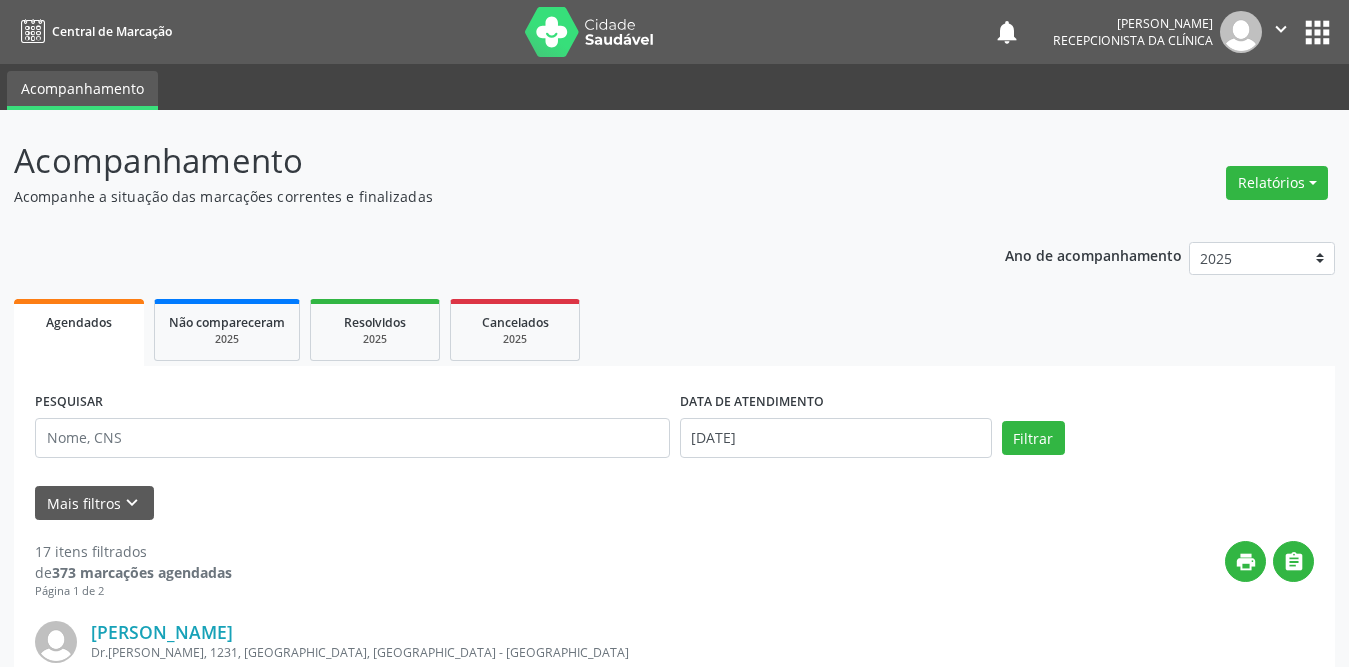click on "Ano de acompanhamento
2025 2024   Agendados   Não compareceram
2025
Resolvidos
2025
Cancelados
2025
PESQUISAR
DATA DE ATENDIMENTO
[DATE]
Filtrar
UNIDADE DE REFERÊNCIA
Selecione uma UBS
Todas as UBS   Usf do Mutirao   Usf Cohab   Usf Caicarinha da Penha Tauapiranga   Posto de Saude [PERSON_NAME]   Usf Borborema   Usf Bom Jesus I   Usf Ipsep   Usf Sao Cristovao   Usf Santa [PERSON_NAME]   Usf Cagep   Usf Caxixola   Usf Bom Jesus II   Usf Malhada Cortada   Usf [GEOGRAPHIC_DATA]   Usf Varzea Aabb   Usf Ipsep II   Usf Cohab II   Usf Varzinha   Usf Ipa Faz [GEOGRAPHIC_DATA] I   Usf [GEOGRAPHIC_DATA]   Usf [GEOGRAPHIC_DATA] [GEOGRAPHIC_DATA]   Posto de Saude Logradouro   Posto de Saude [GEOGRAPHIC_DATA]   Posto de Saude de Juazeirinho   Central Regional de Rede de Frio [GEOGRAPHIC_DATA] [PERSON_NAME][GEOGRAPHIC_DATA] [GEOGRAPHIC_DATA]" at bounding box center (674, 2486) 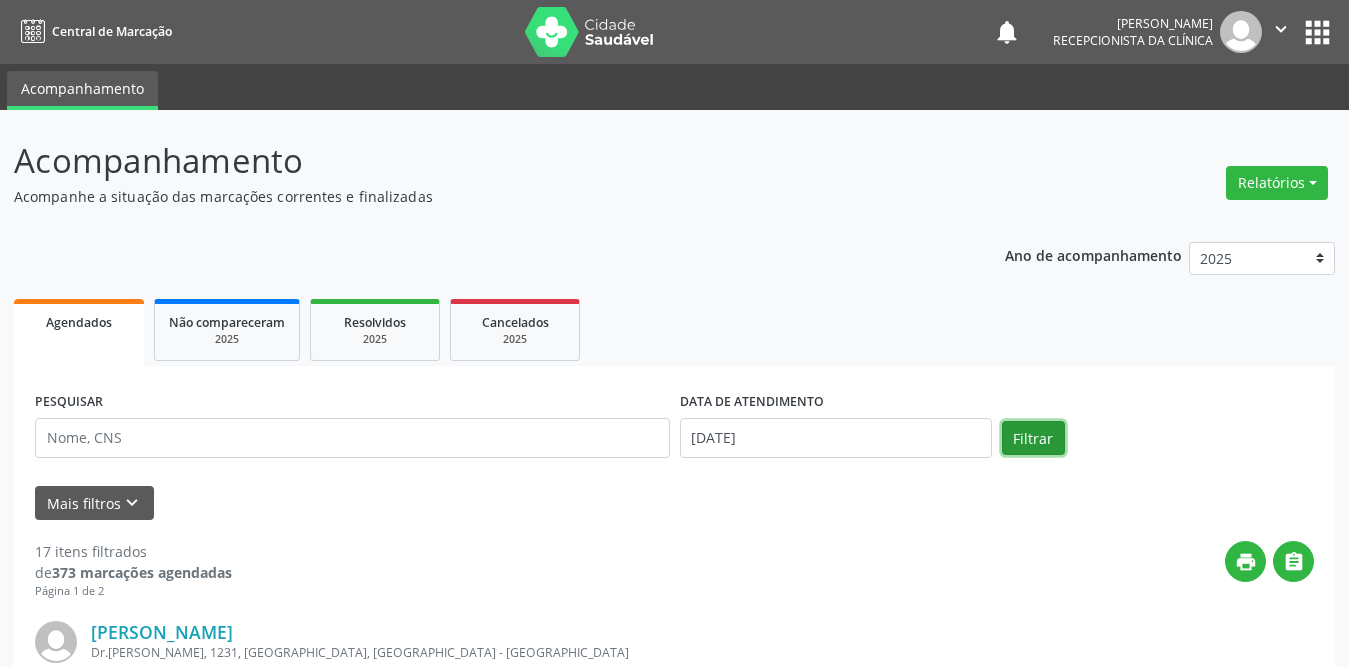 click on "Filtrar" at bounding box center [1033, 438] 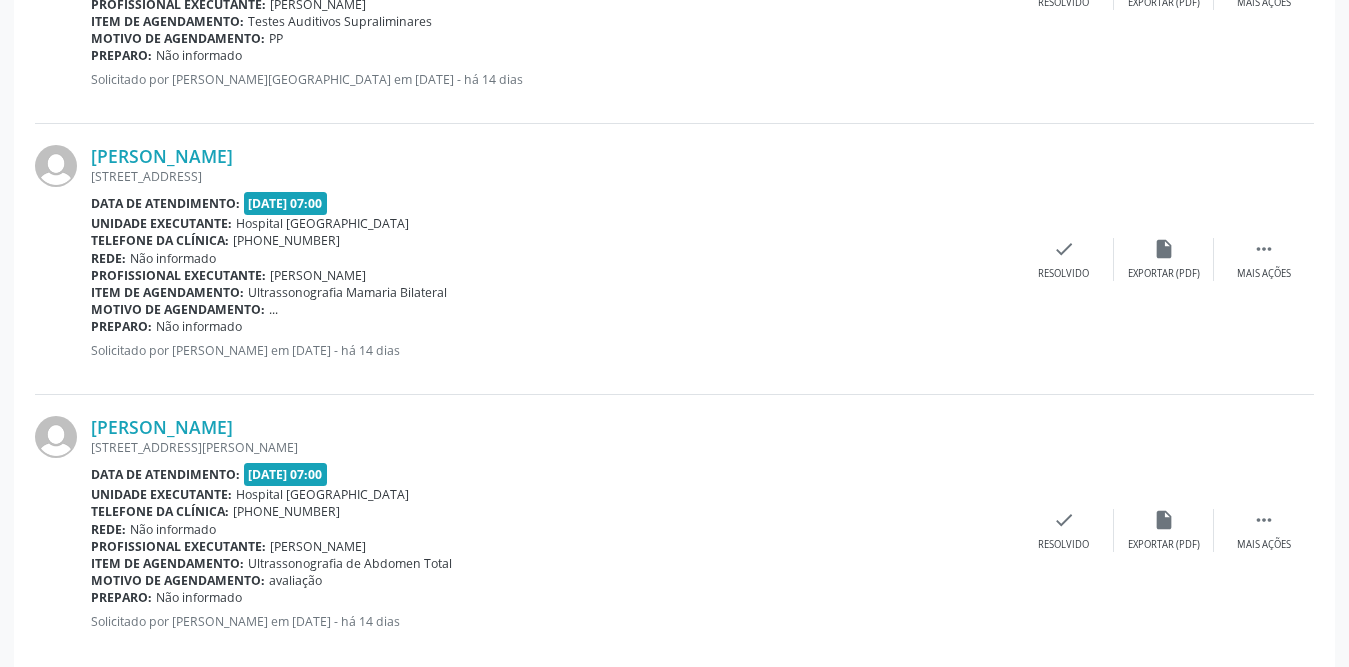 scroll, scrollTop: 4089, scrollLeft: 0, axis: vertical 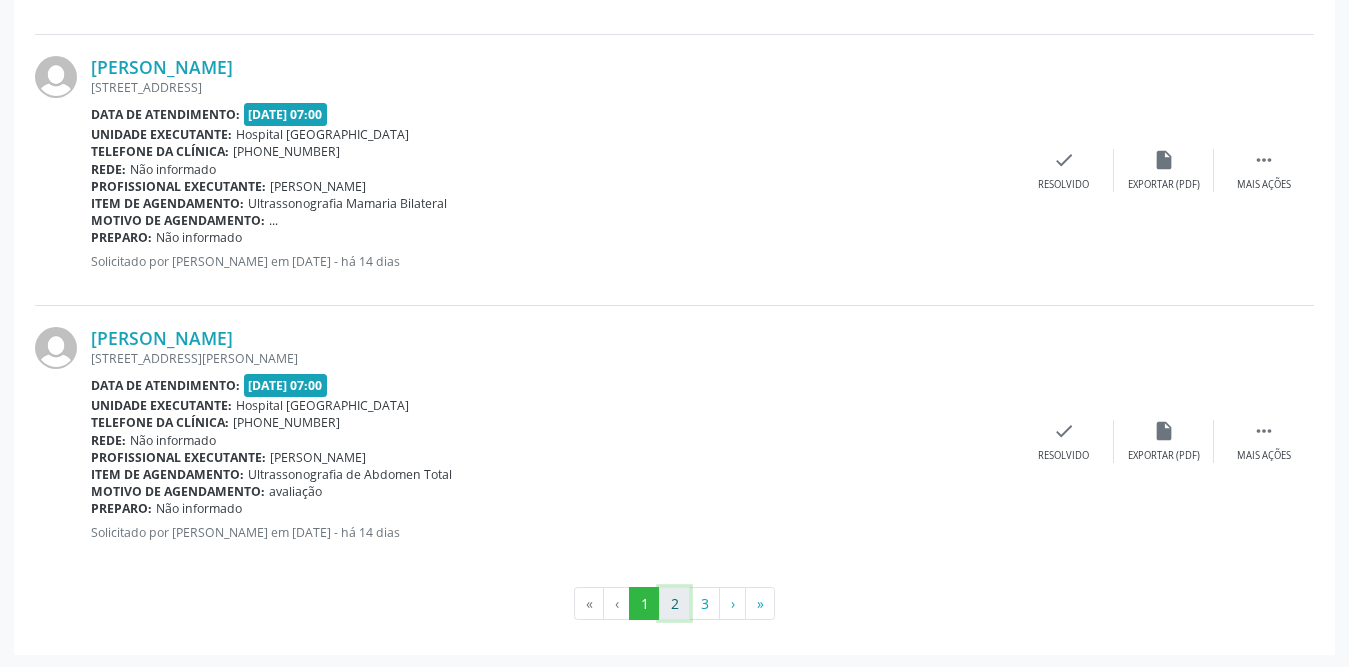 click on "2" at bounding box center (674, 604) 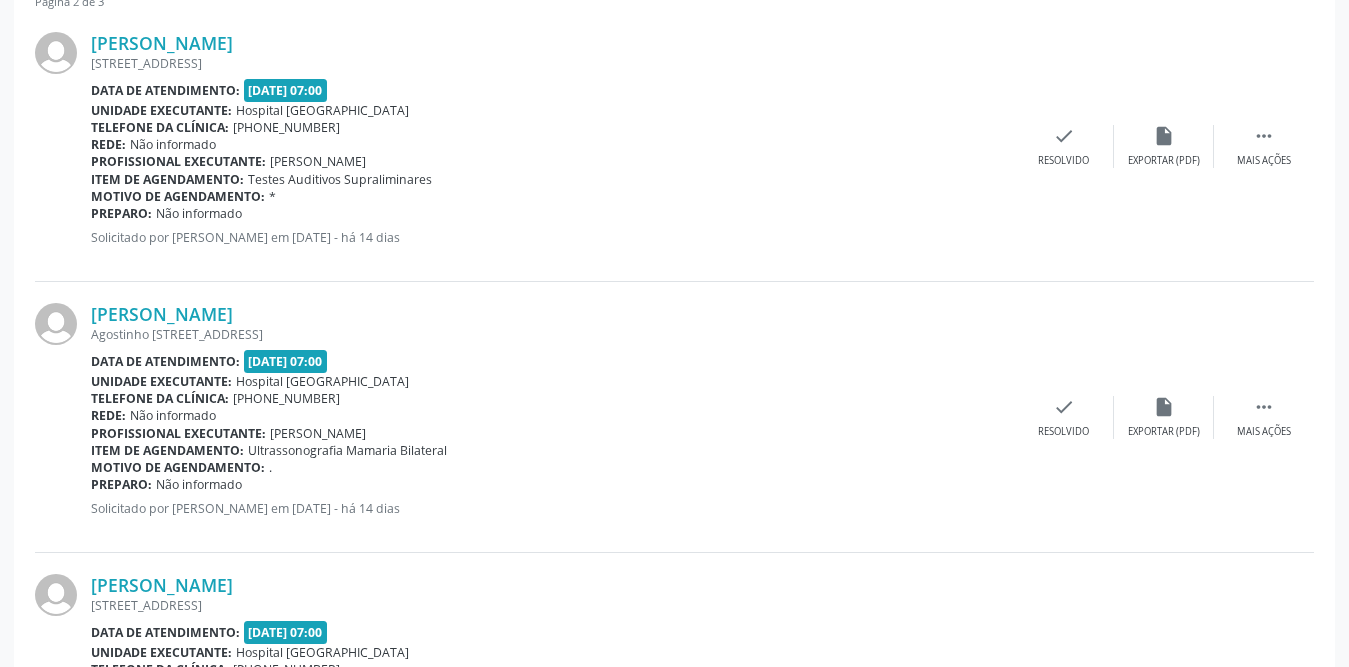 scroll, scrollTop: 0, scrollLeft: 0, axis: both 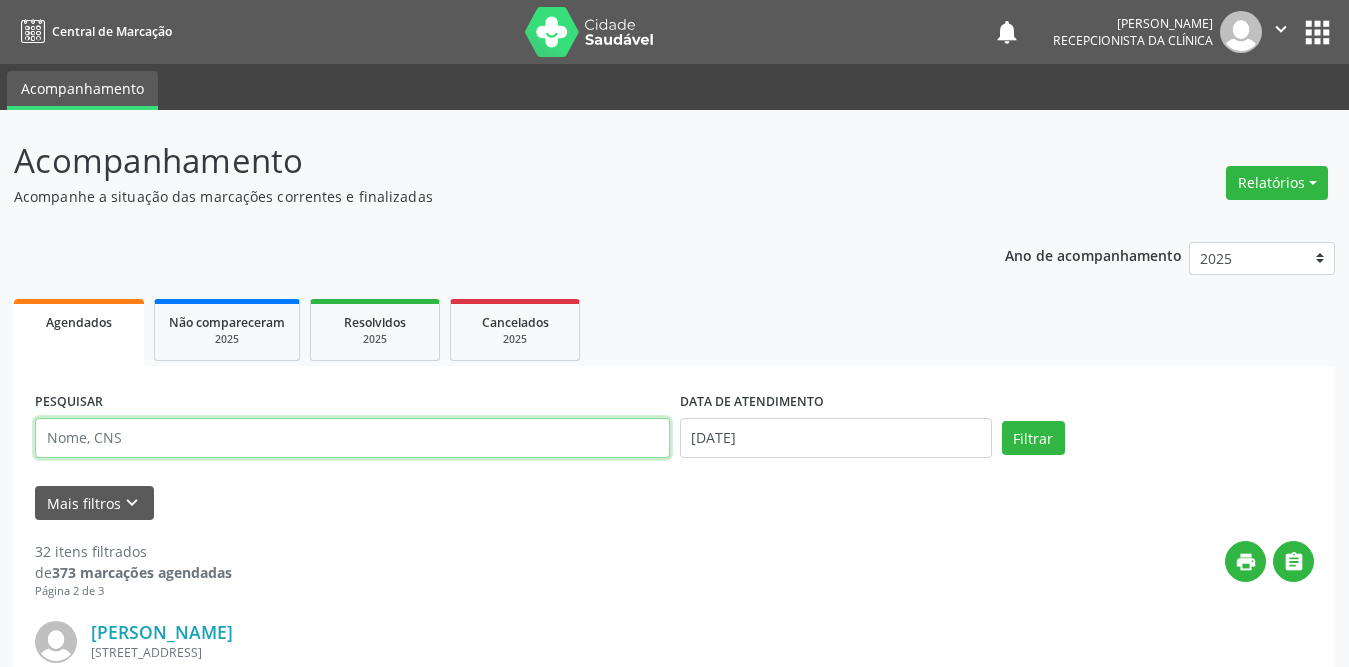 click at bounding box center (352, 438) 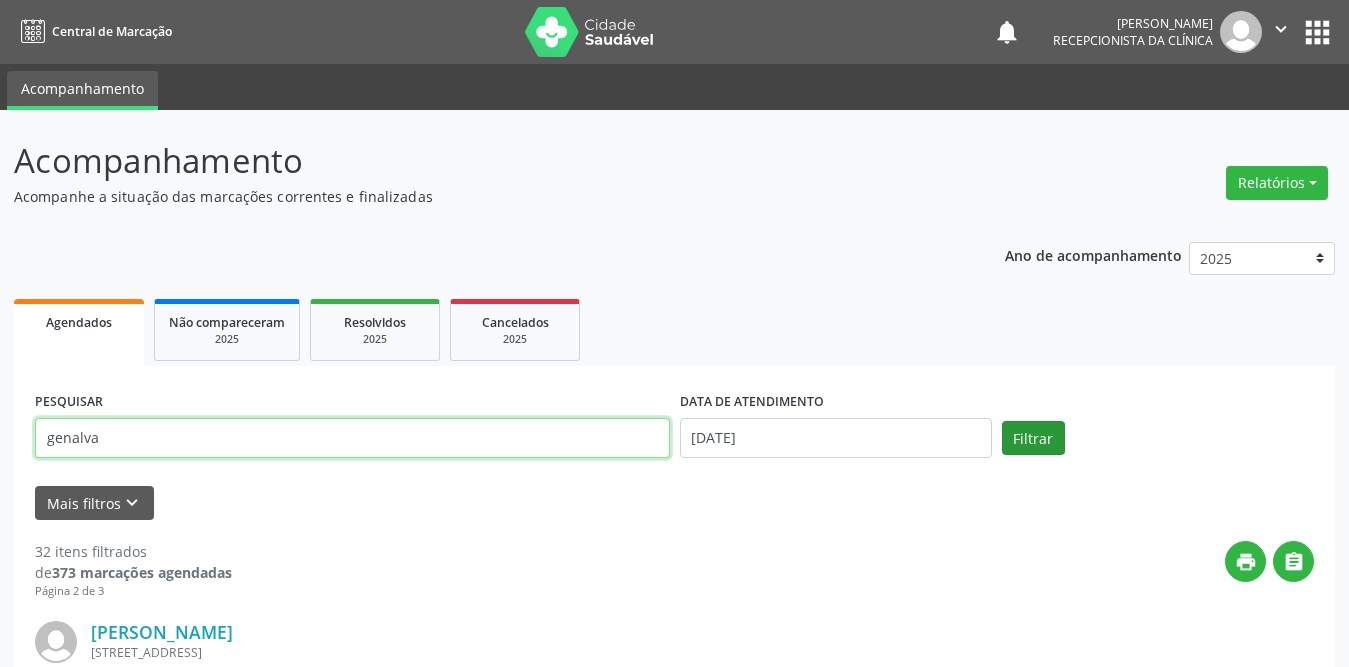 type on "genalva" 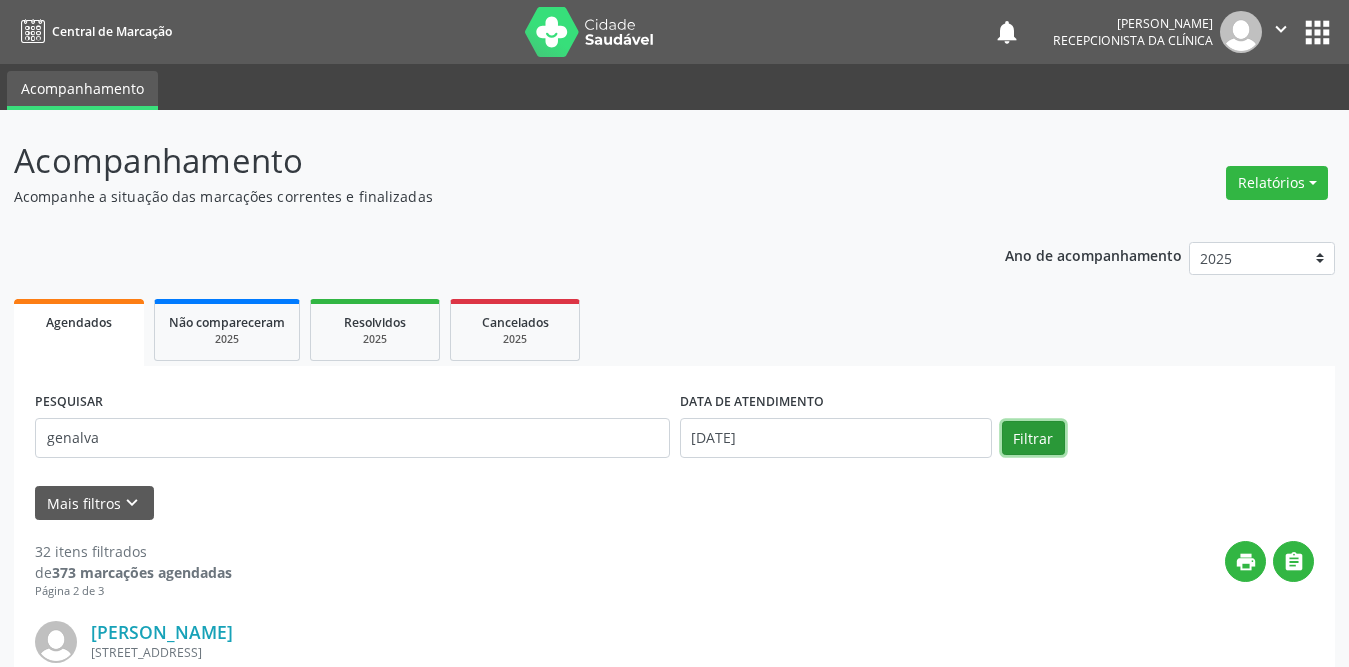 click on "Filtrar" at bounding box center [1033, 438] 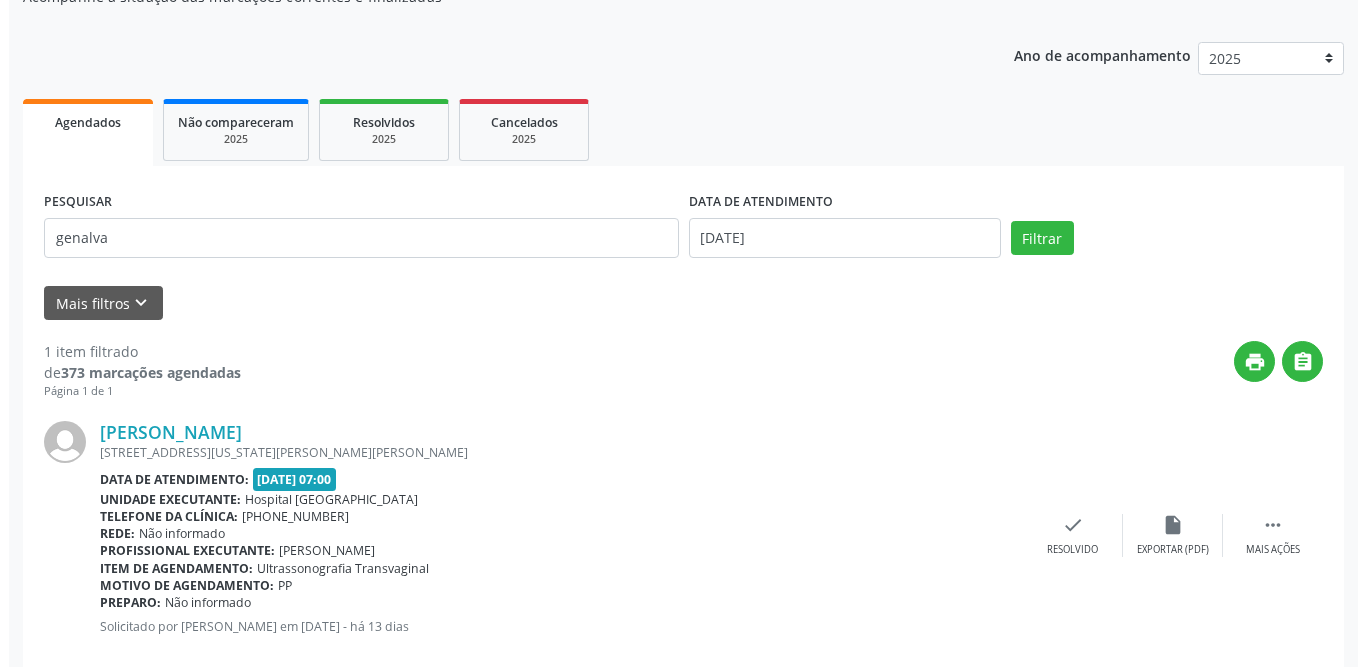 scroll, scrollTop: 238, scrollLeft: 0, axis: vertical 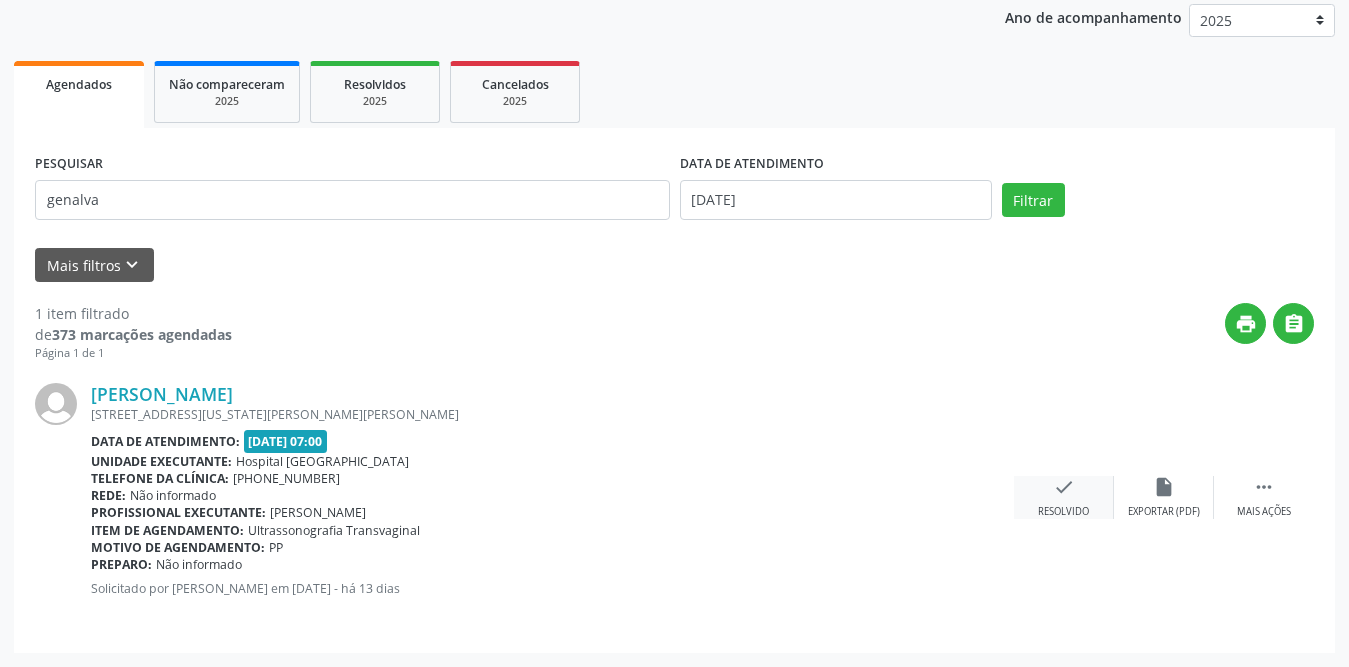 click on "check" at bounding box center [1064, 487] 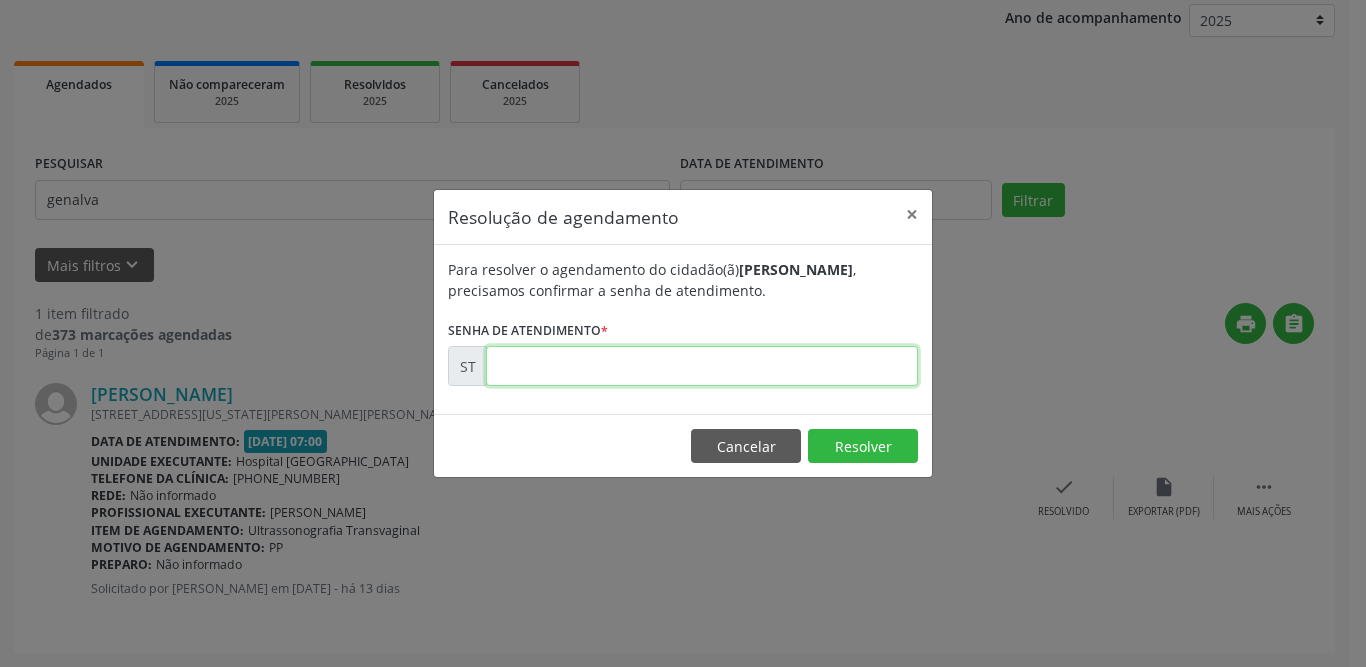 click at bounding box center (702, 366) 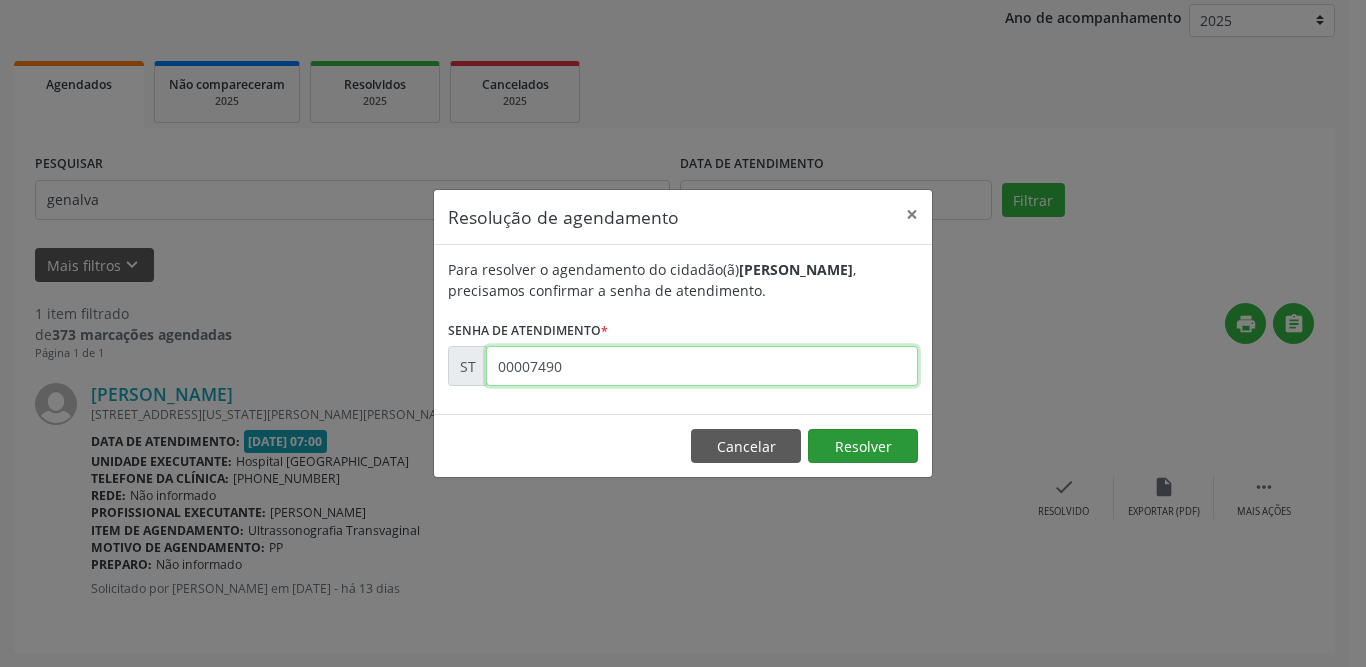 type on "00007490" 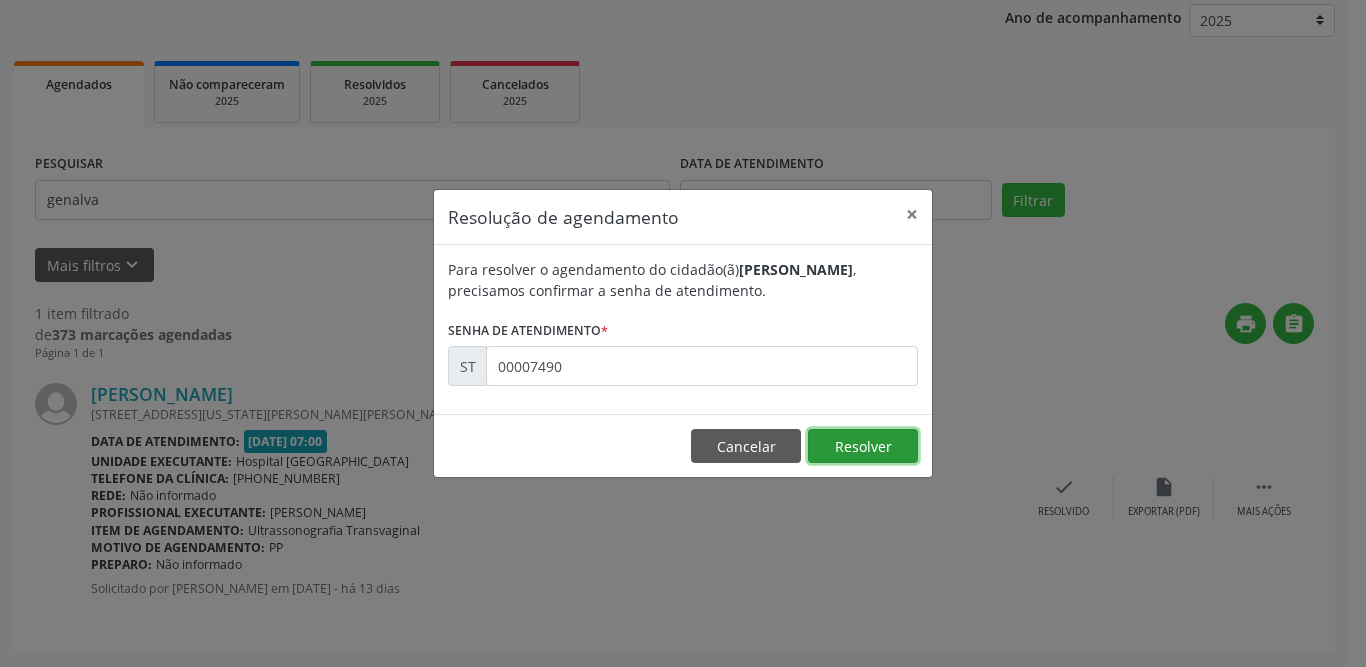 click on "Resolver" at bounding box center (863, 446) 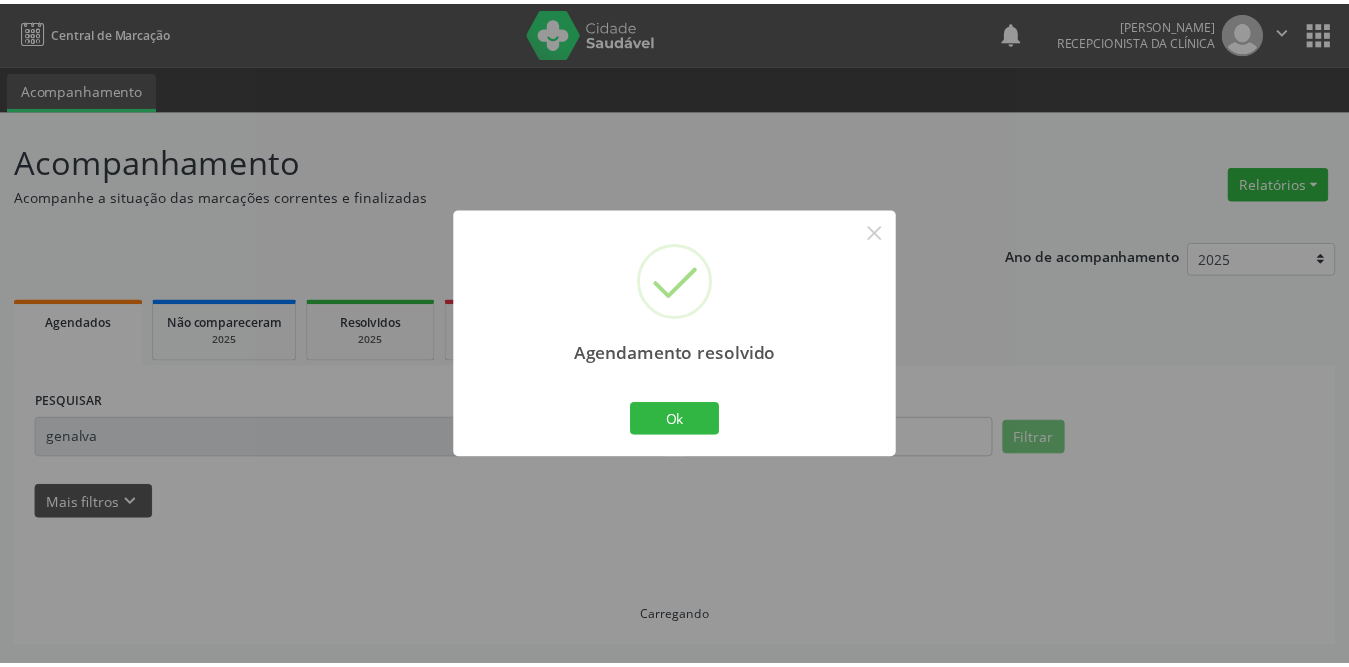 scroll, scrollTop: 0, scrollLeft: 0, axis: both 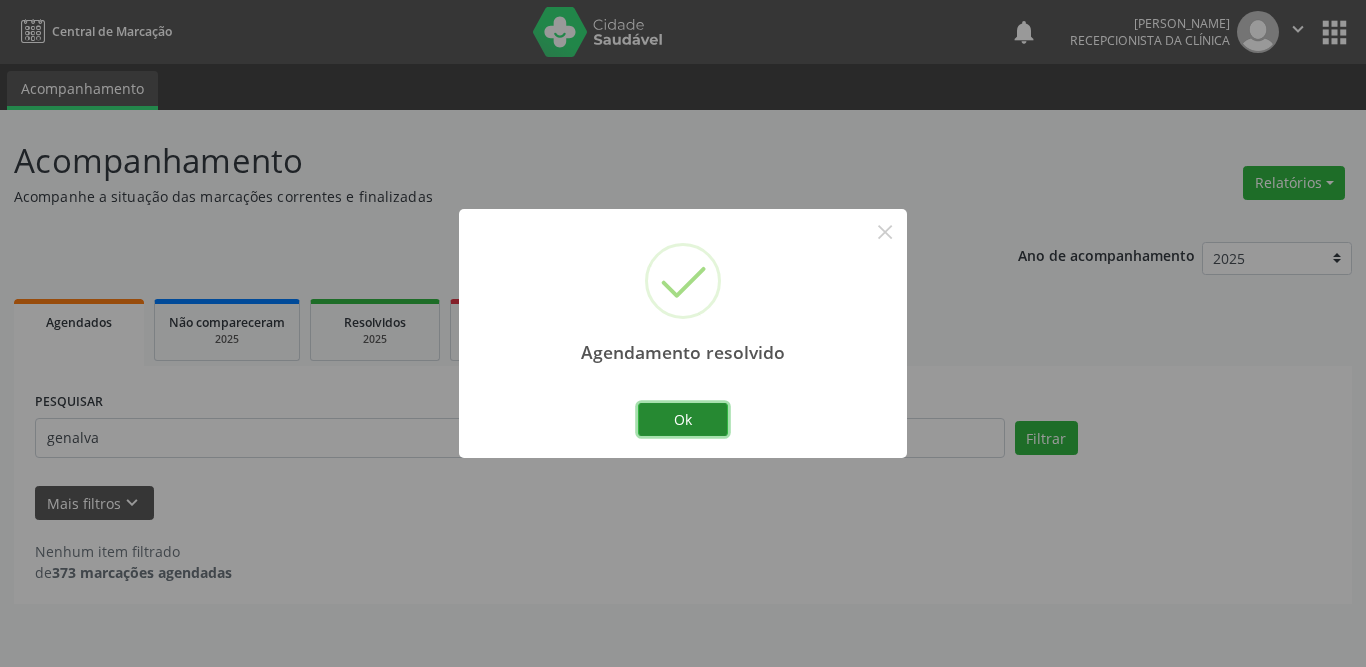 click on "Ok" at bounding box center (683, 420) 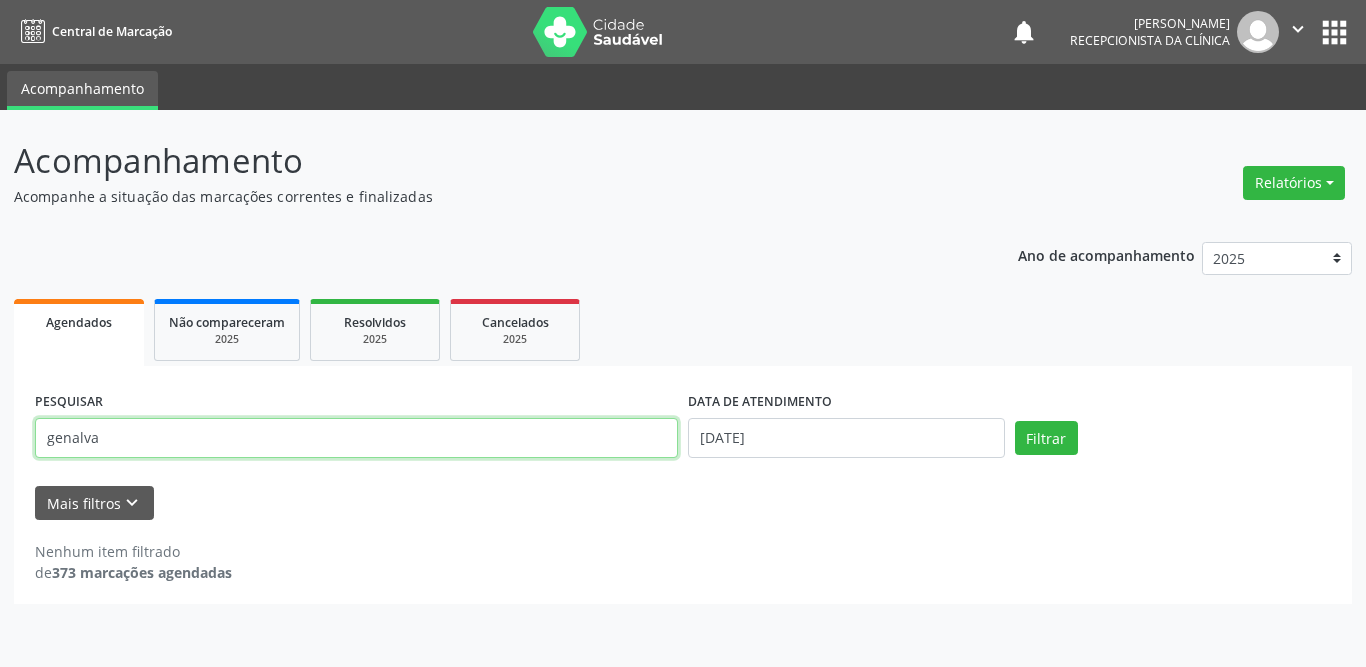 drag, startPoint x: 159, startPoint y: 445, endPoint x: 0, endPoint y: 437, distance: 159.20113 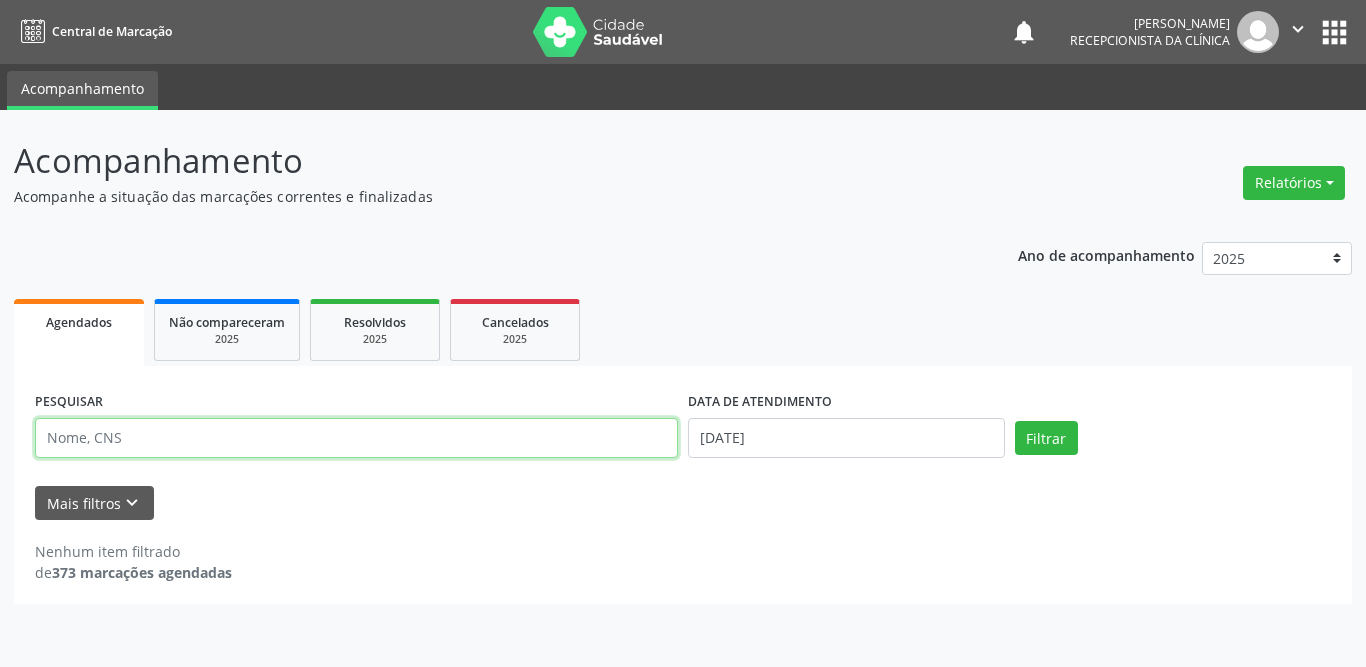 type 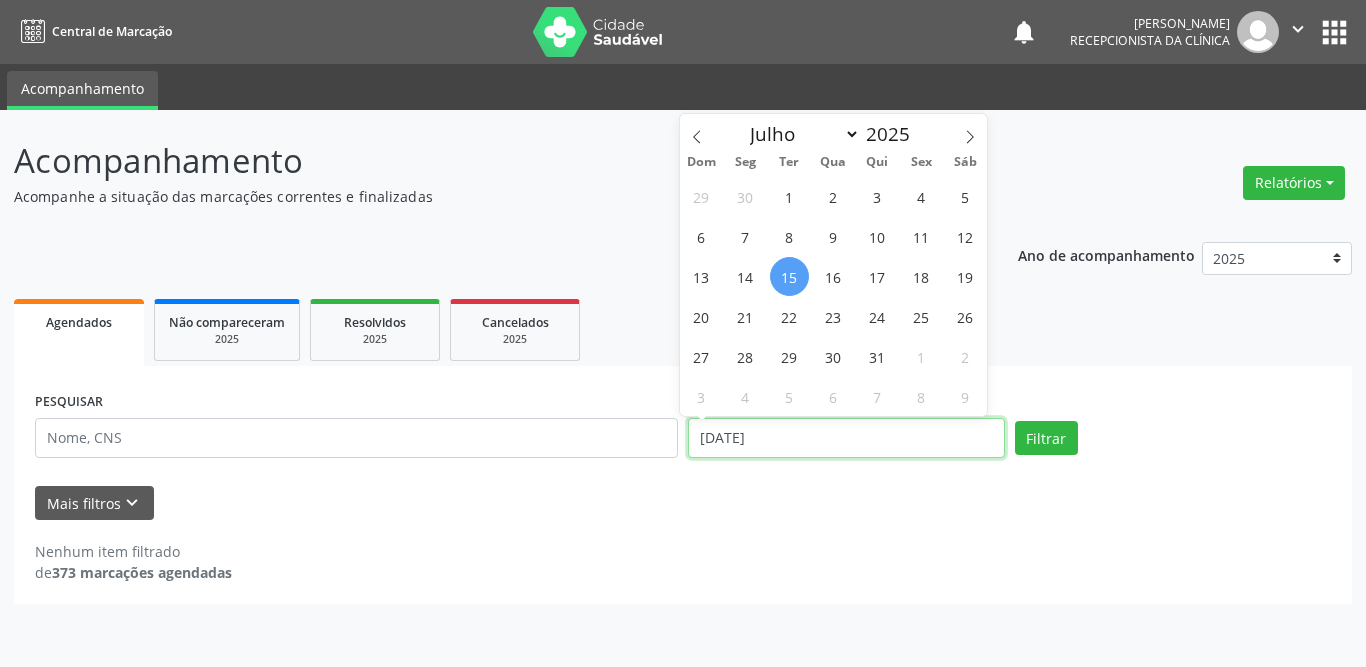click on "[DATE]" at bounding box center (846, 438) 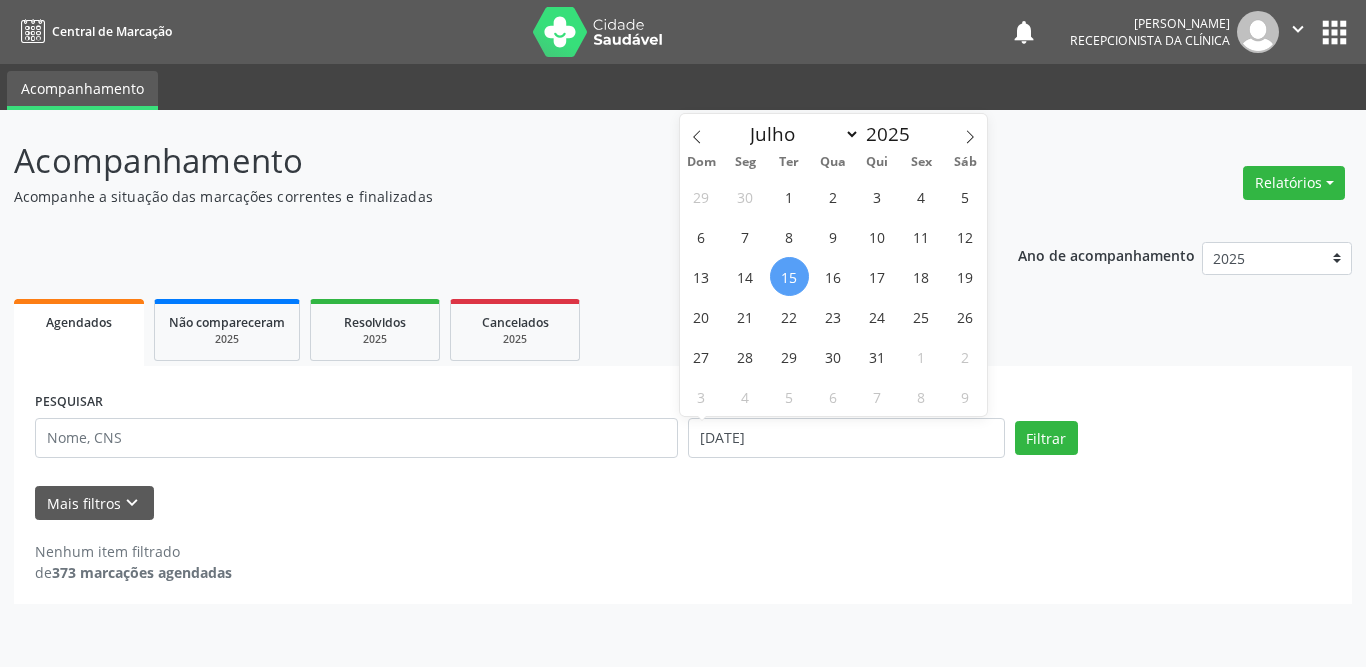 click on "29 30 1 2 3 4 5 6 7 8 9 10 11 12 13 14 15 16 17 18 19 20 21 22 23 24 25 26 27 28 29 30 31 1 2 3 4 5 6 7 8 9" at bounding box center [834, 296] 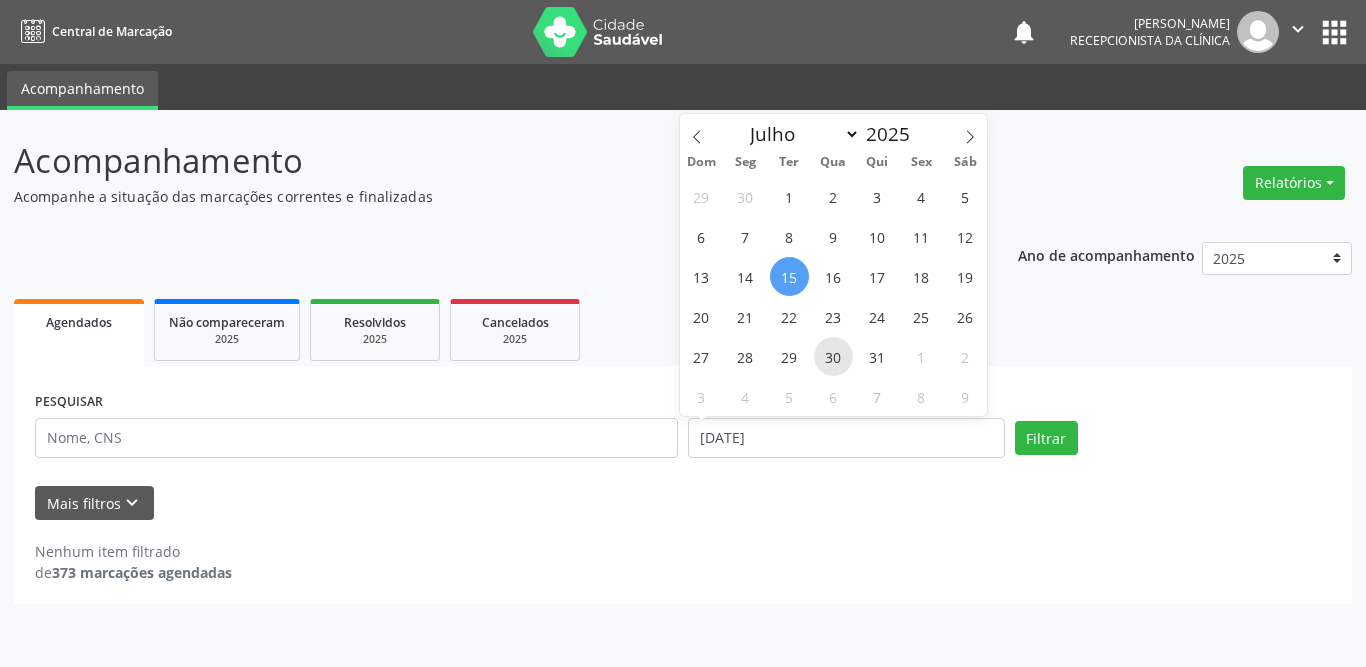 click on "30" at bounding box center (833, 356) 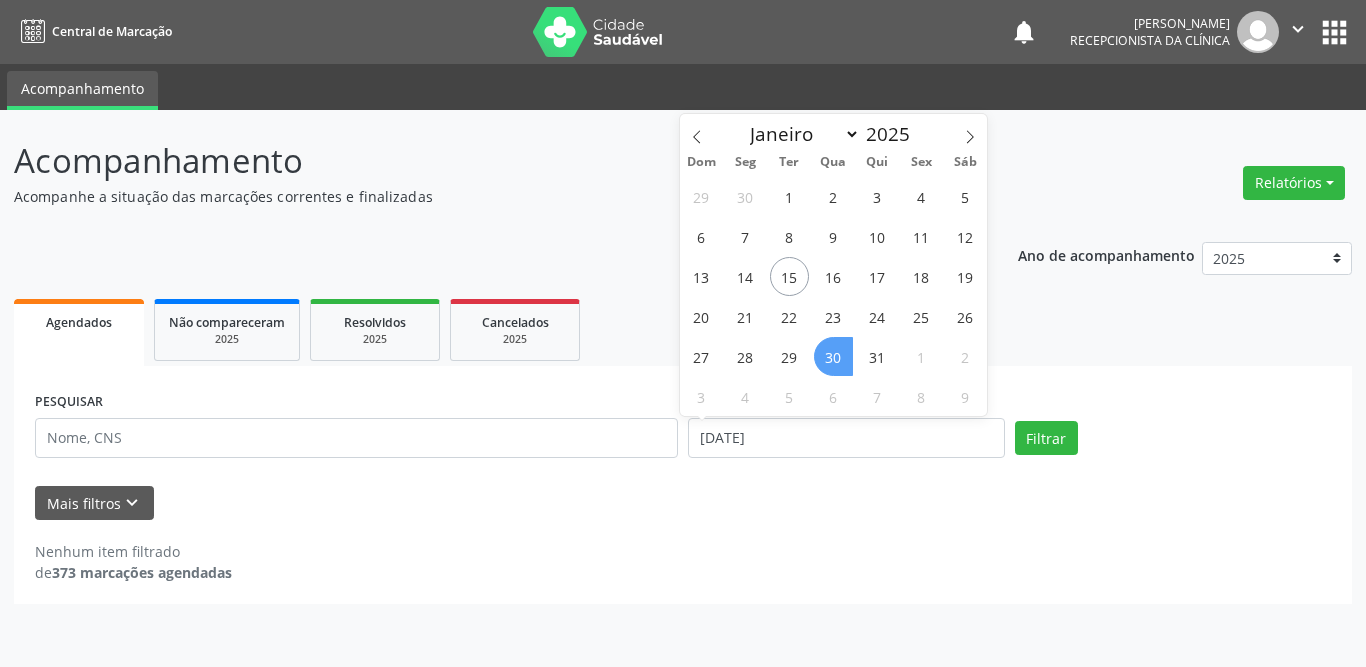 click on "30" at bounding box center (833, 356) 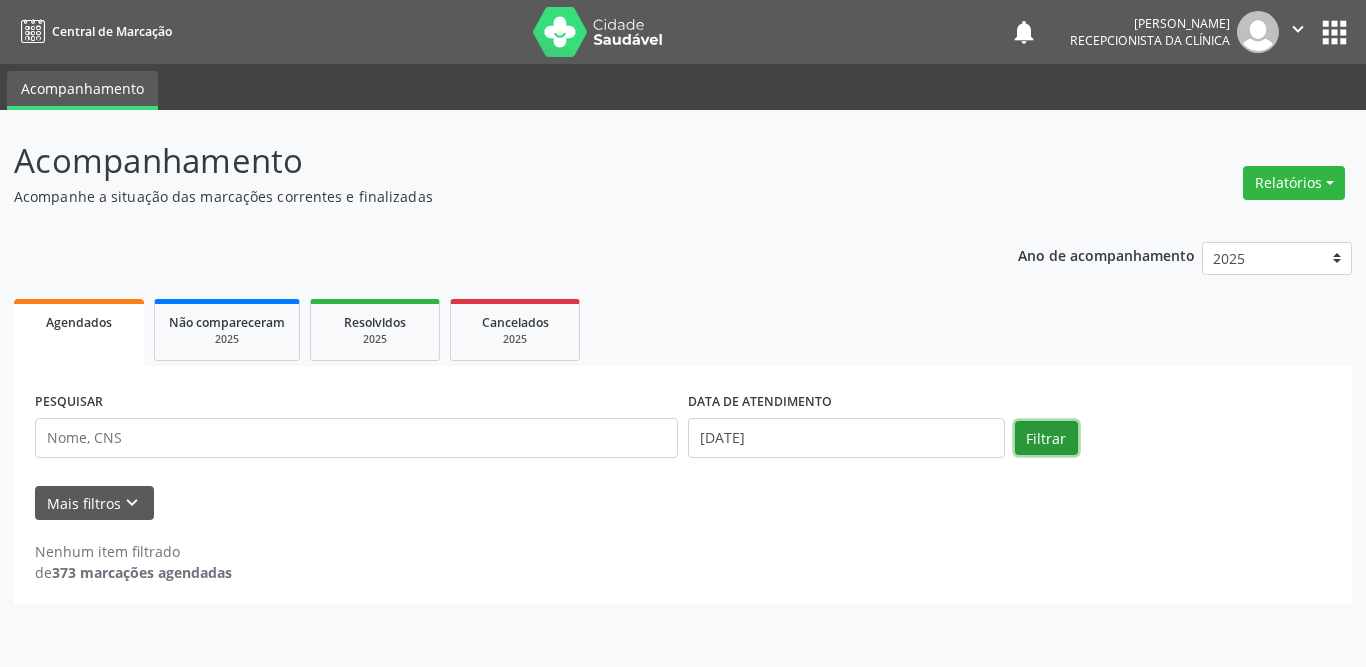 click on "Filtrar" at bounding box center (1046, 438) 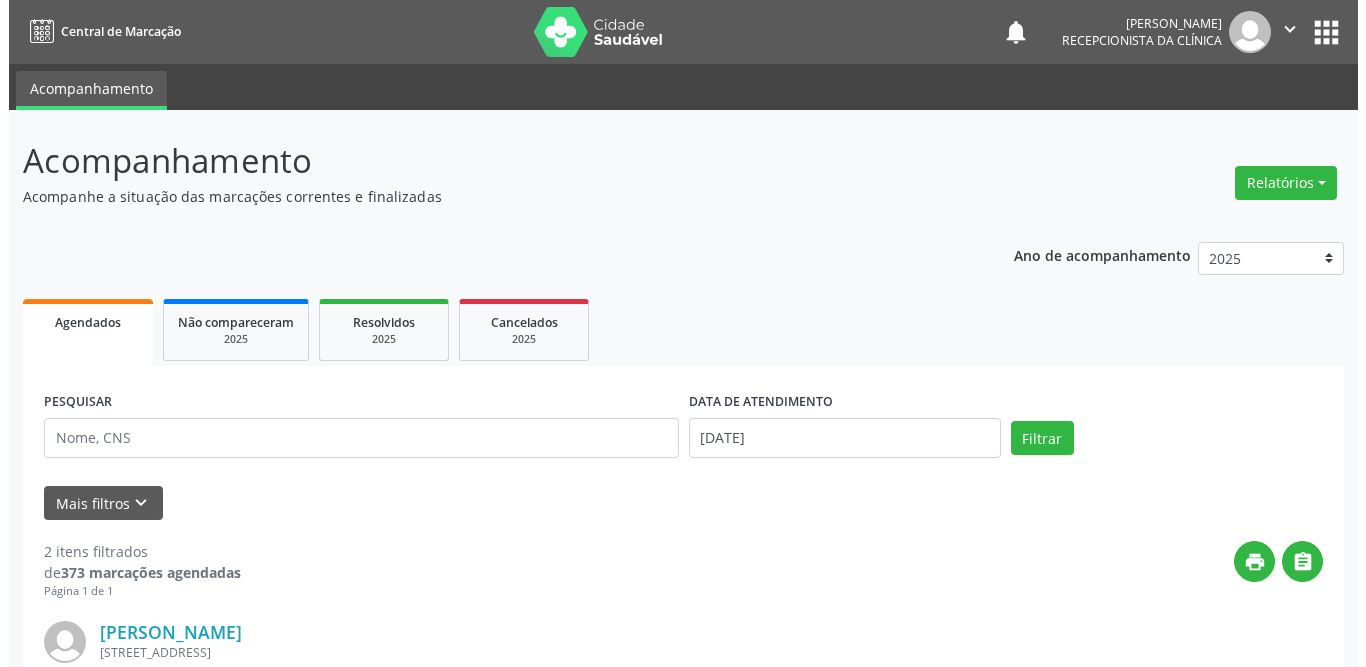 scroll, scrollTop: 300, scrollLeft: 0, axis: vertical 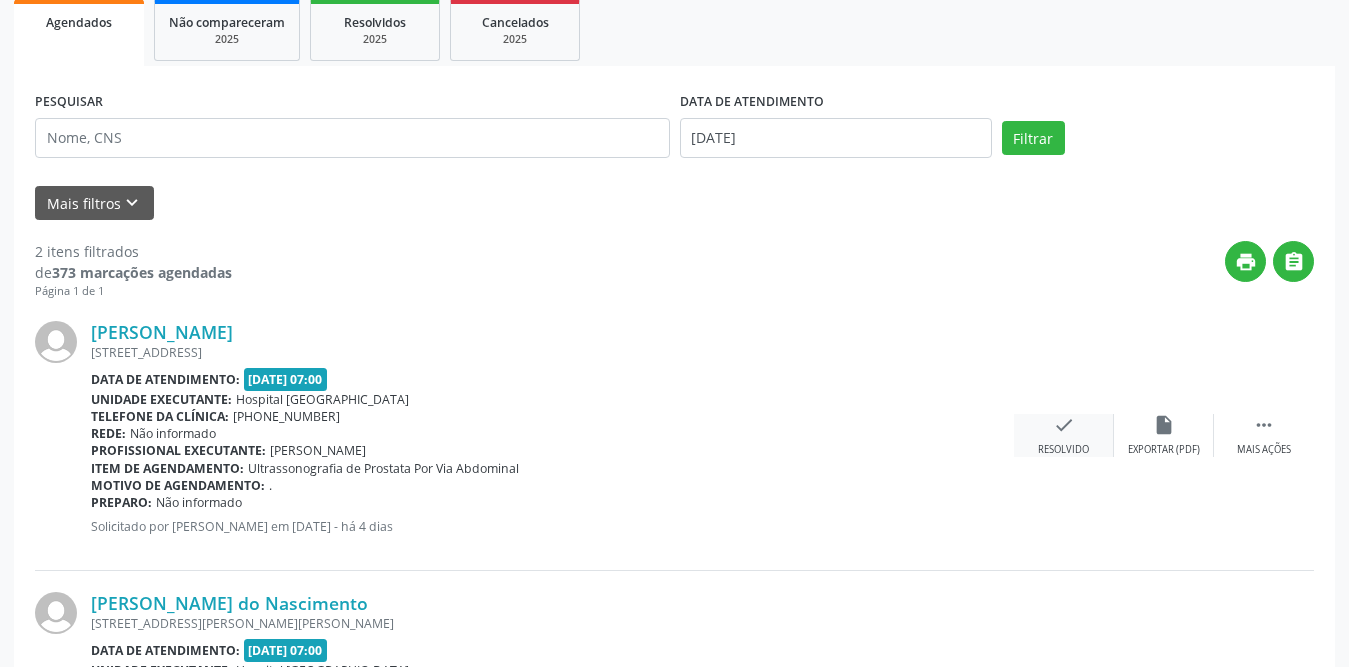 click on "check" at bounding box center [1064, 425] 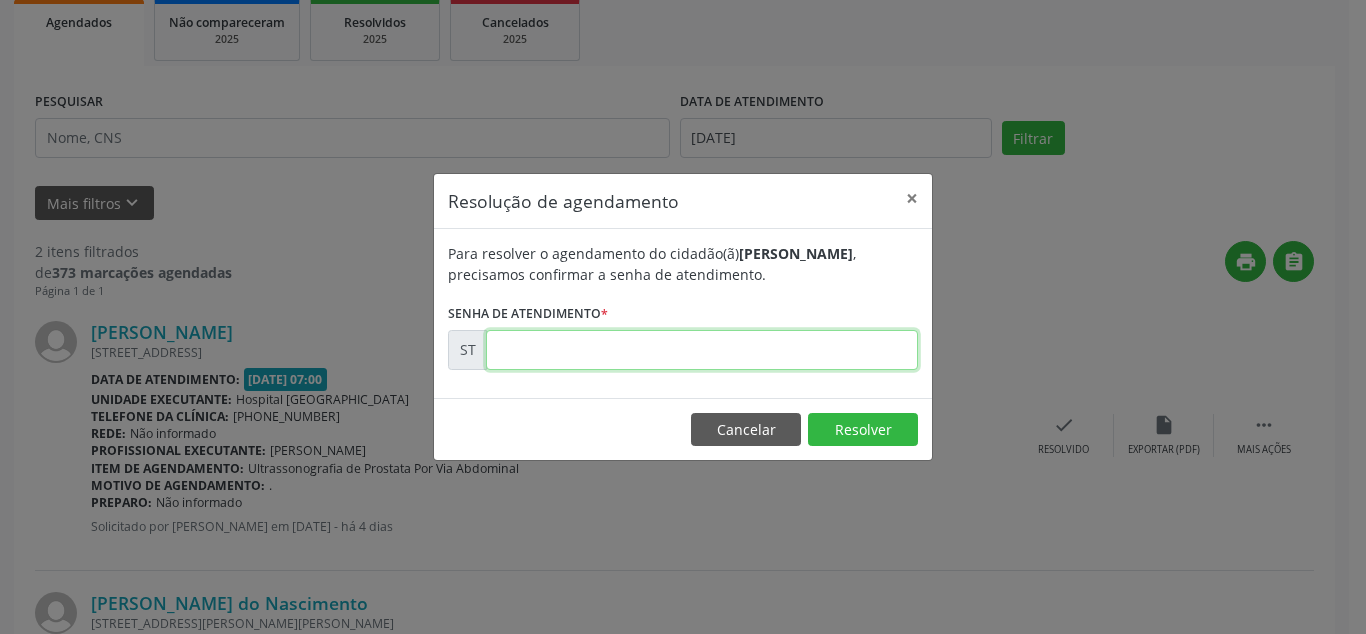 click at bounding box center [702, 350] 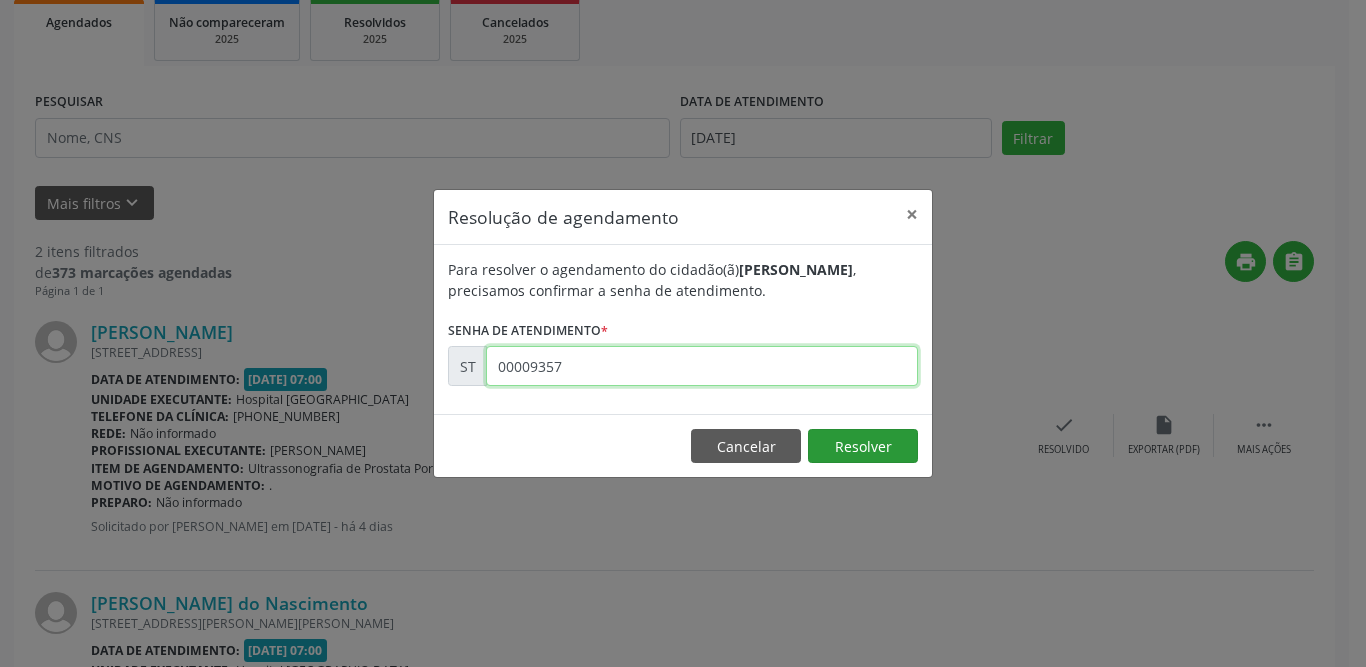 type on "00009357" 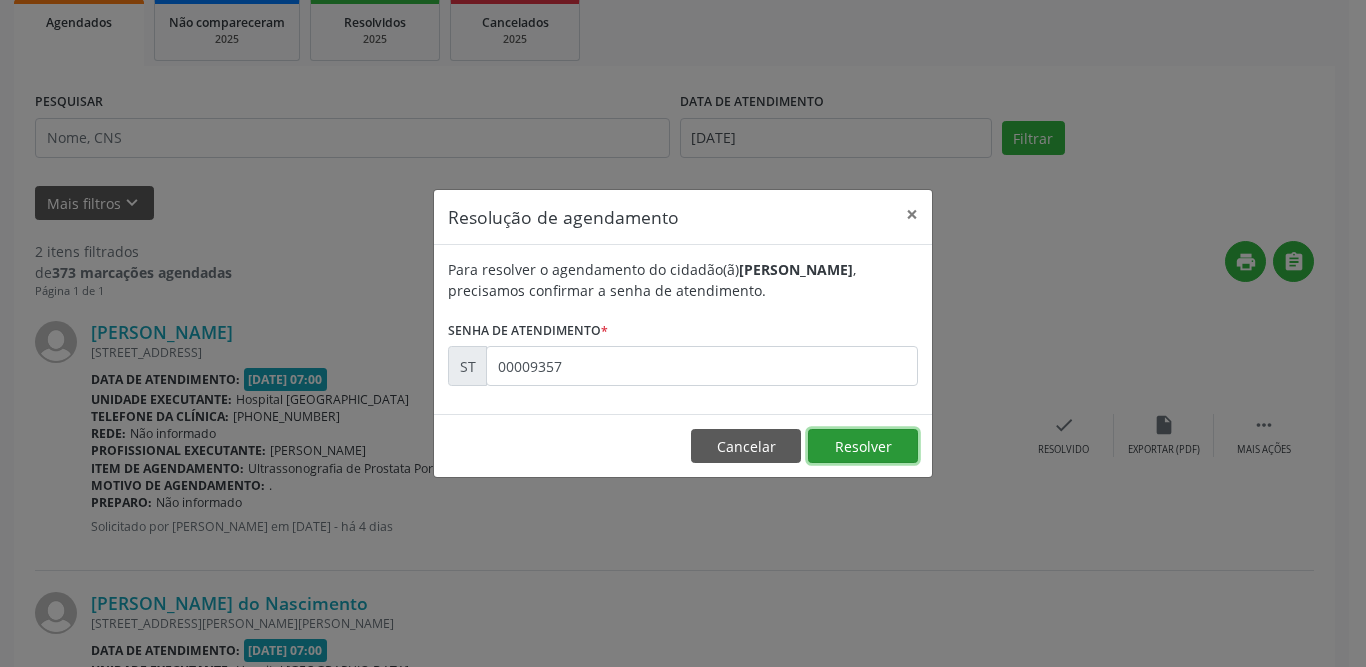 click on "Resolver" at bounding box center [863, 446] 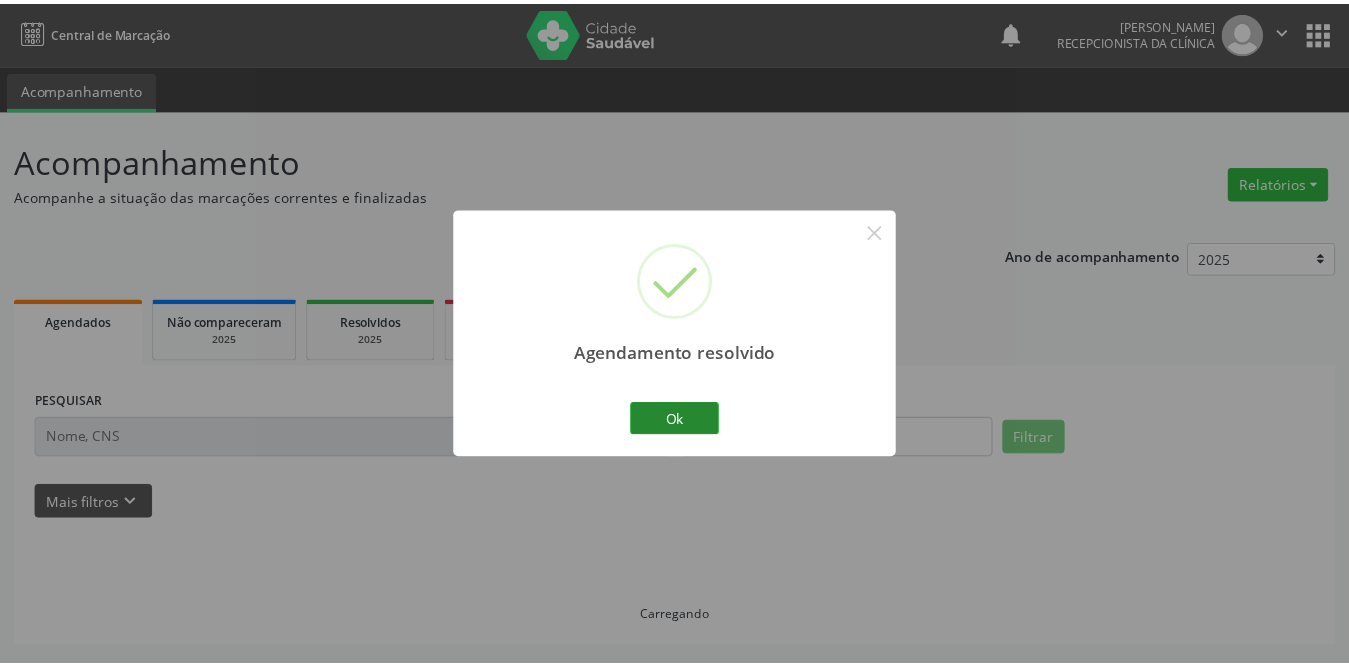 scroll, scrollTop: 0, scrollLeft: 0, axis: both 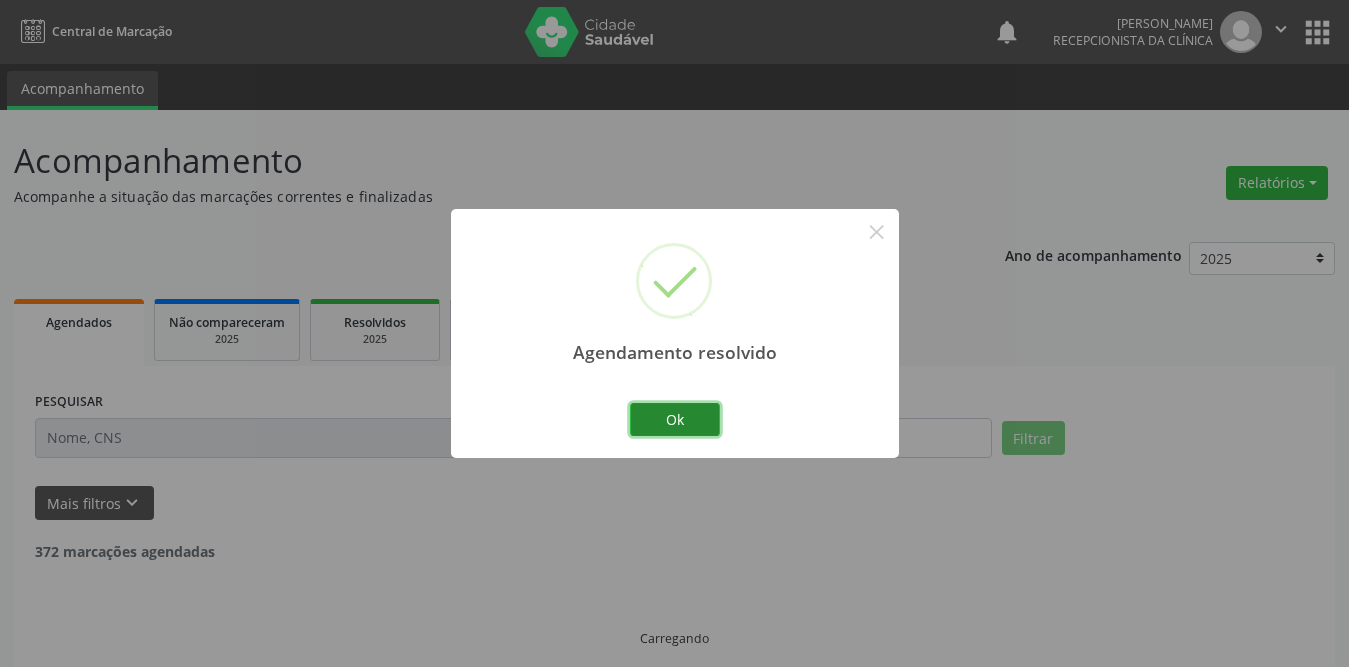 click on "Ok" at bounding box center [675, 420] 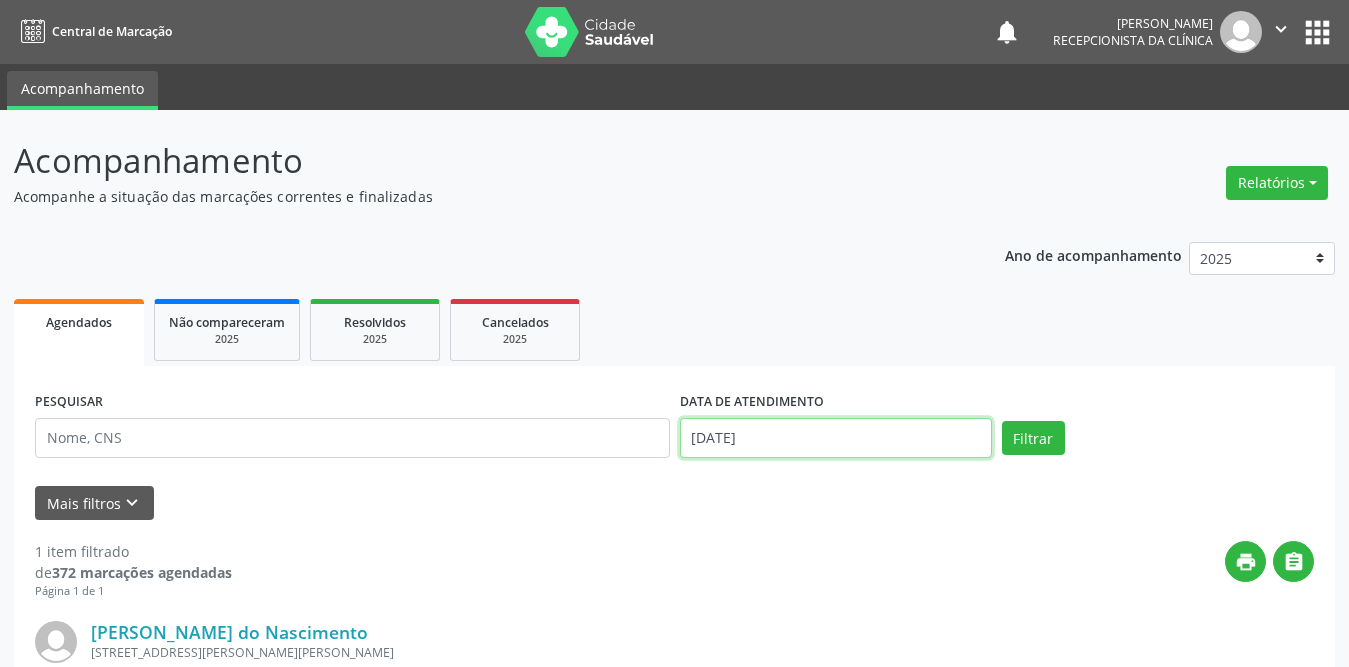 click on "[DATE]" at bounding box center (836, 438) 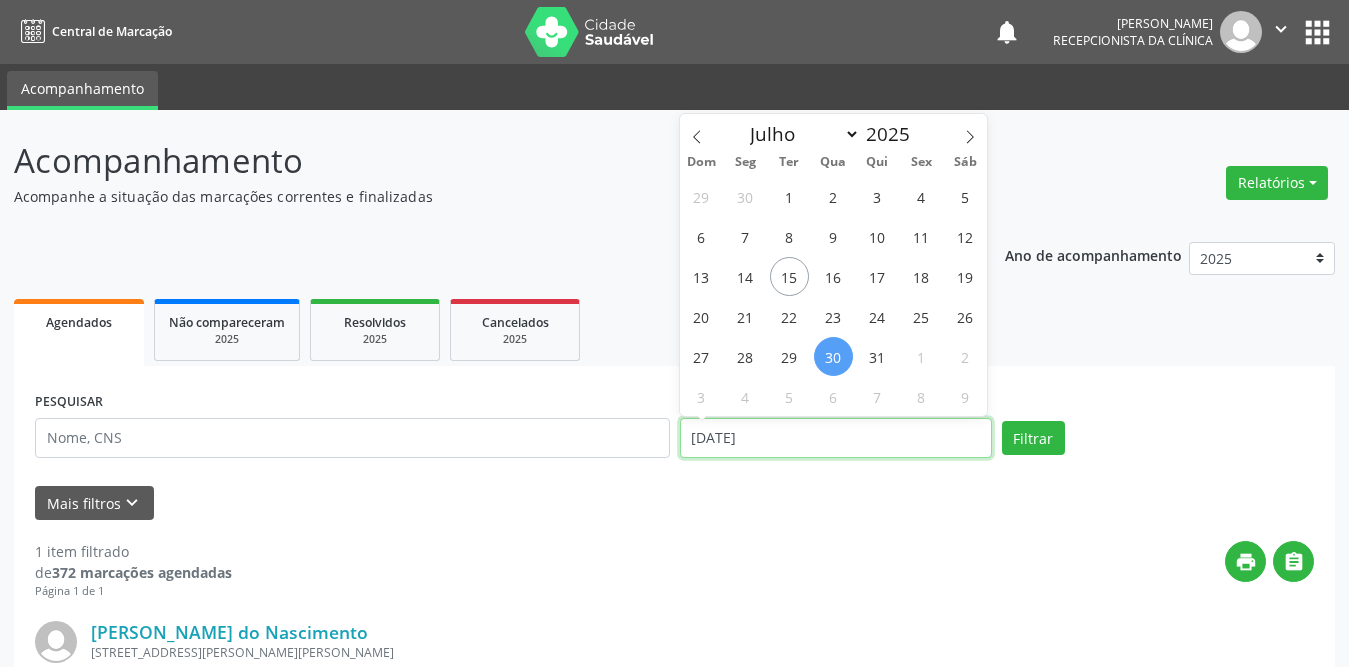 click on "[DATE]" at bounding box center (836, 438) 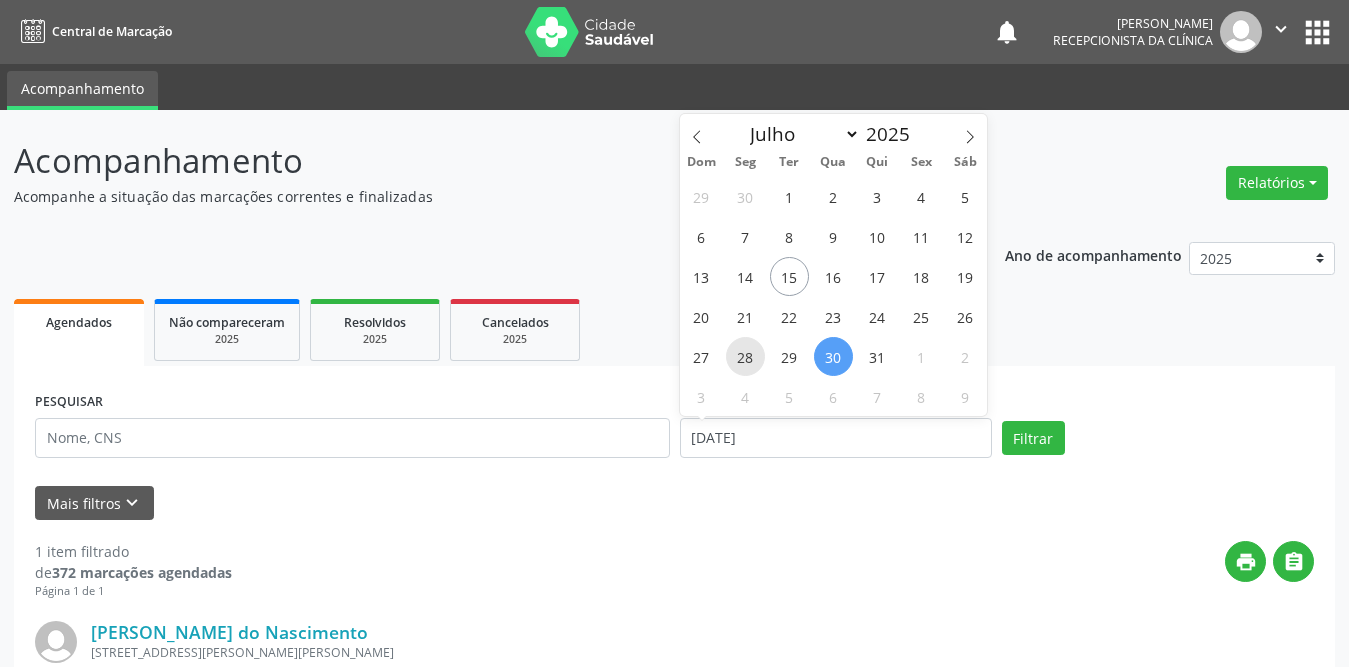 click on "28" at bounding box center (745, 356) 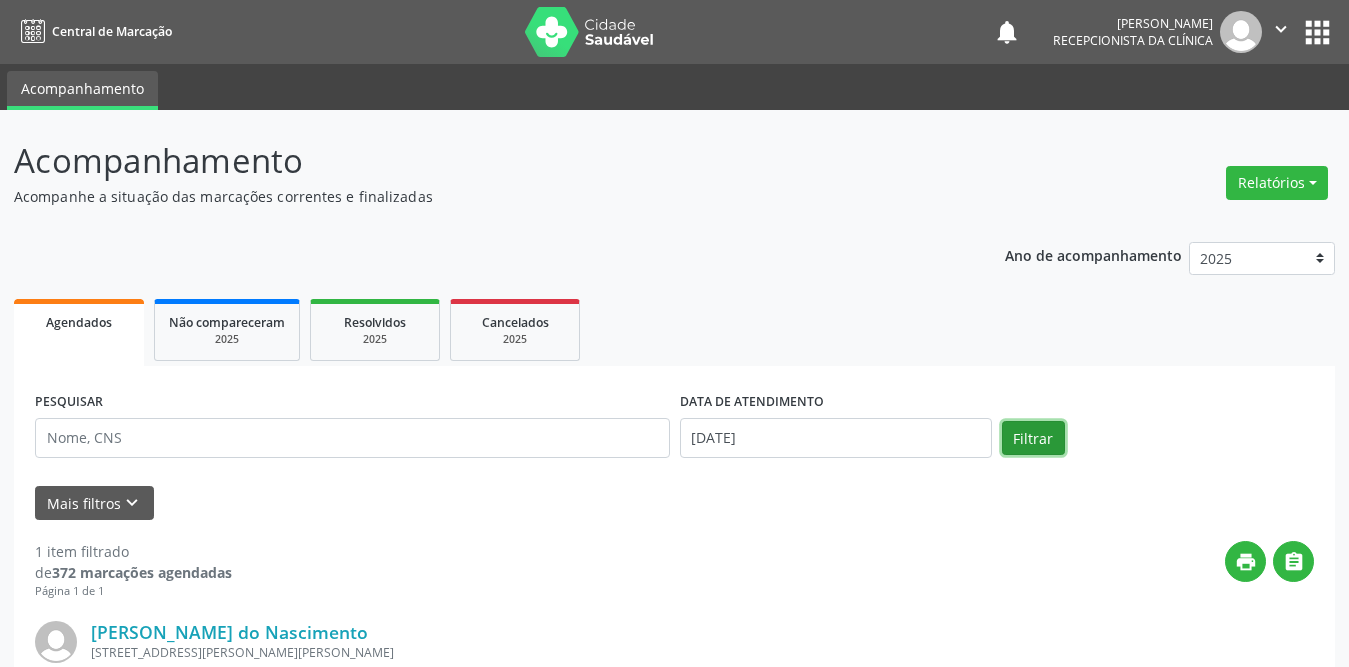 click on "Filtrar" at bounding box center (1033, 438) 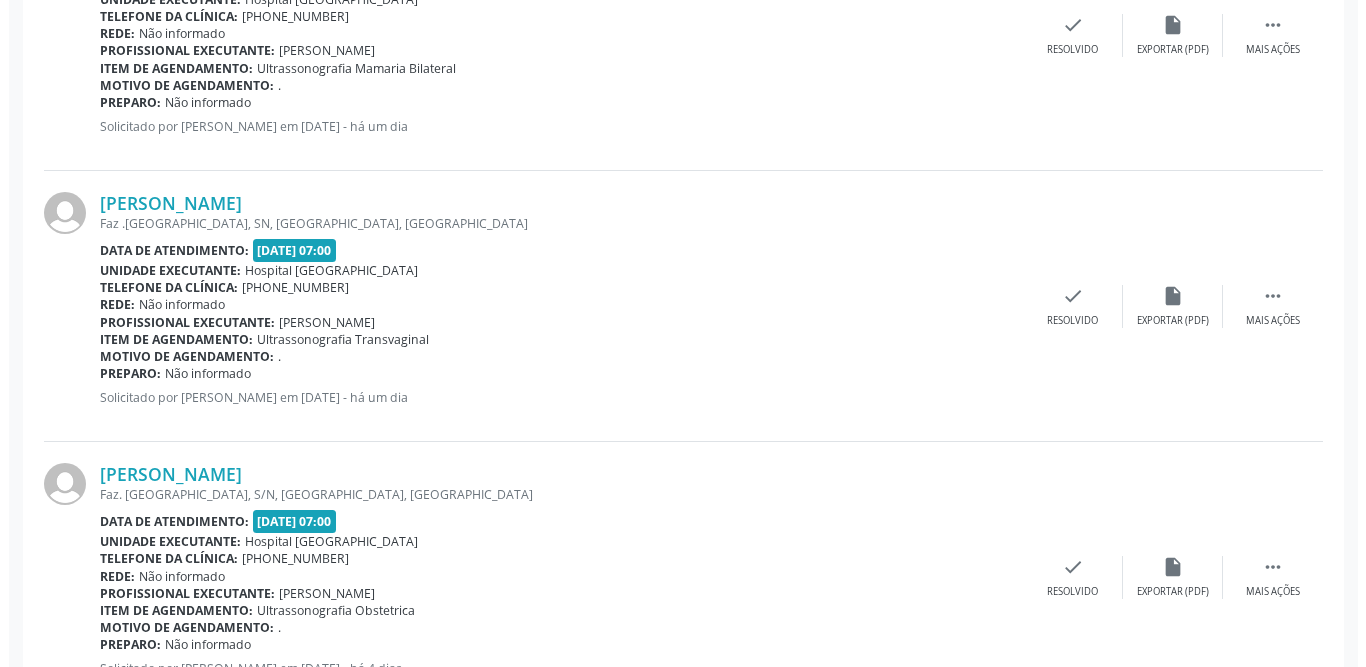 scroll, scrollTop: 800, scrollLeft: 0, axis: vertical 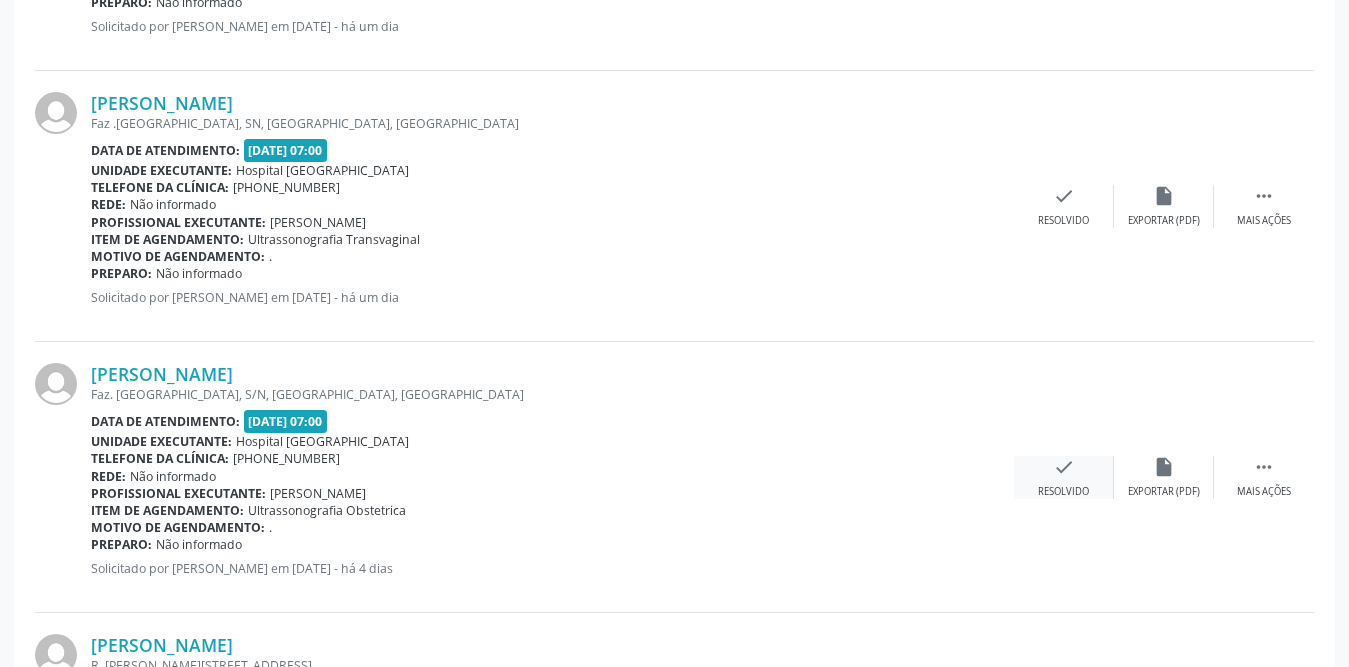 click on "check" at bounding box center (1064, 467) 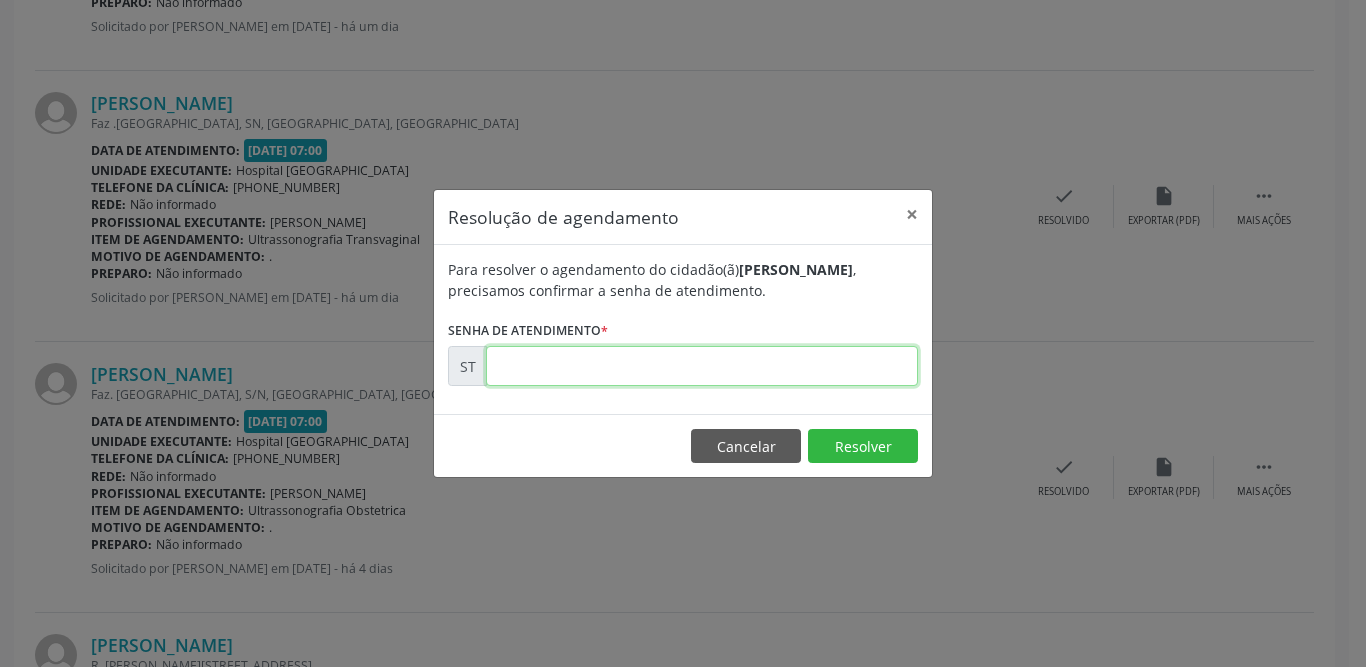 click at bounding box center (702, 366) 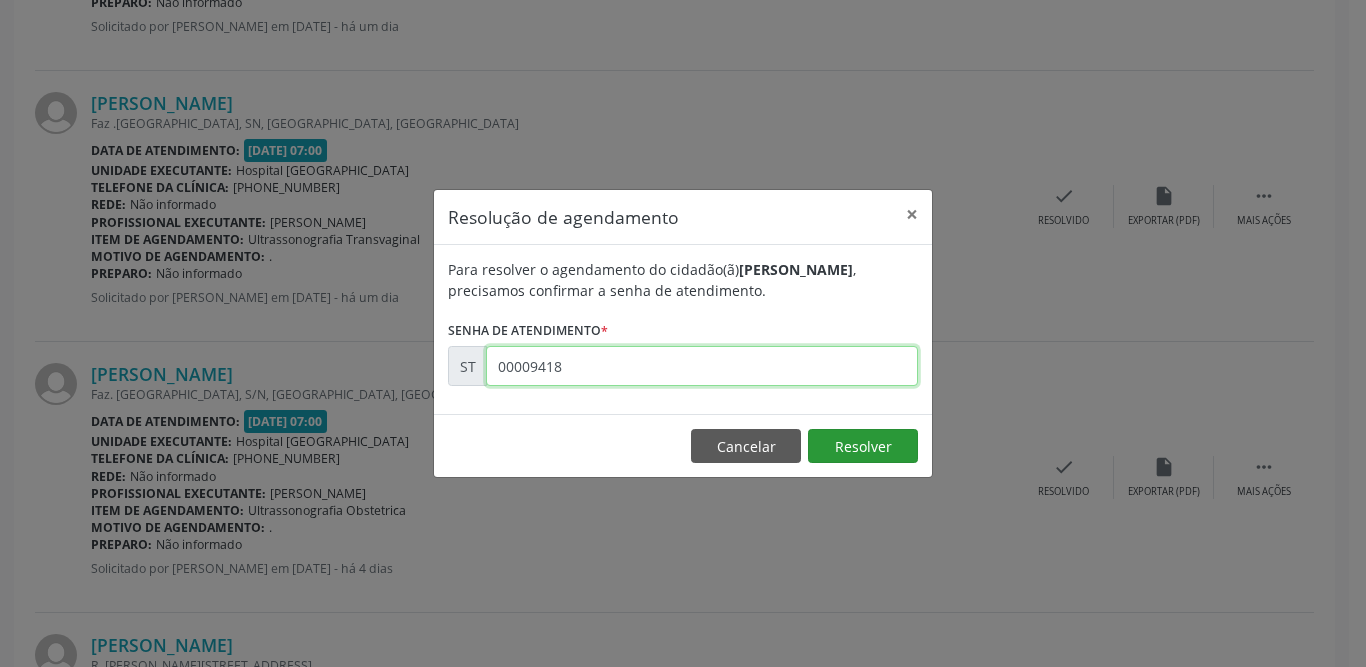 type on "00009418" 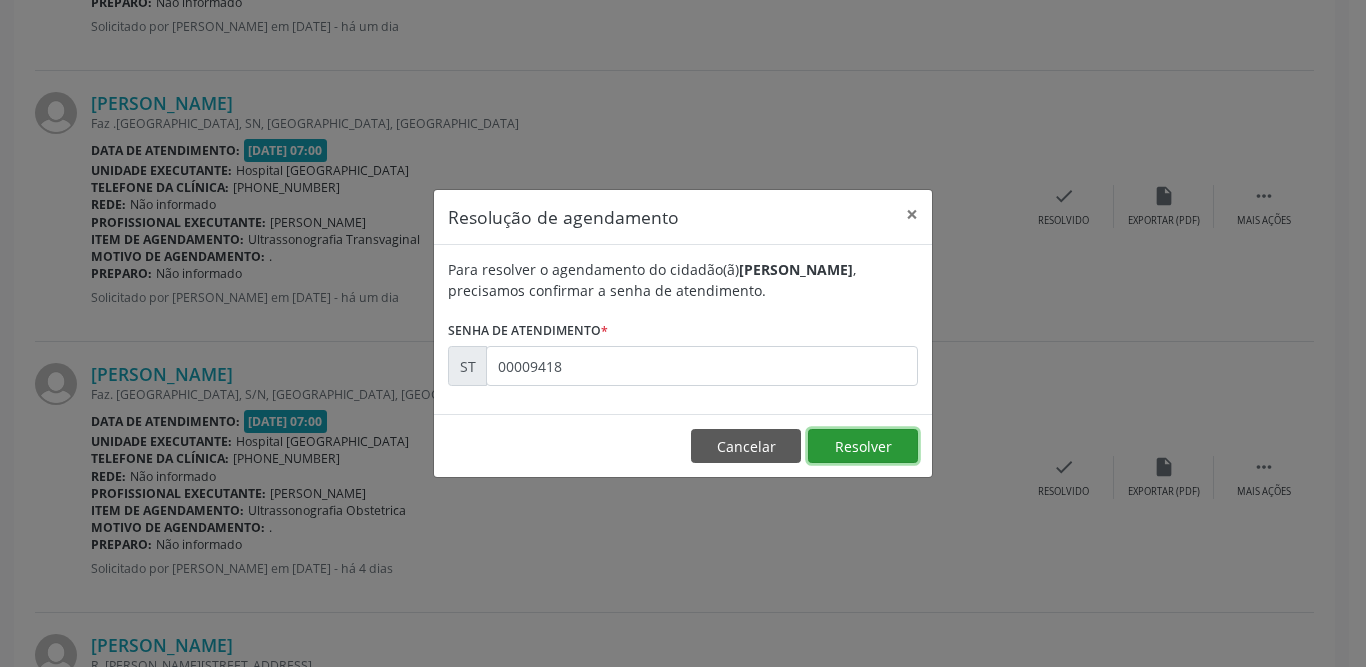 click on "Resolver" at bounding box center [863, 446] 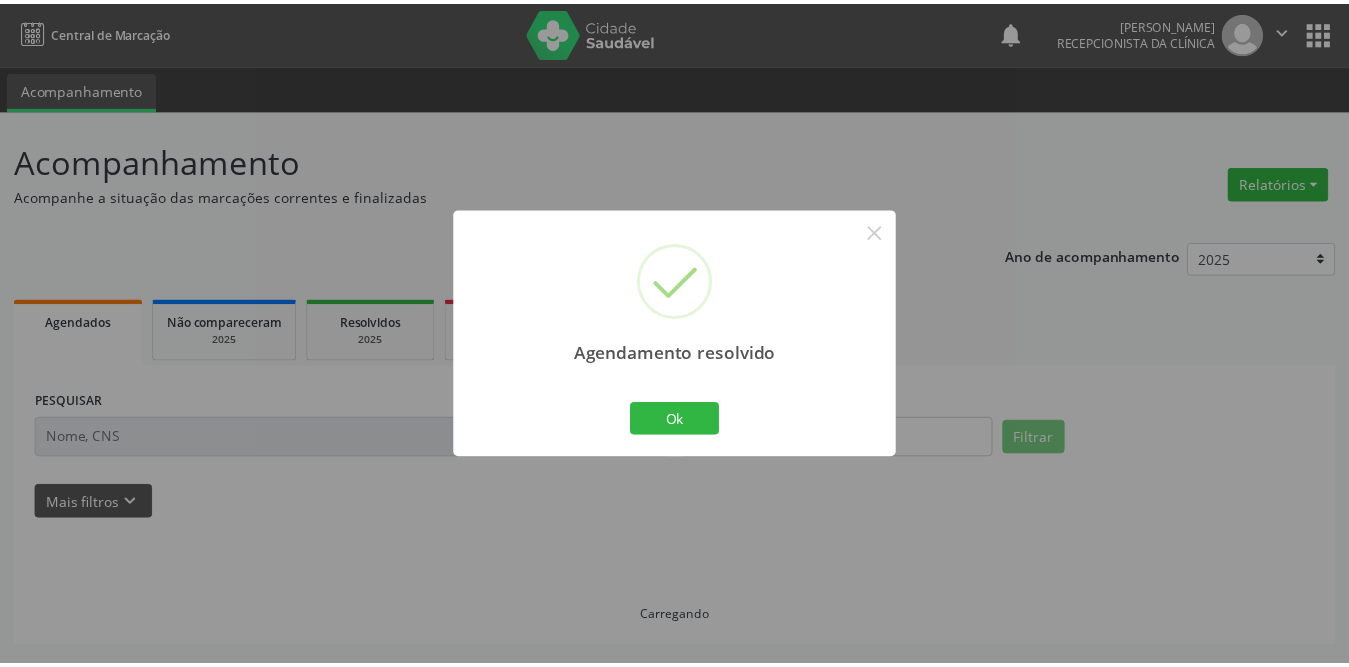 scroll, scrollTop: 0, scrollLeft: 0, axis: both 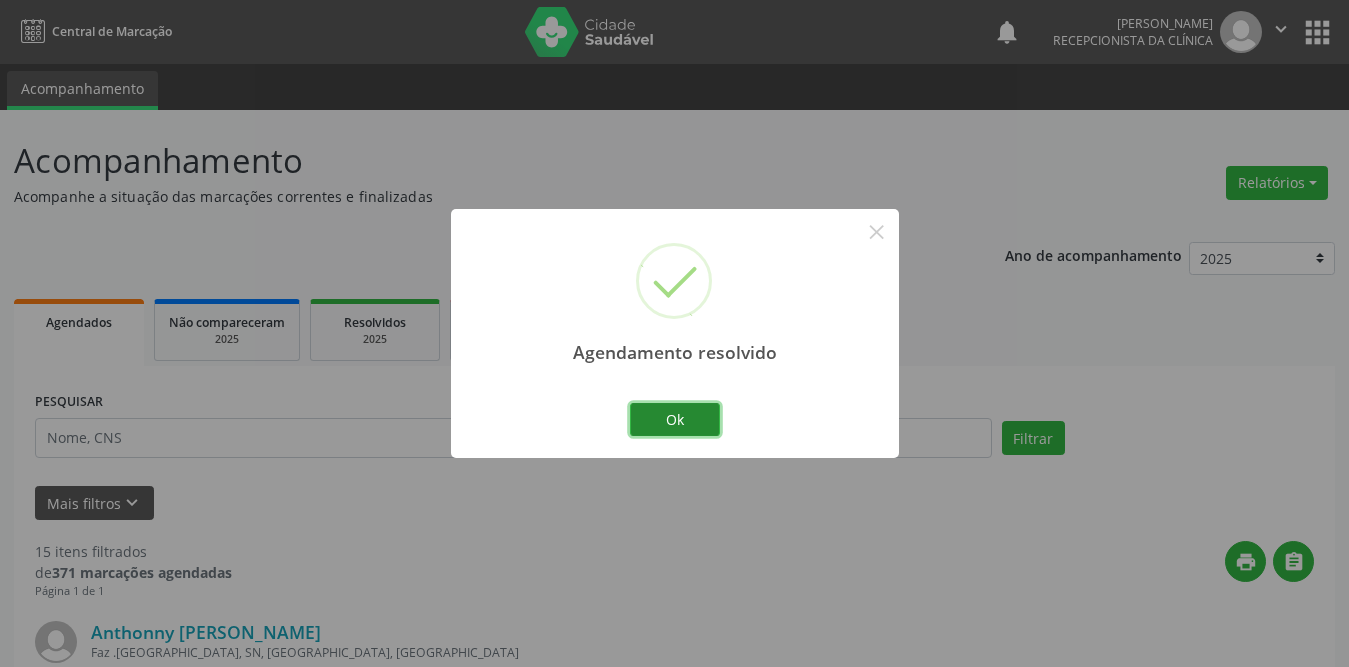 click on "Ok" at bounding box center [675, 420] 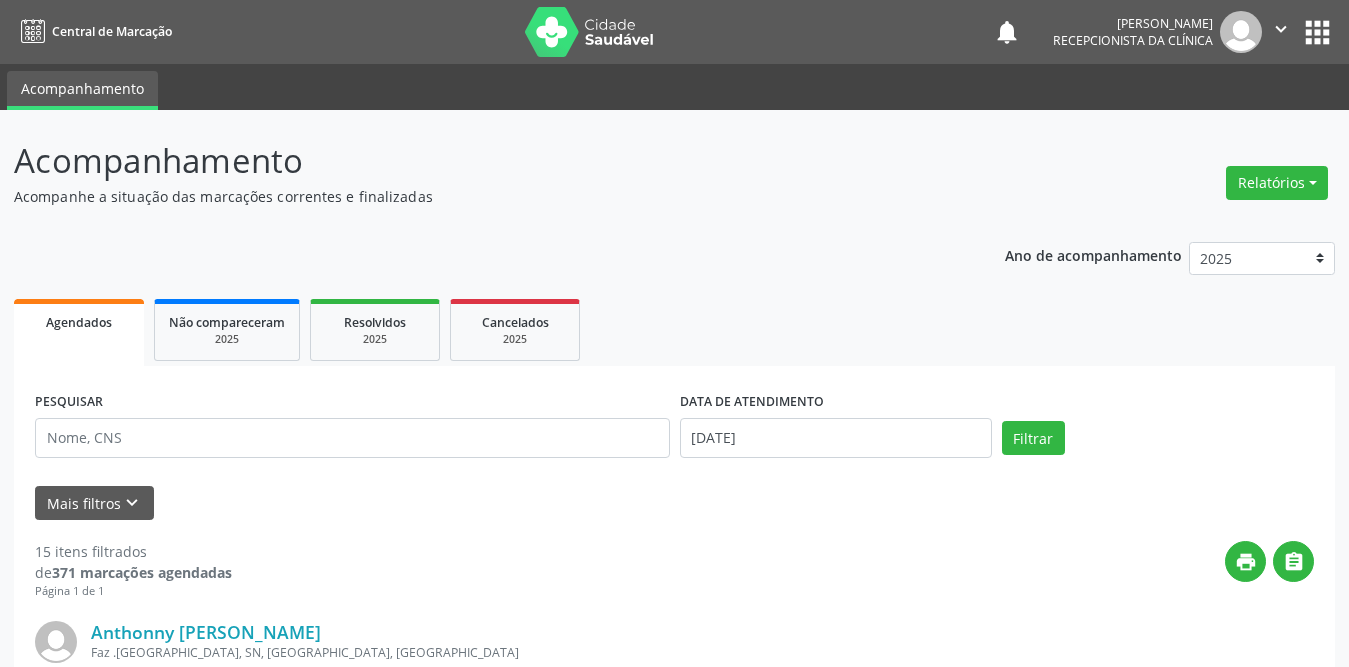 click on "15 itens filtrados
de
371 marcações agendadas
Página 1 de 1
print   
[PERSON_NAME]
Faz .[GEOGRAPHIC_DATA], SN, [GEOGRAPHIC_DATA], [GEOGRAPHIC_DATA]
Data de atendimento:
[DATE] 07:00
Unidade executante:
[GEOGRAPHIC_DATA]
Telefone da clínica:
[PHONE_NUMBER]
Rede:
Não informado
Profissional executante:
[PERSON_NAME]
Item de agendamento:
Ultrassonografia de Abdomen Total
Motivo de agendamento:
.
Preparo:
Não informado
Solicitado por [PERSON_NAME] em [DATE] - há um dia

Mais ações
insert_drive_file
Exportar (PDF)
check
Resolvido
[PERSON_NAME]
[STREET_ADDRESS][PERSON_NAME]
Rede:" at bounding box center [674, 2592] 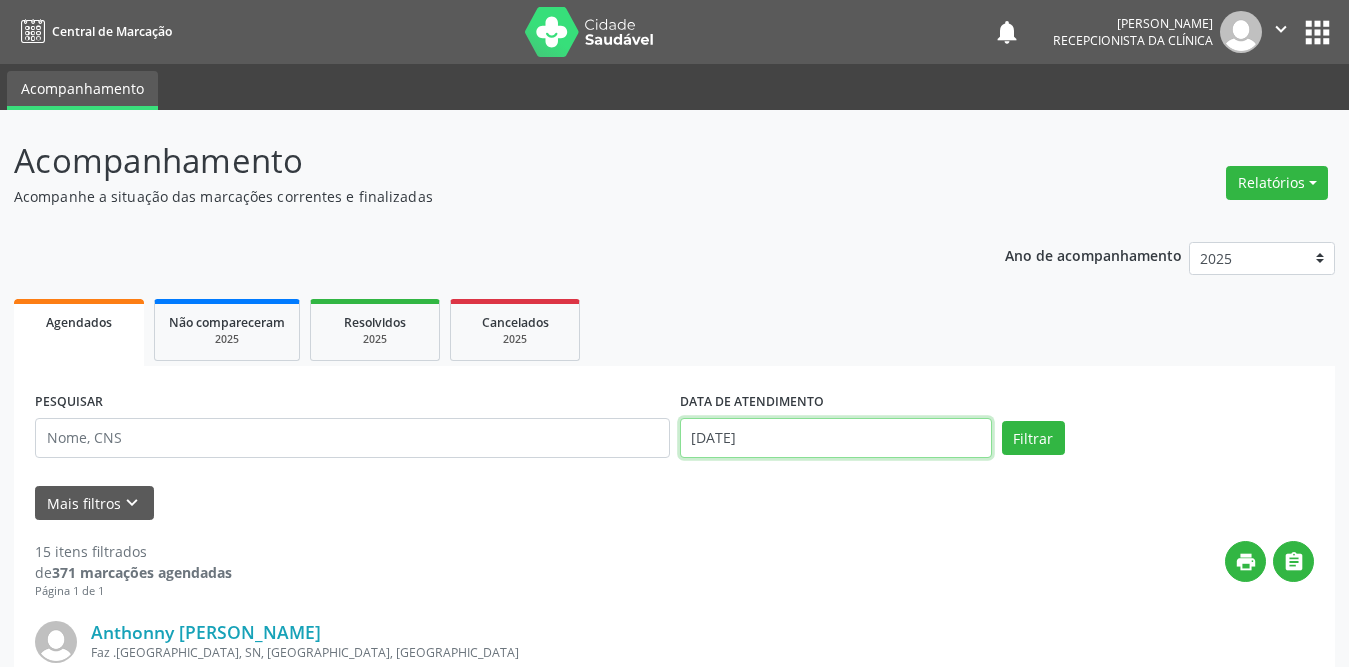click on "[DATE]" at bounding box center [836, 438] 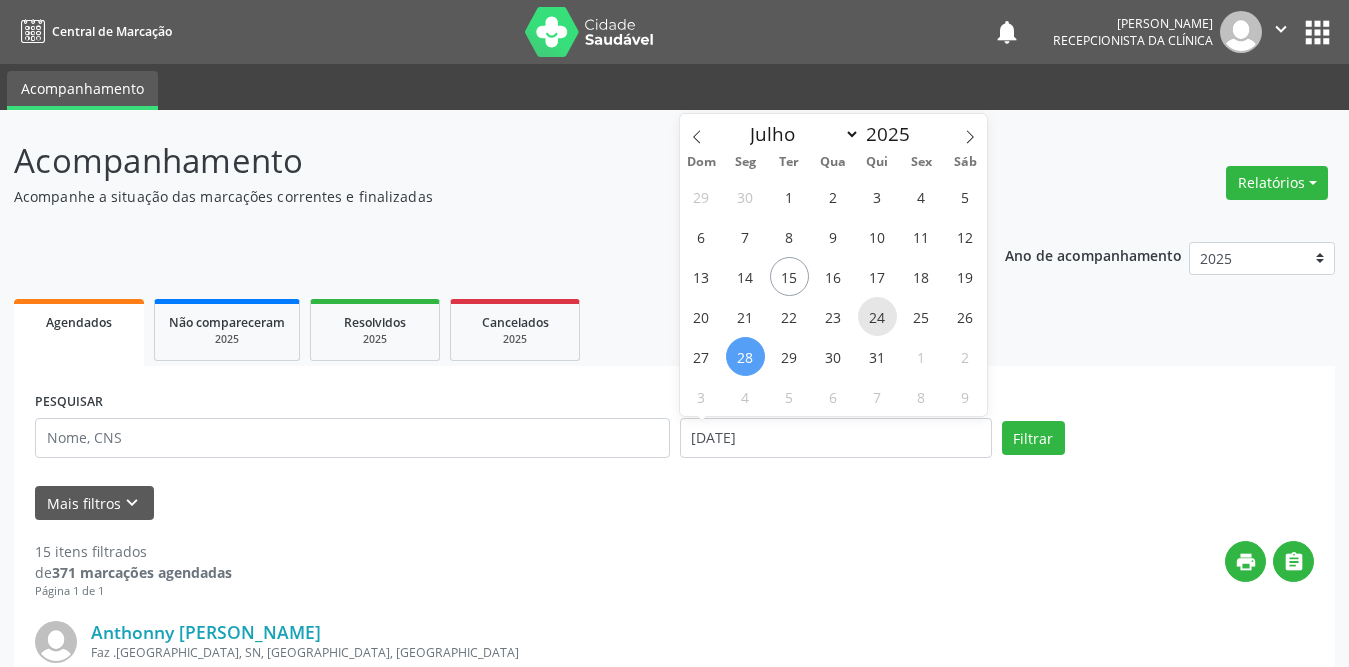 click on "24" at bounding box center [877, 316] 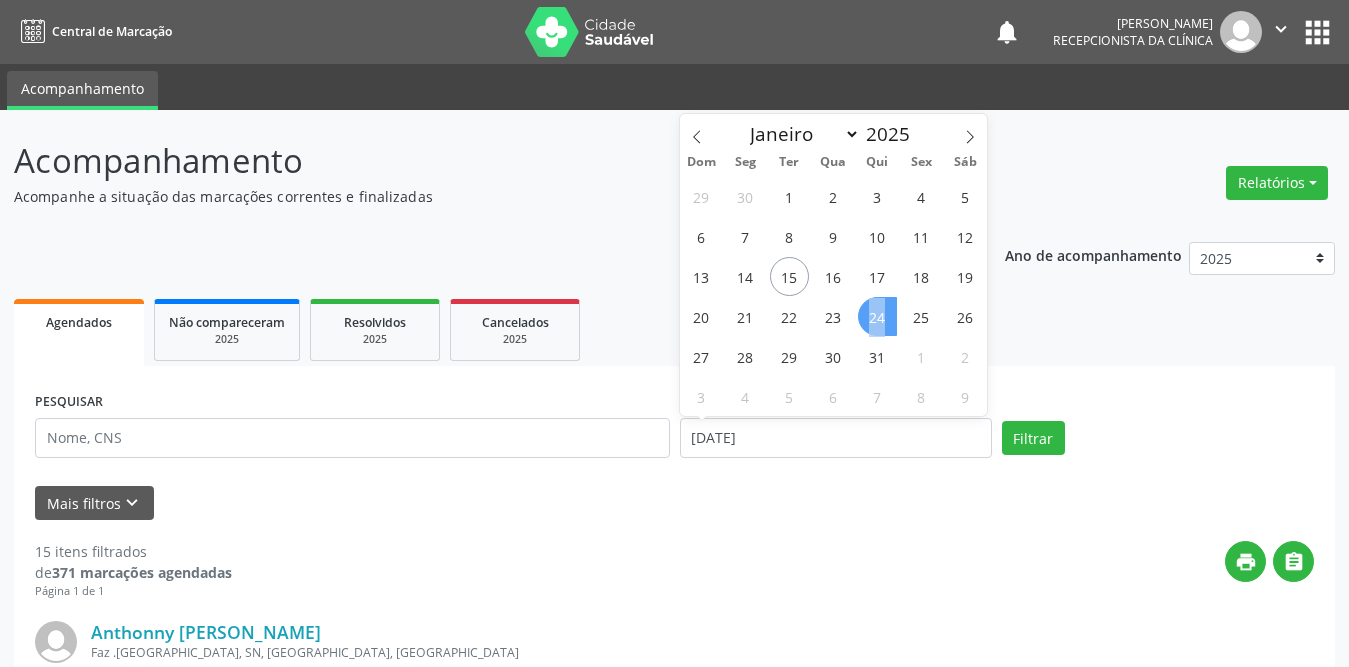 click on "24" at bounding box center [877, 316] 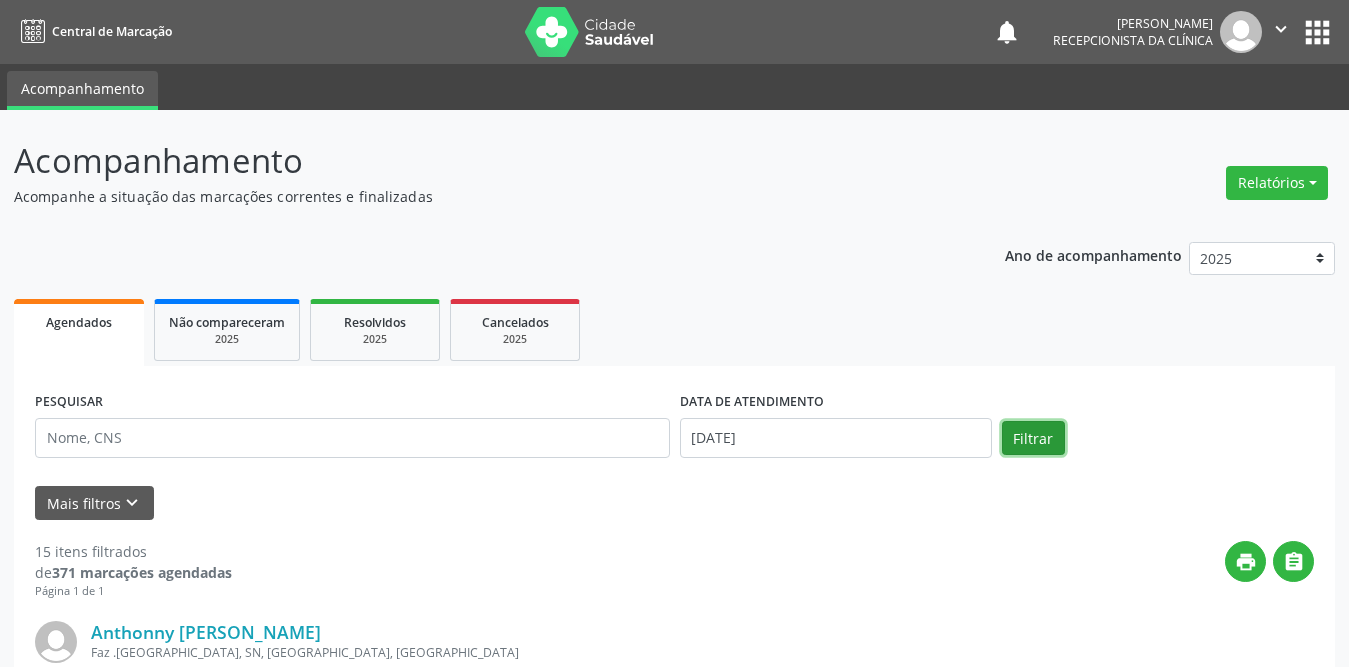 click on "Filtrar" at bounding box center (1033, 438) 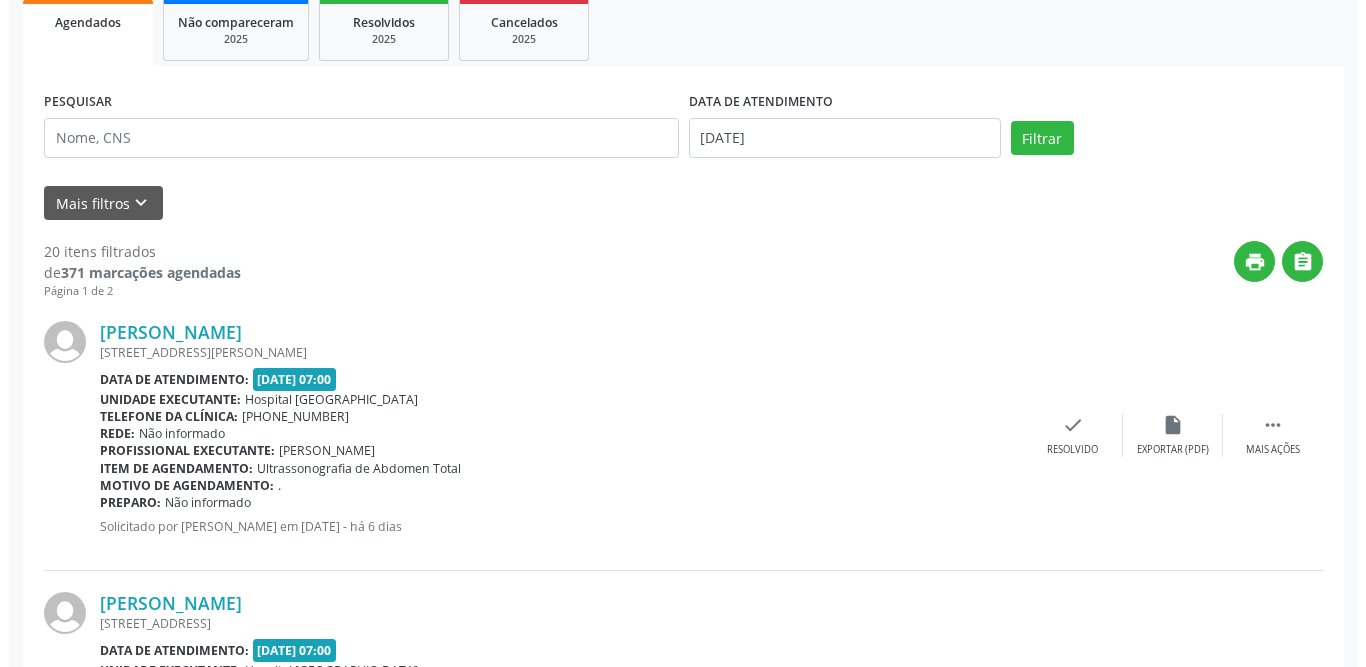 scroll, scrollTop: 600, scrollLeft: 0, axis: vertical 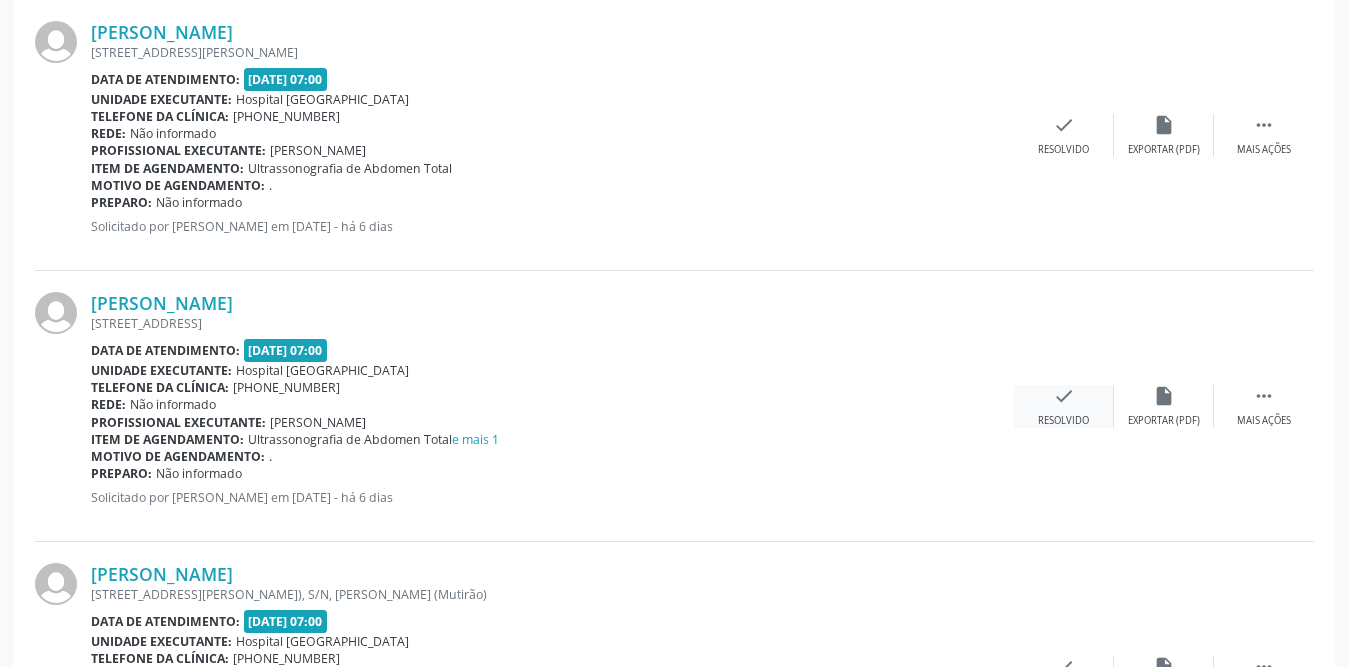 click on "check" at bounding box center [1064, 396] 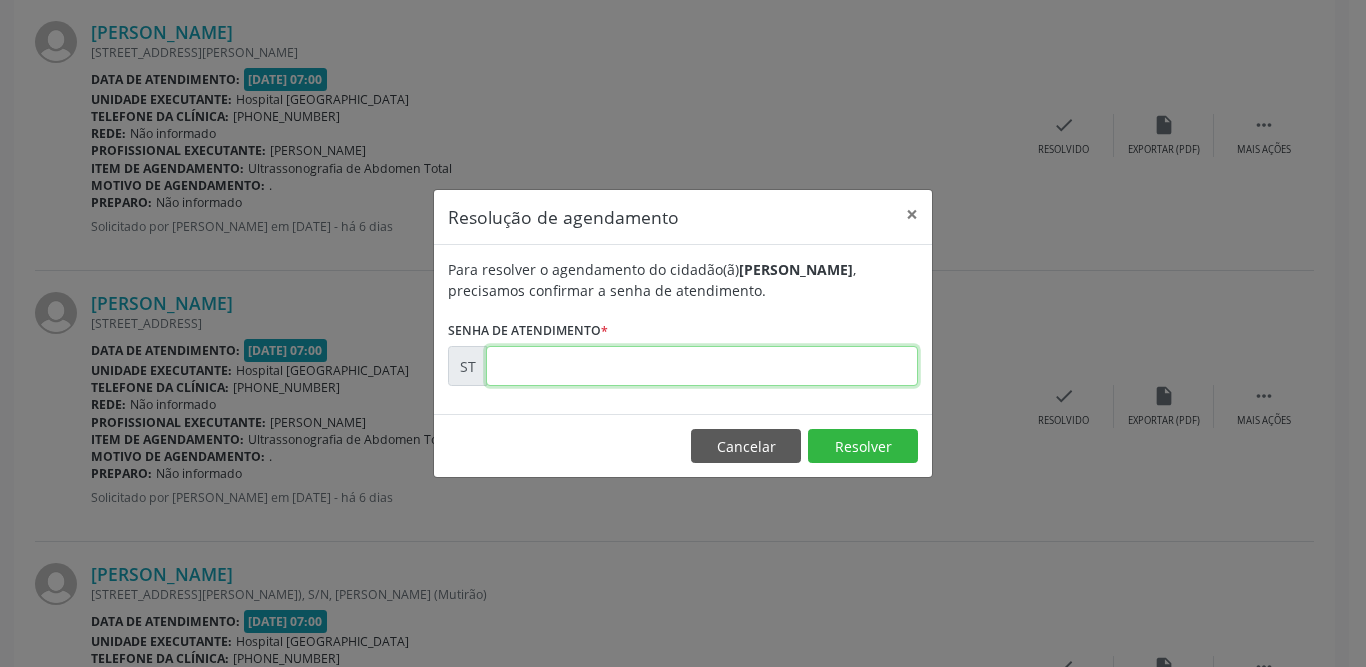 click at bounding box center (702, 366) 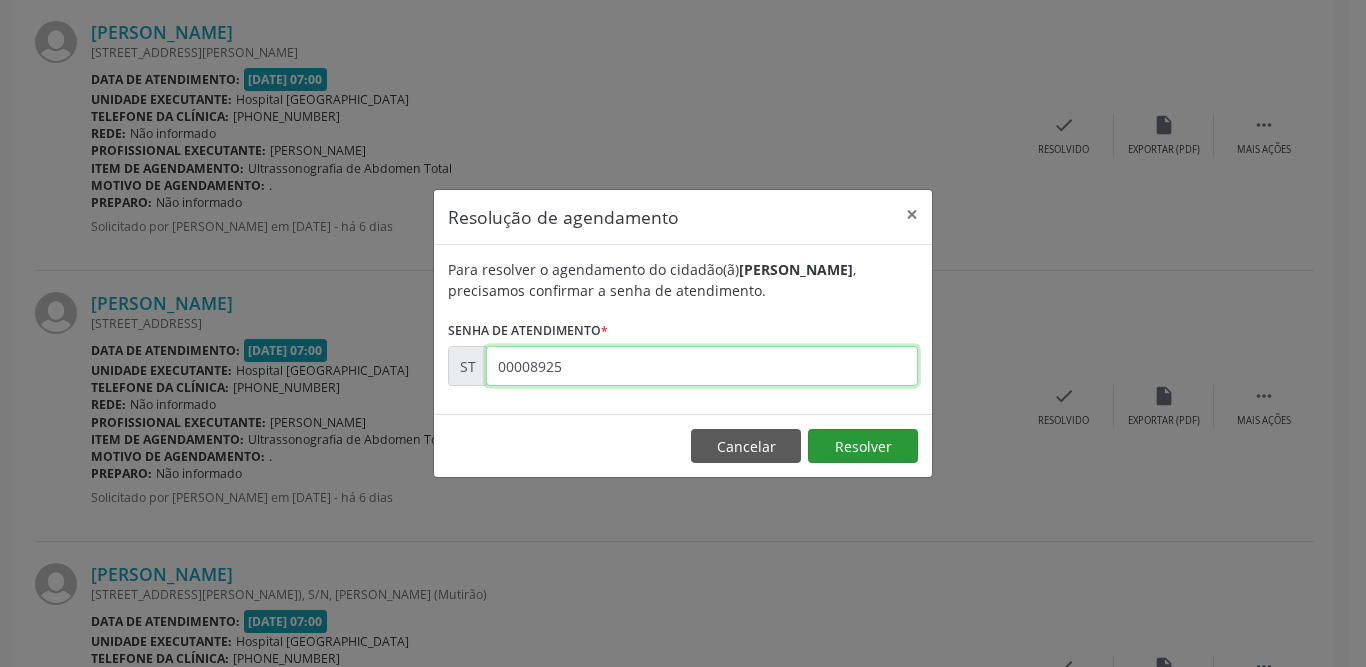 type on "00008925" 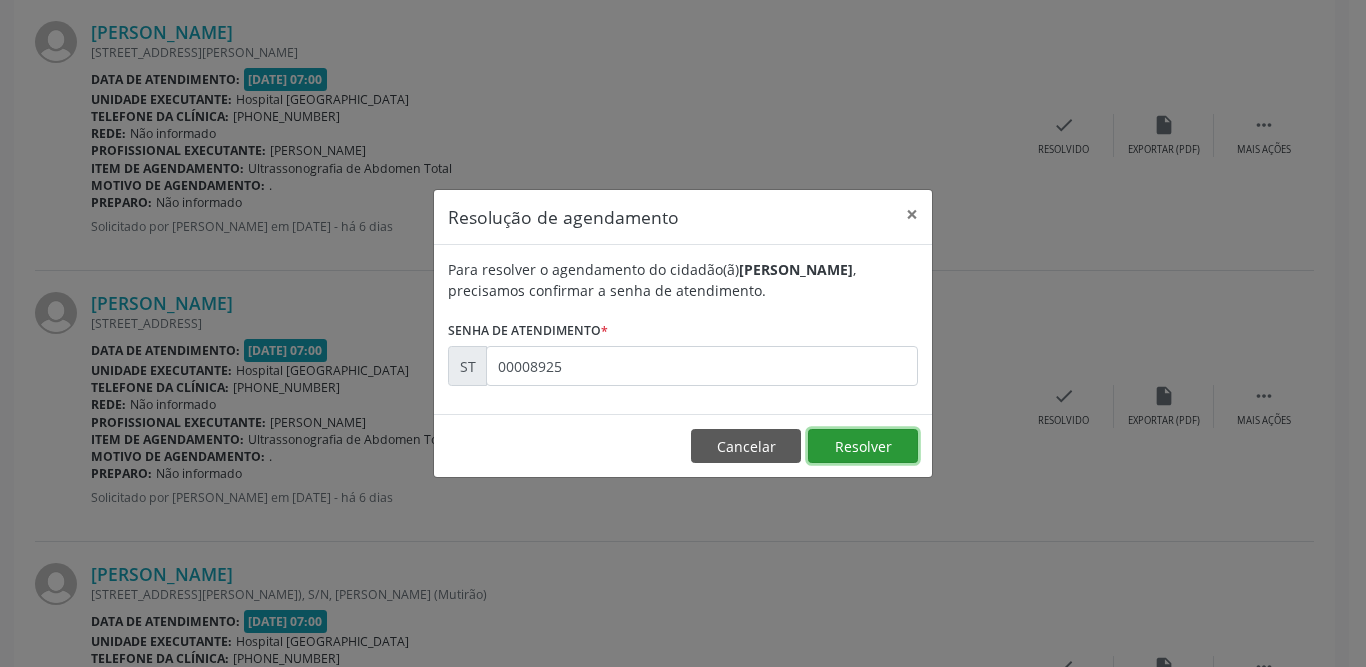 click on "Resolver" at bounding box center [863, 446] 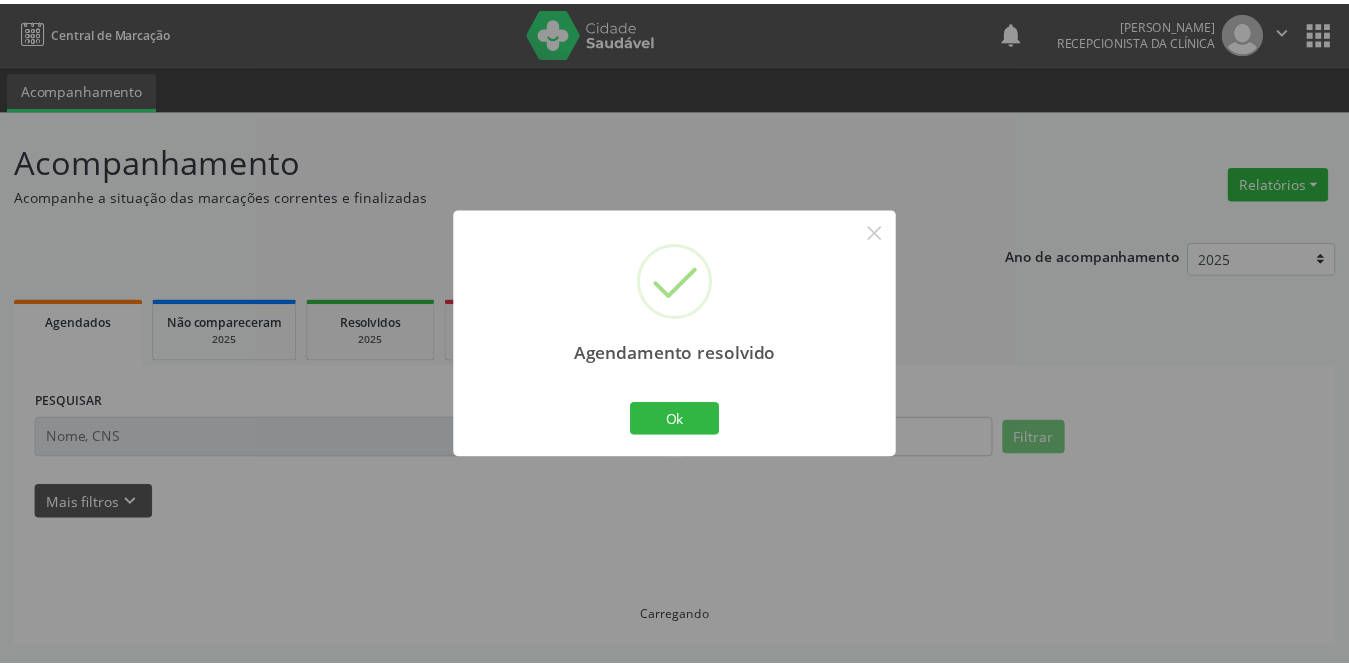 scroll, scrollTop: 0, scrollLeft: 0, axis: both 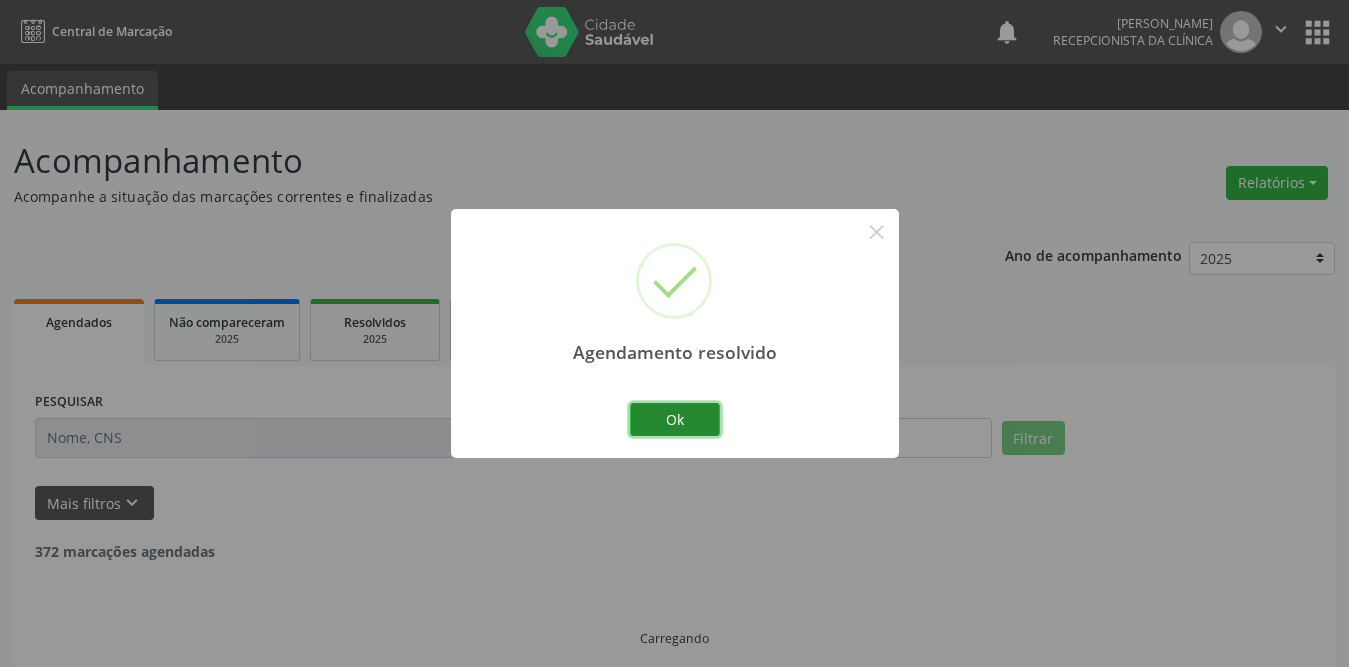 click on "Ok" at bounding box center [675, 420] 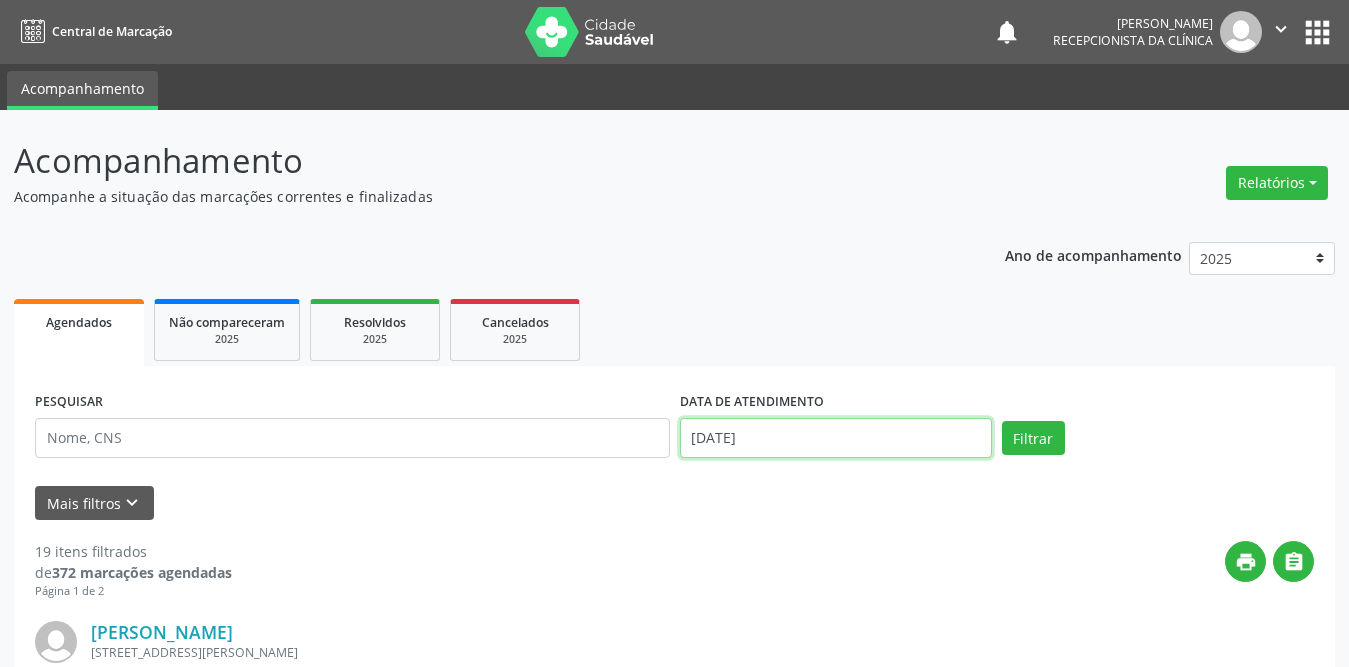 click on "[DATE]" at bounding box center [836, 438] 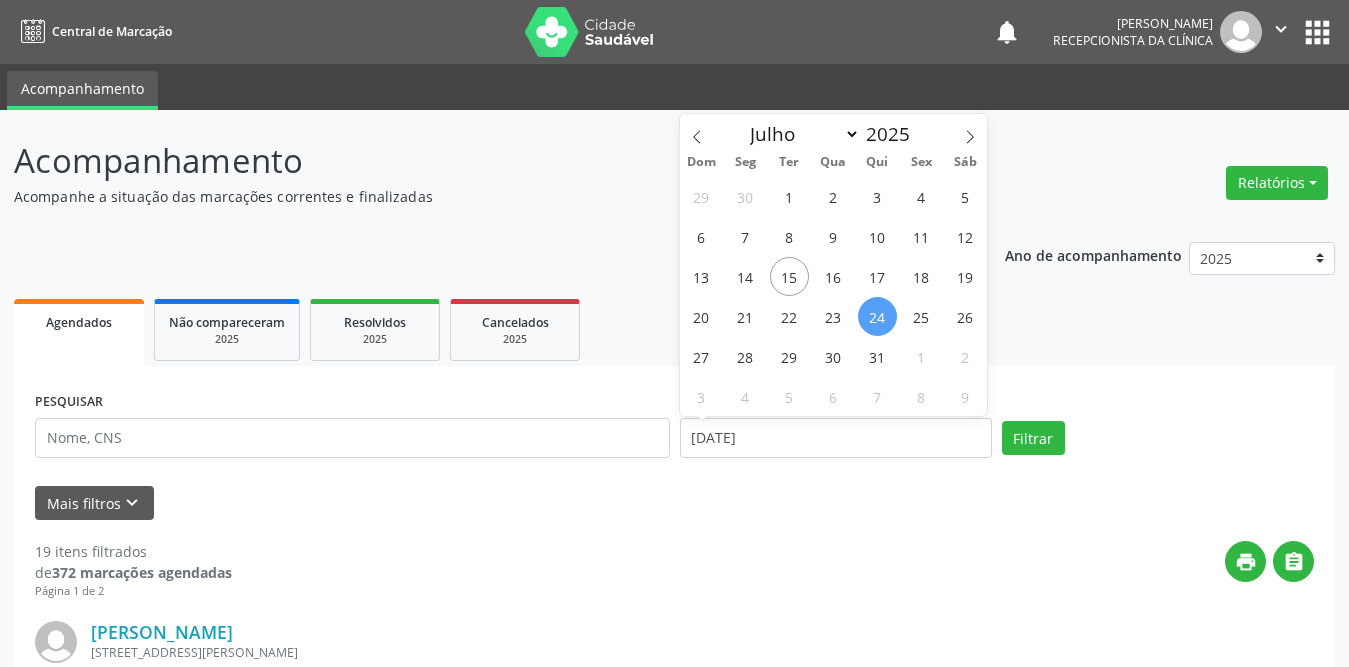 click on "DATA DE ATENDIMENTO
[DATE]" at bounding box center (836, 429) 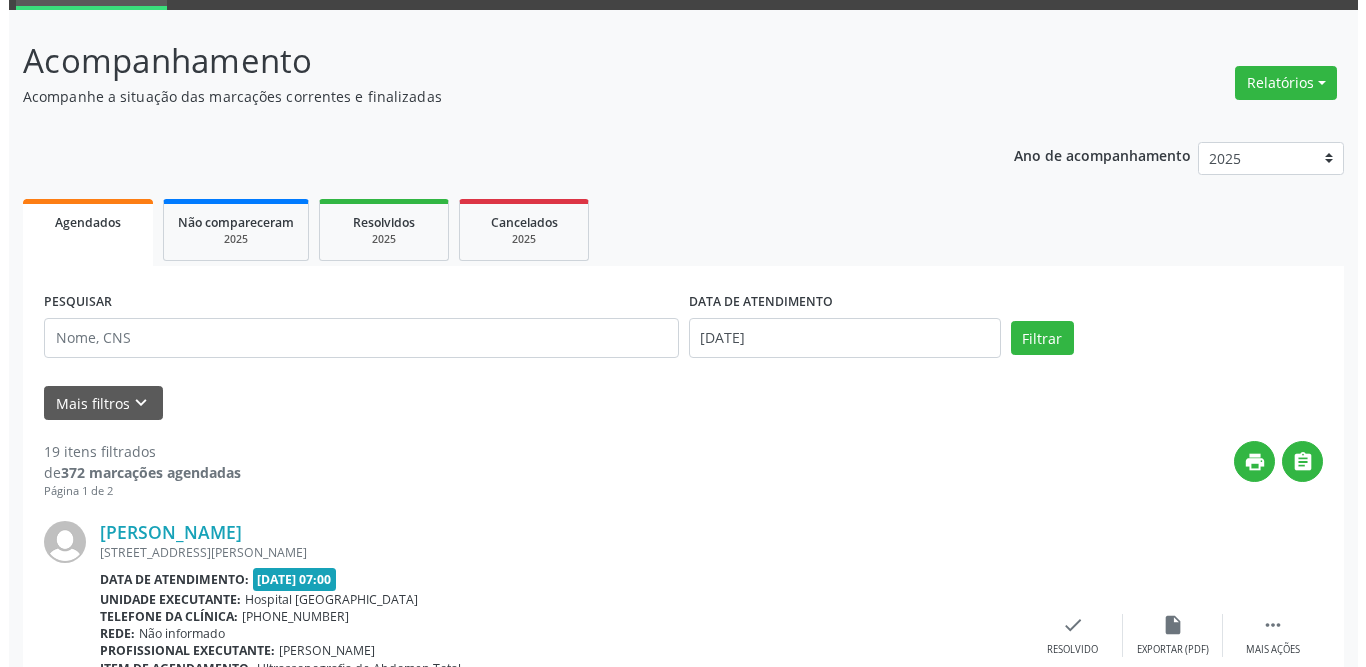 scroll, scrollTop: 300, scrollLeft: 0, axis: vertical 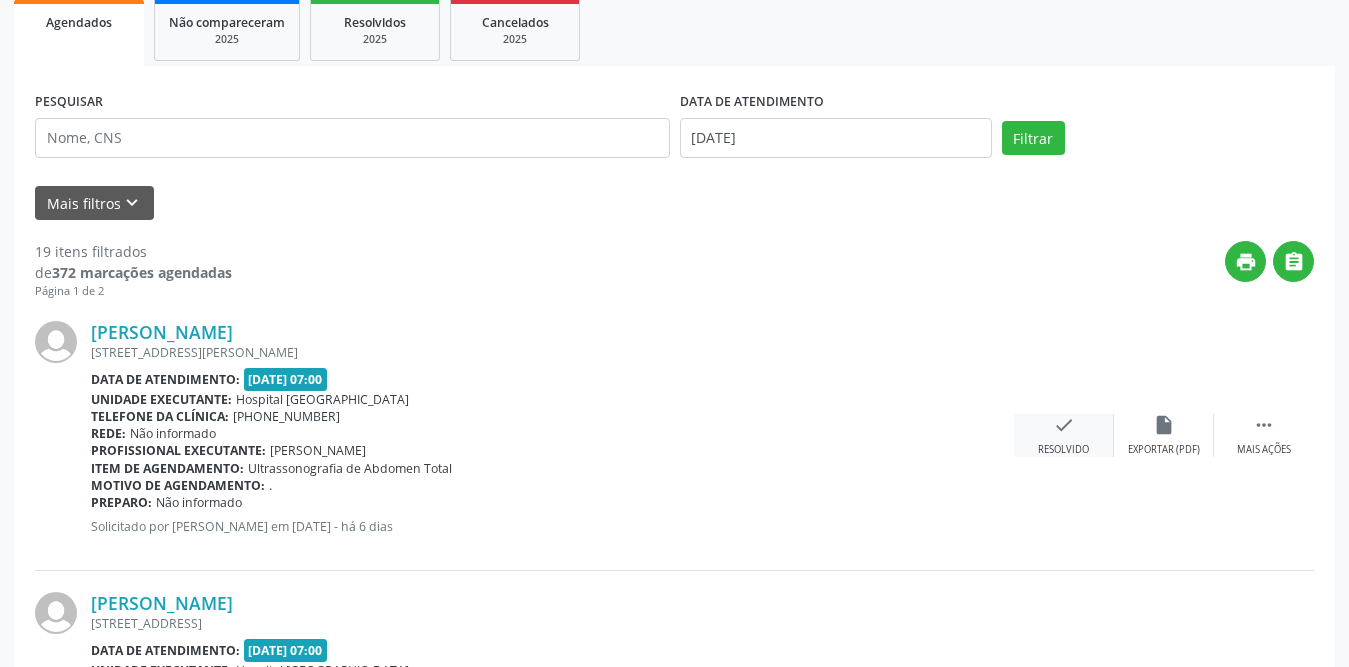 click on "check" at bounding box center (1064, 425) 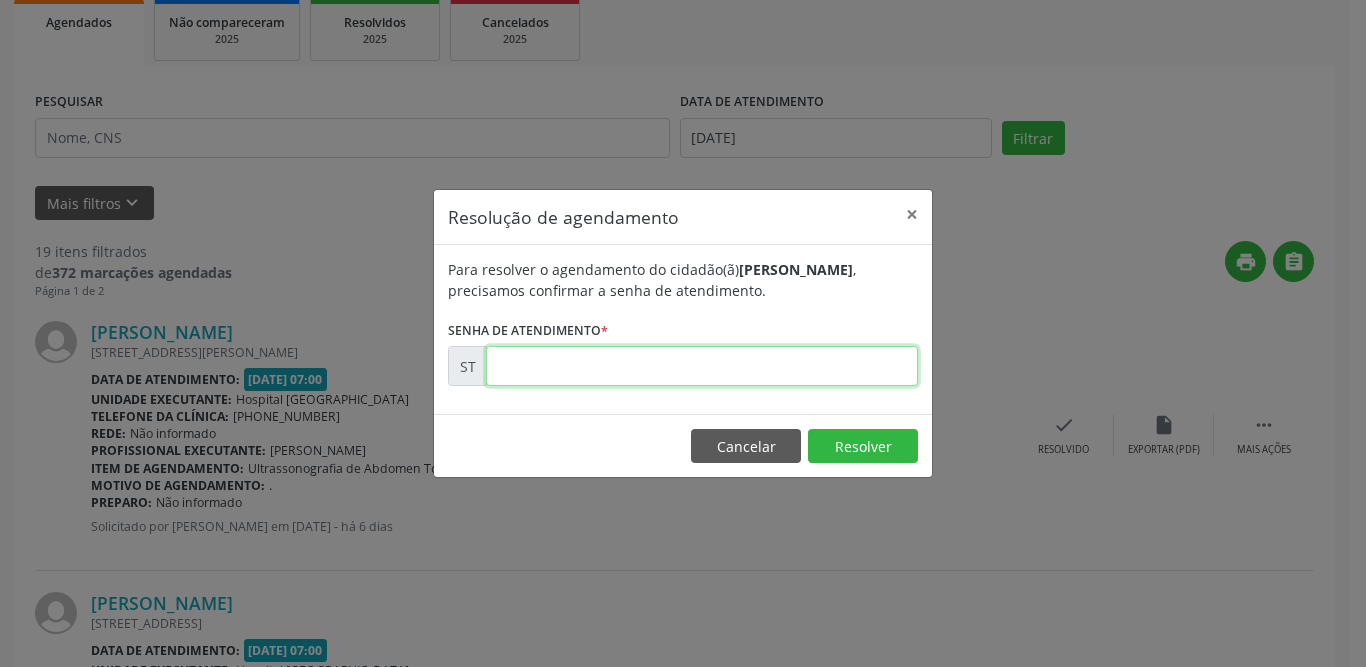 click at bounding box center [702, 366] 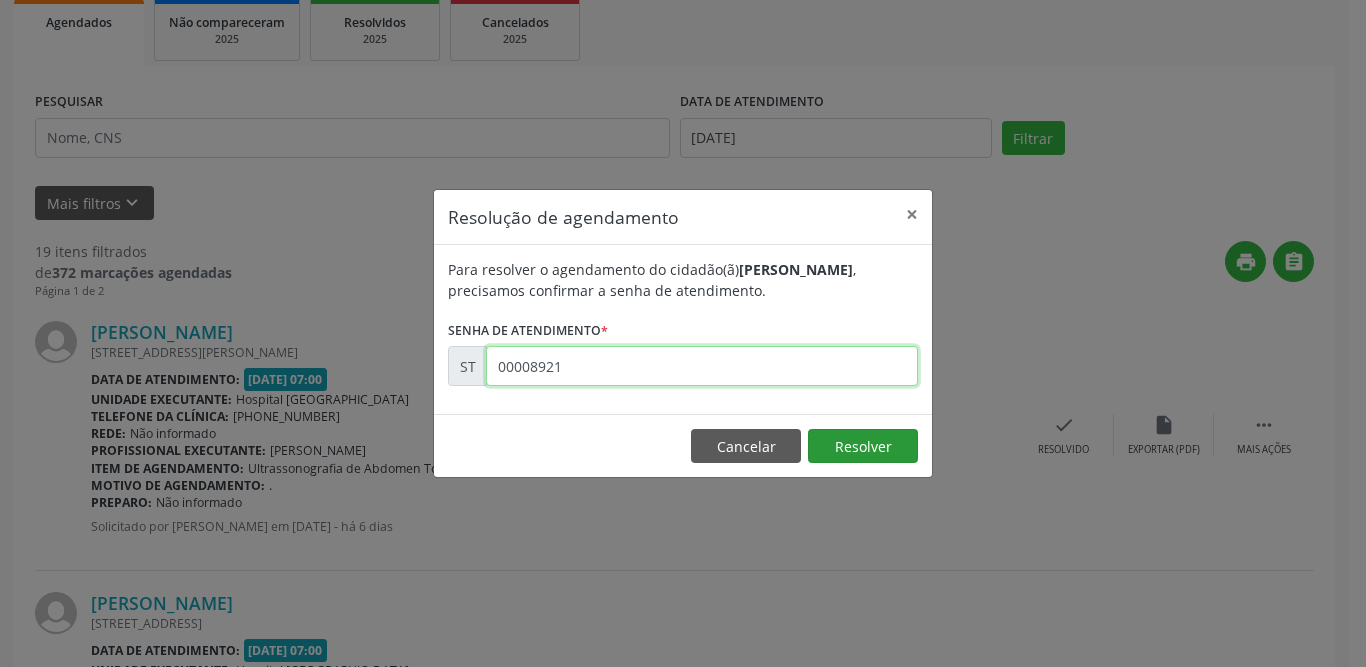 type on "00008921" 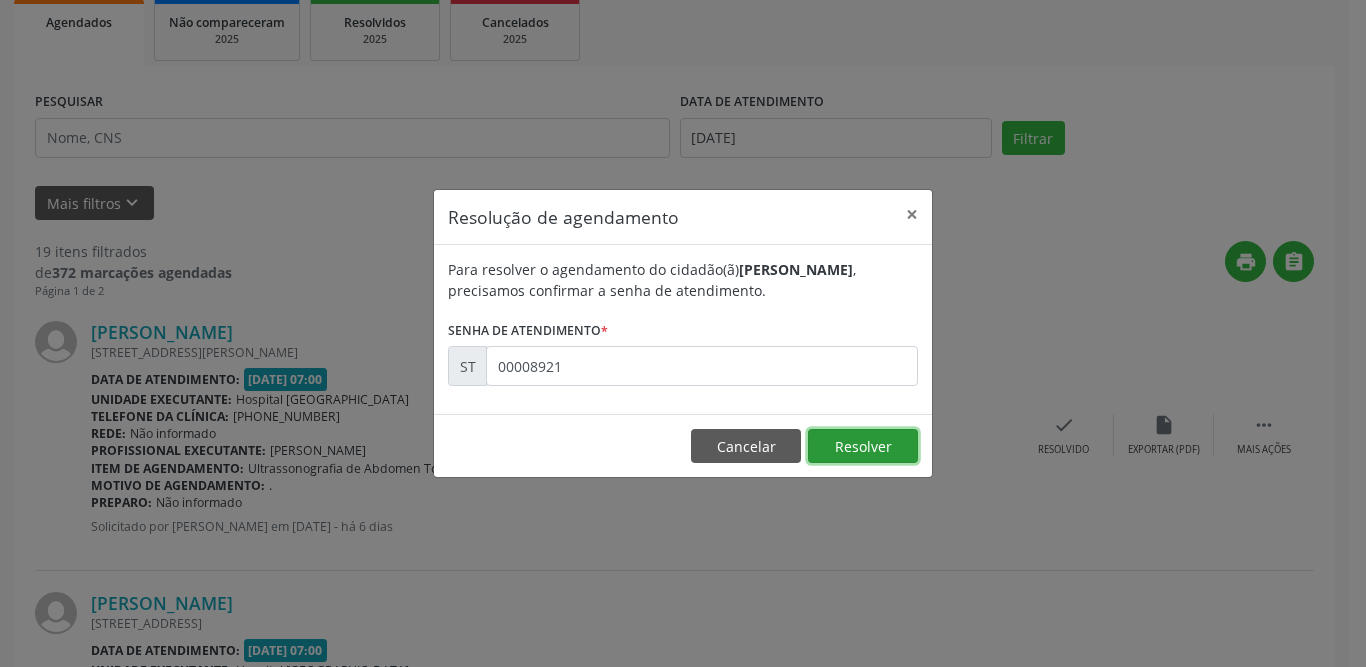 click on "Resolver" at bounding box center (863, 446) 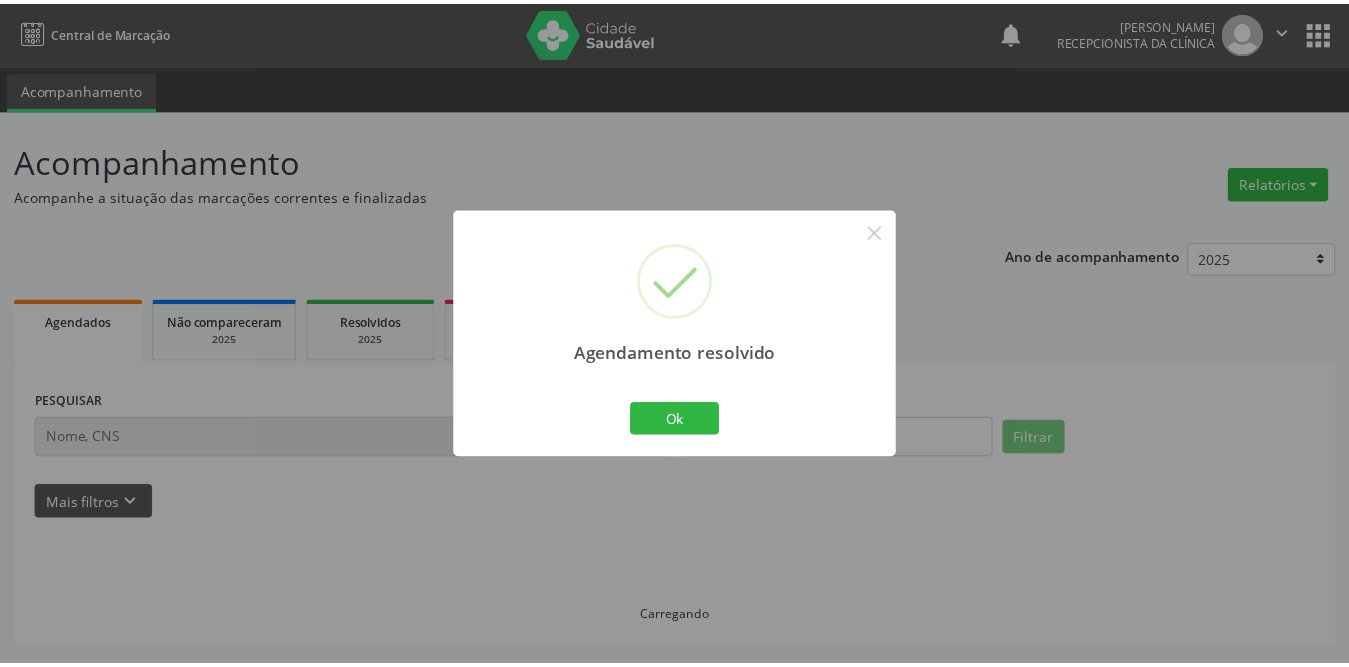 scroll, scrollTop: 0, scrollLeft: 0, axis: both 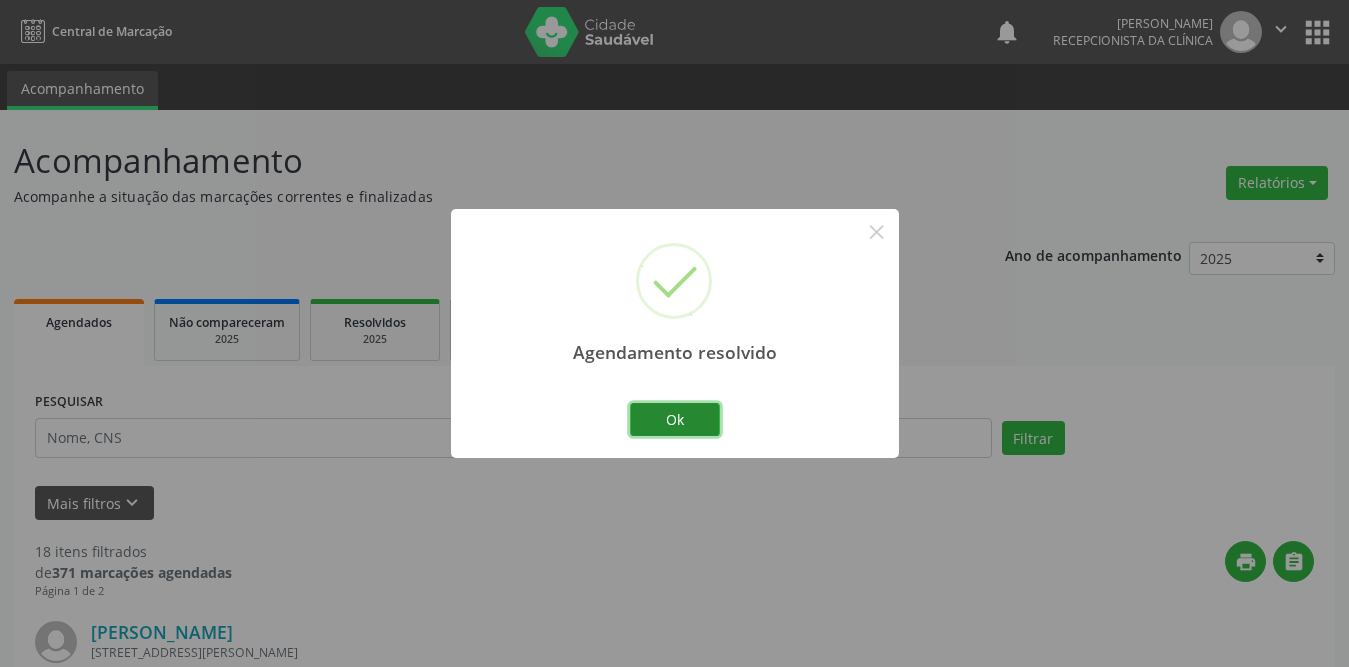 click on "Ok" at bounding box center [675, 420] 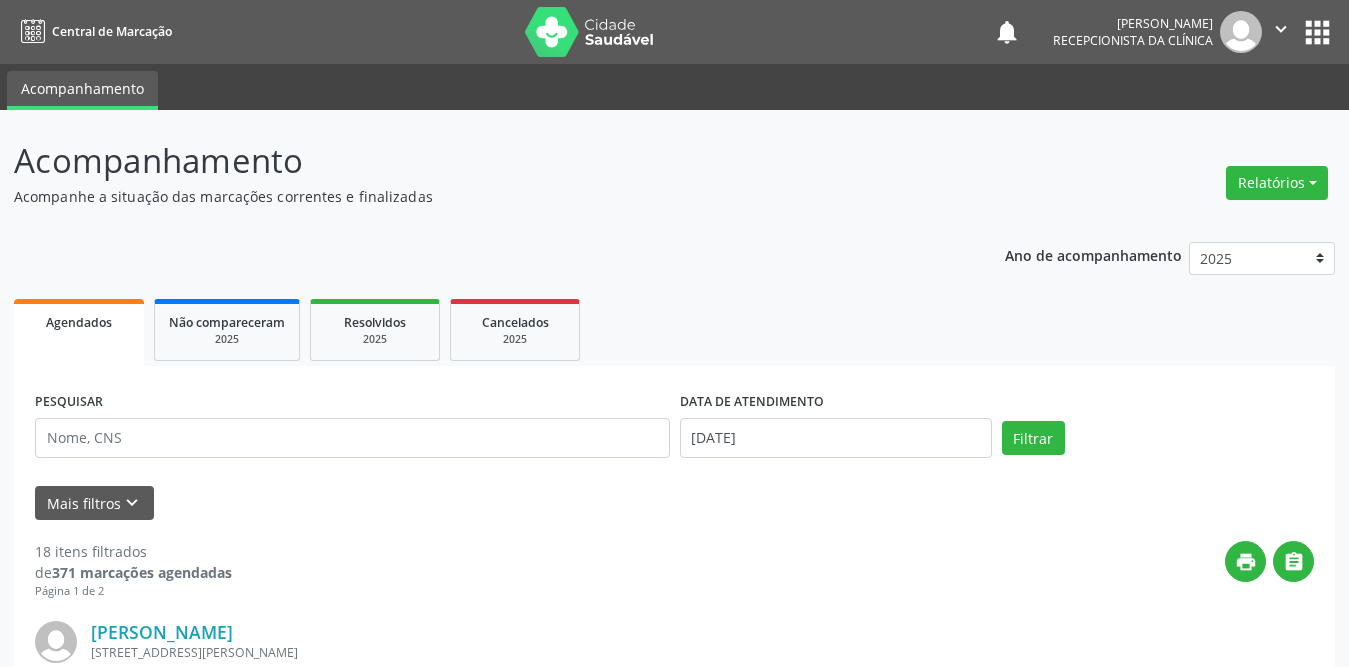 click on "18 itens filtrados
de
371 marcações agendadas
Página 1 de 2
print   
[PERSON_NAME]
[STREET_ADDRESS][PERSON_NAME]
Data de atendimento:
[DATE] 07:00
Unidade executante:
[GEOGRAPHIC_DATA]
Telefone da clínica:
[PHONE_NUMBER]
Rede:
Não informado
Profissional executante:
[PERSON_NAME]
Item de agendamento:
Ultrassonografia Mamaria Bilateral
Motivo de agendamento:
.
Preparo:
Não informado
Solicitado por [PERSON_NAME] em [DATE] - há 6 dias

Mais ações
insert_drive_file
Exportar (PDF)
check
Resolvido
[PERSON_NAME]
quadra 61 lote 07, [GEOGRAPHIC_DATA], [GEOGRAPHIC_DATA], [GEOGRAPHIC_DATA]
Data de atendimento:" at bounding box center (674, 2614) 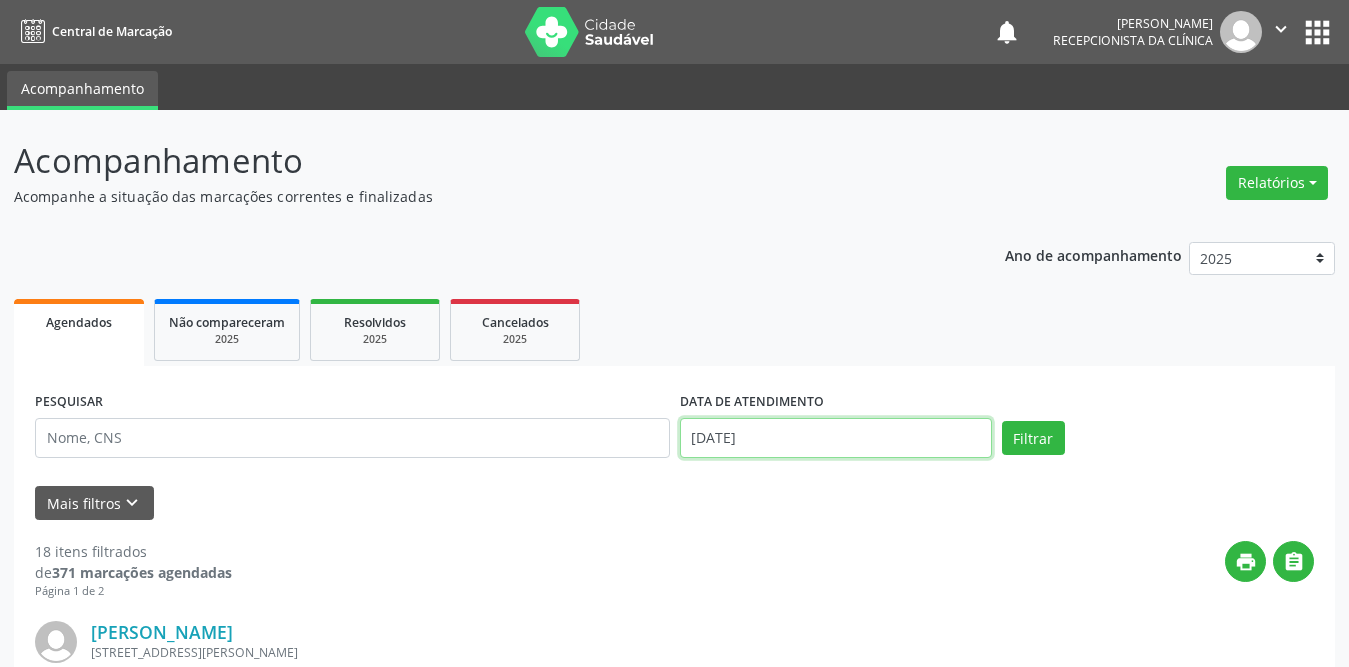 click on "[DATE]" at bounding box center (836, 438) 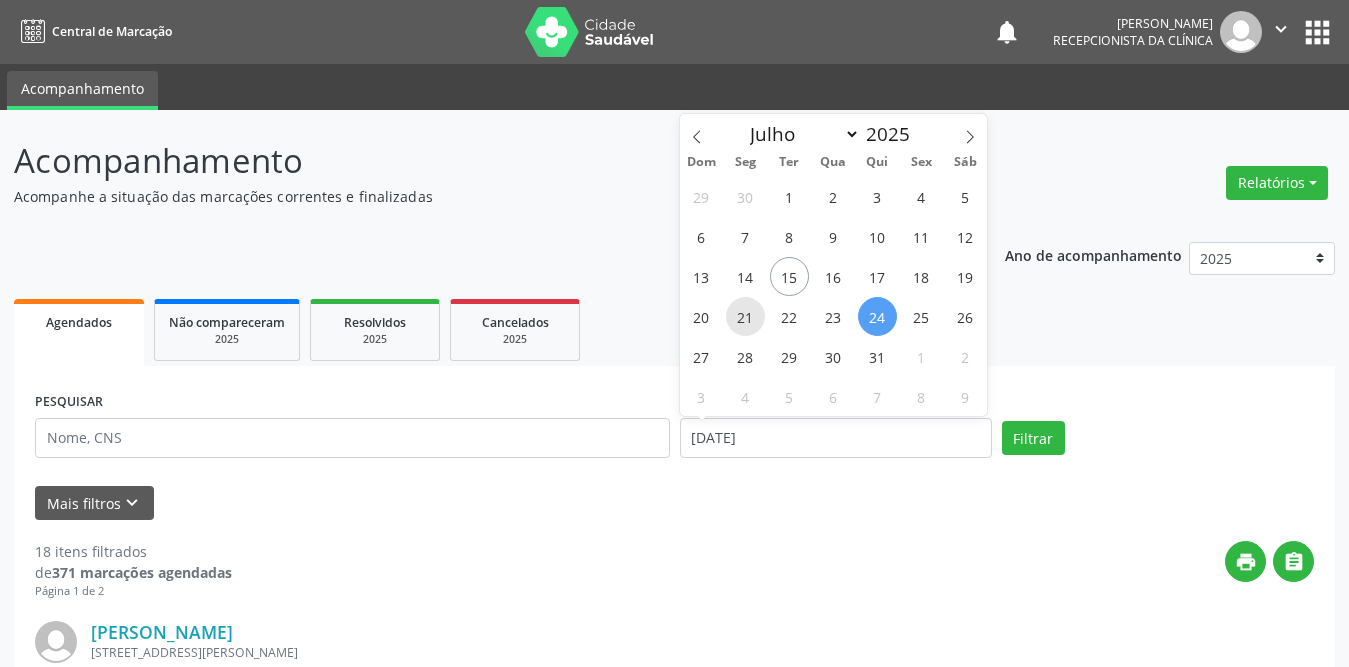 click on "21" at bounding box center [745, 316] 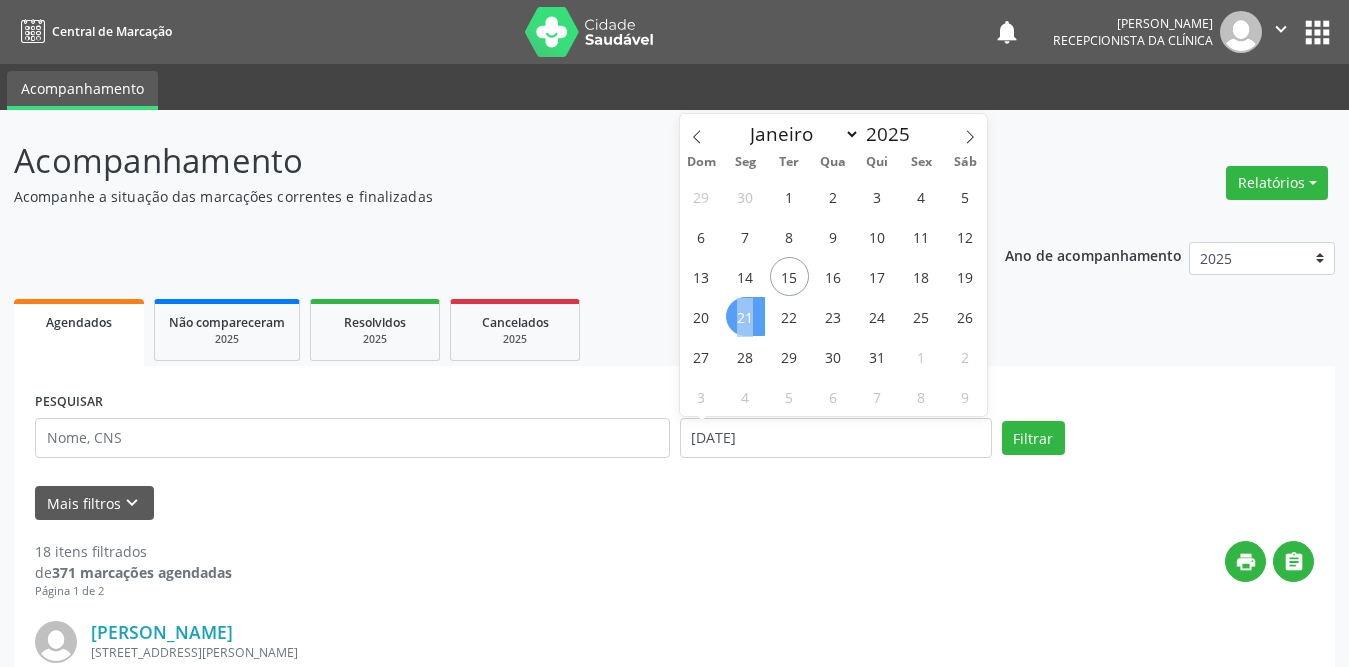 click on "21" at bounding box center (745, 316) 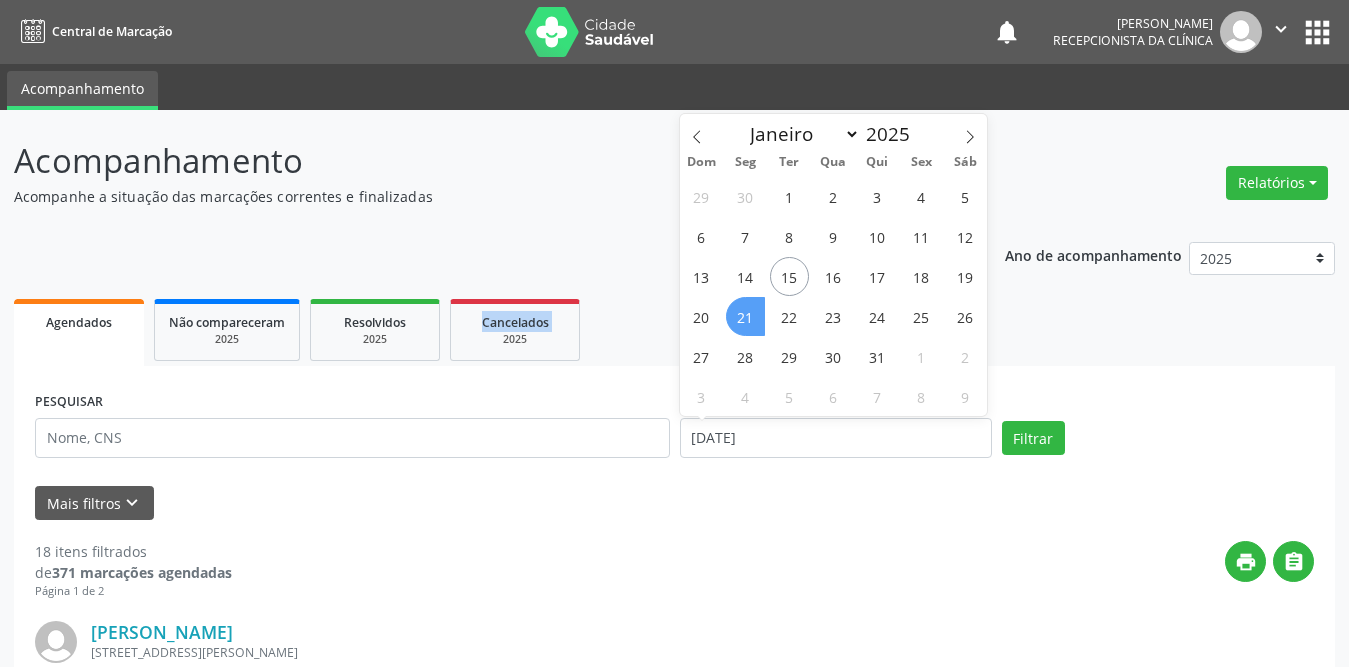 click on "Agendados   Não compareceram
2025
Resolvidos
2025
Cancelados
2025" at bounding box center (674, 330) 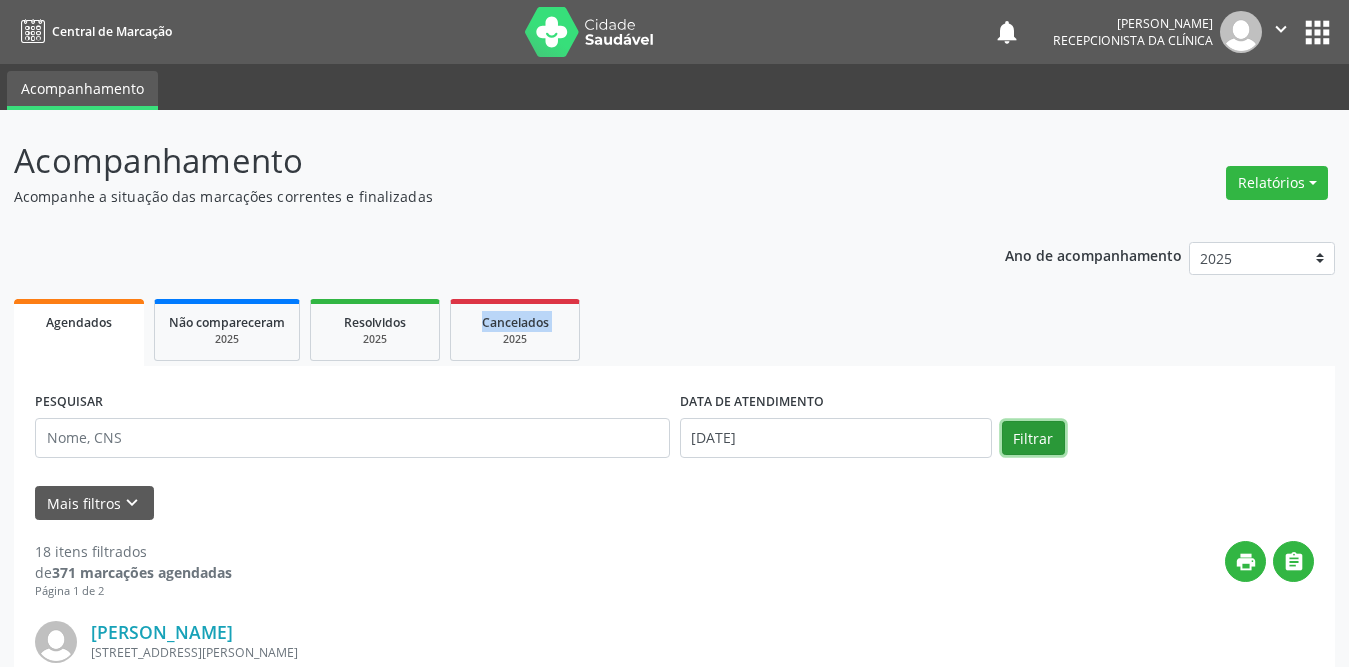 click on "Filtrar" at bounding box center (1033, 438) 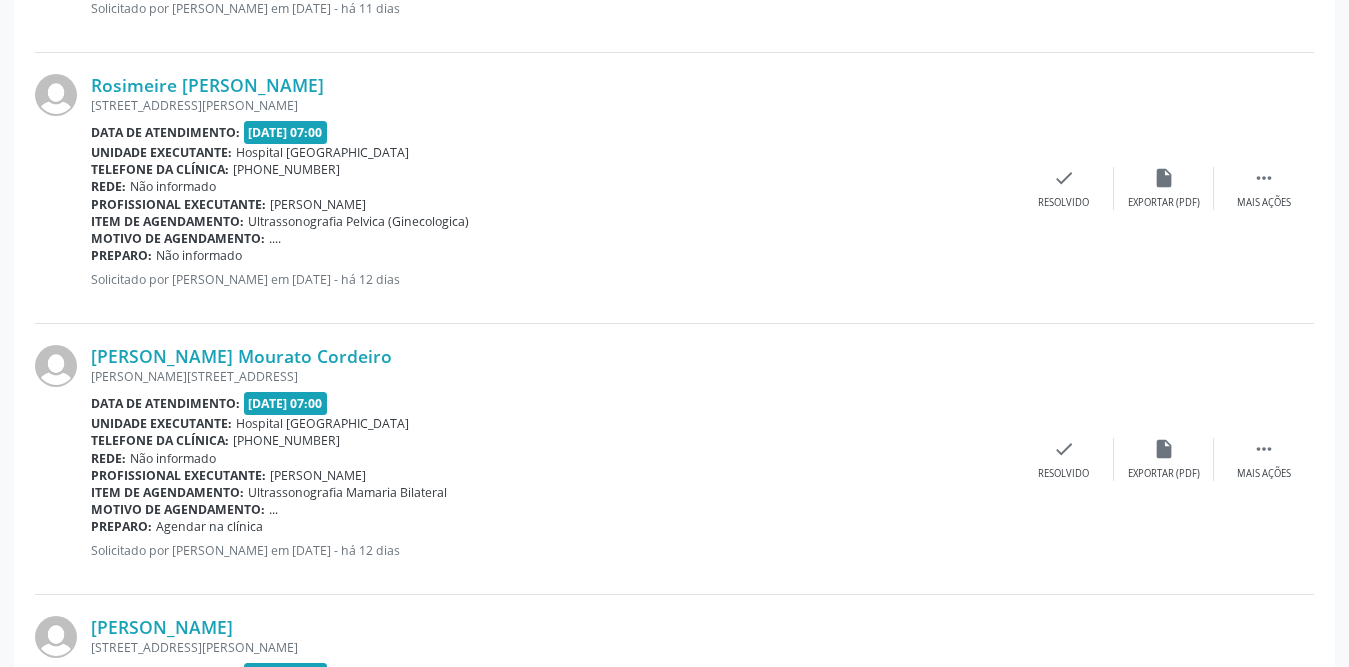scroll, scrollTop: 4089, scrollLeft: 0, axis: vertical 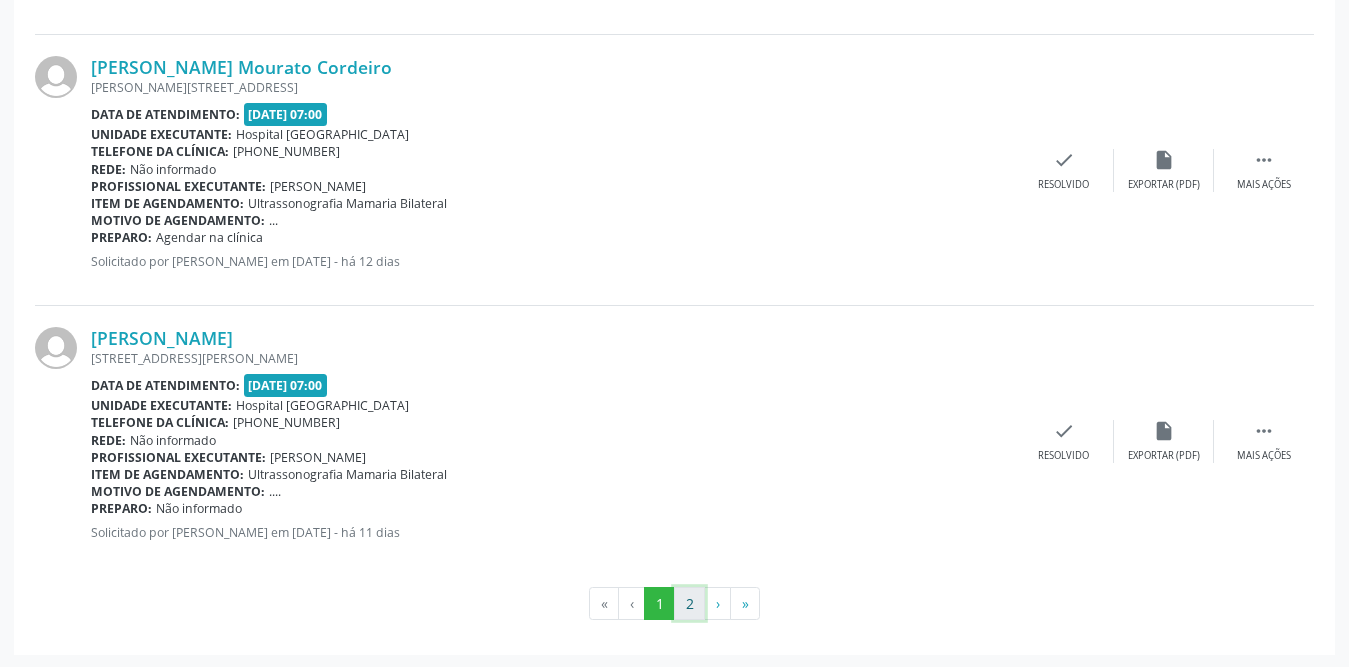 click on "2" at bounding box center (689, 604) 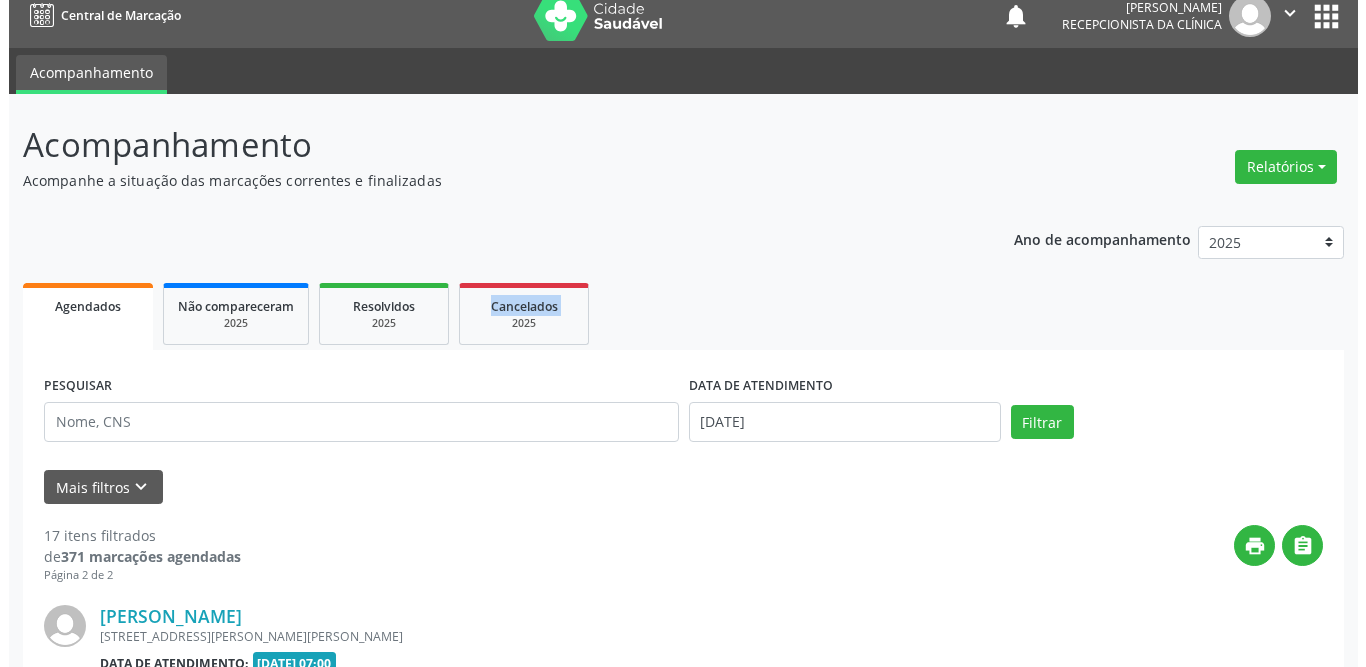 scroll, scrollTop: 567, scrollLeft: 0, axis: vertical 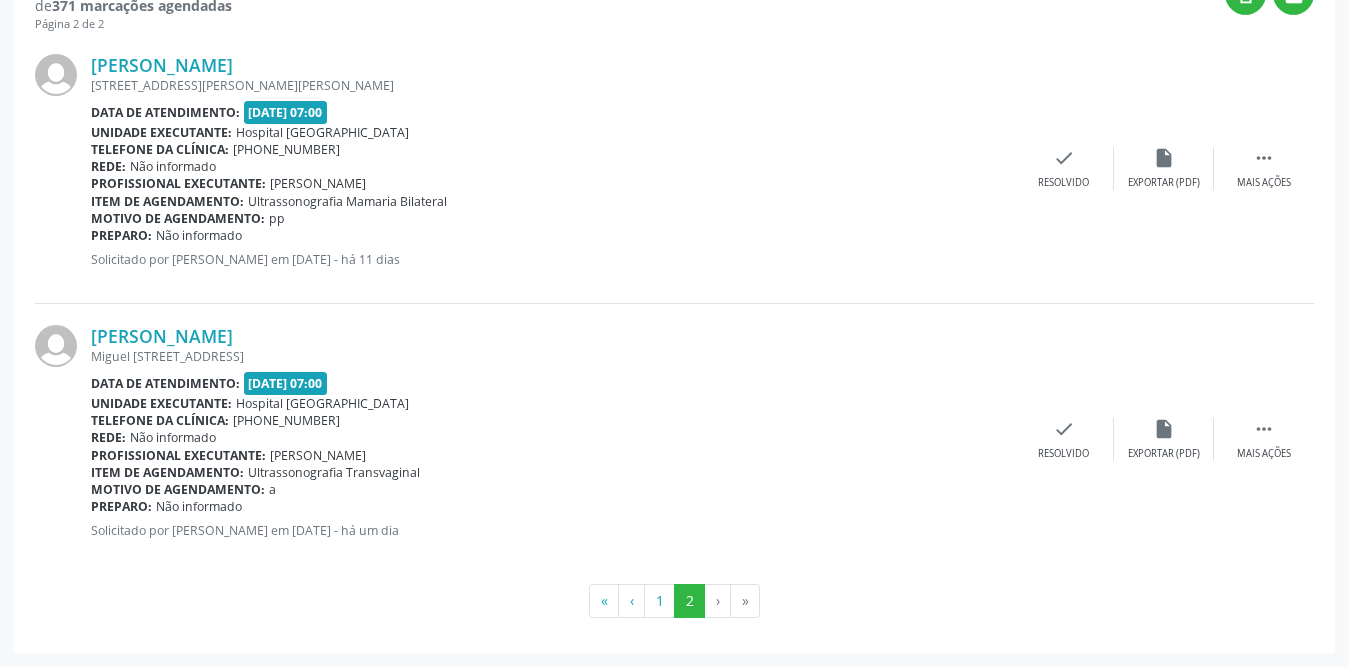 click on "Telefone da clínica:
[PHONE_NUMBER]" at bounding box center (552, 420) 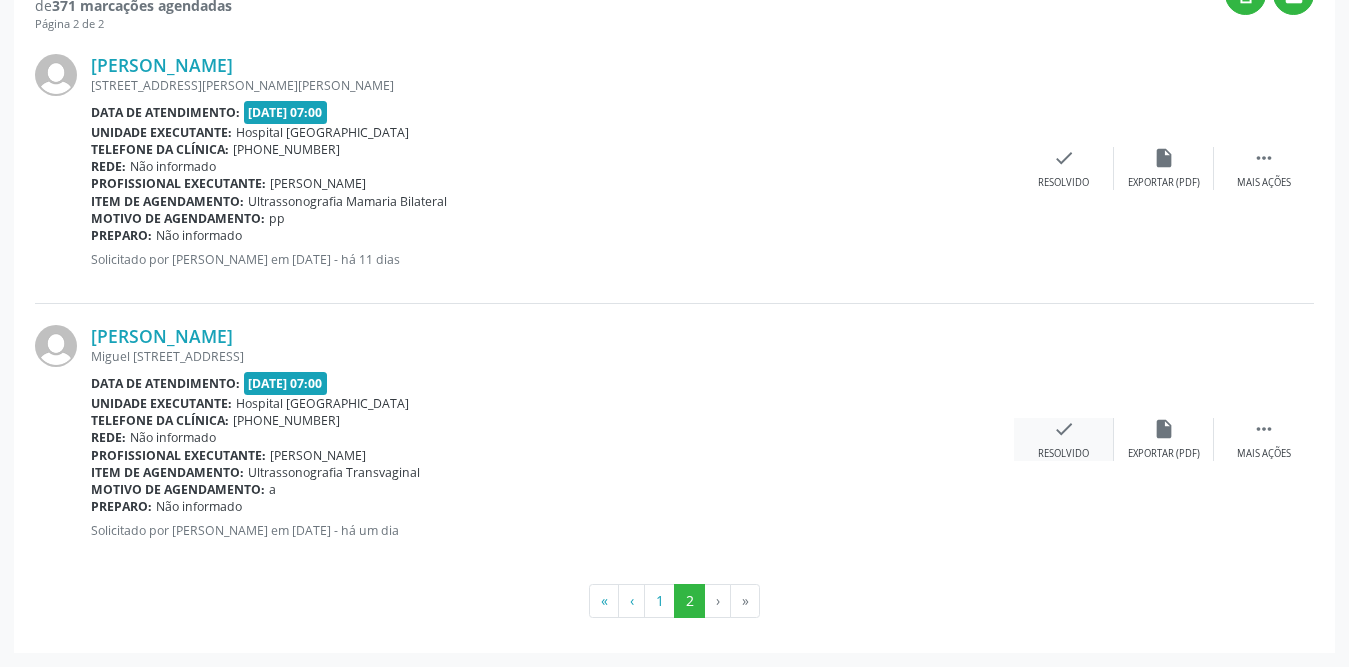click on "check" at bounding box center (1064, 429) 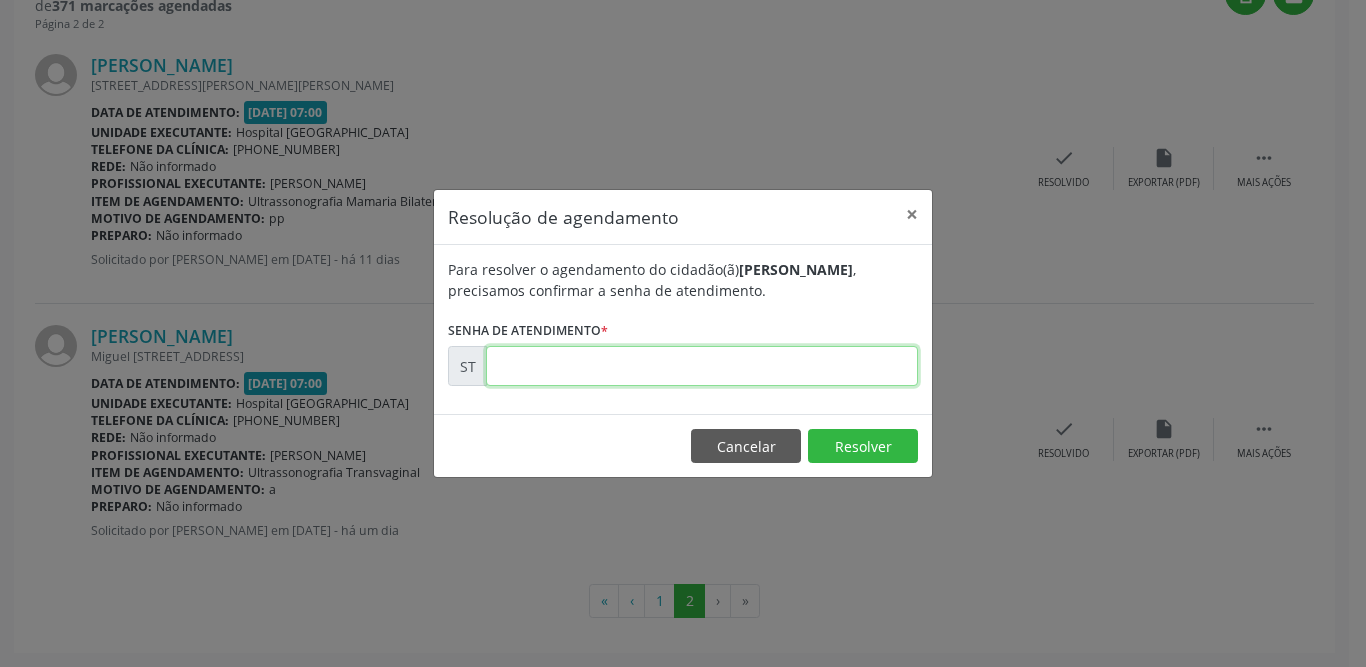click at bounding box center [702, 366] 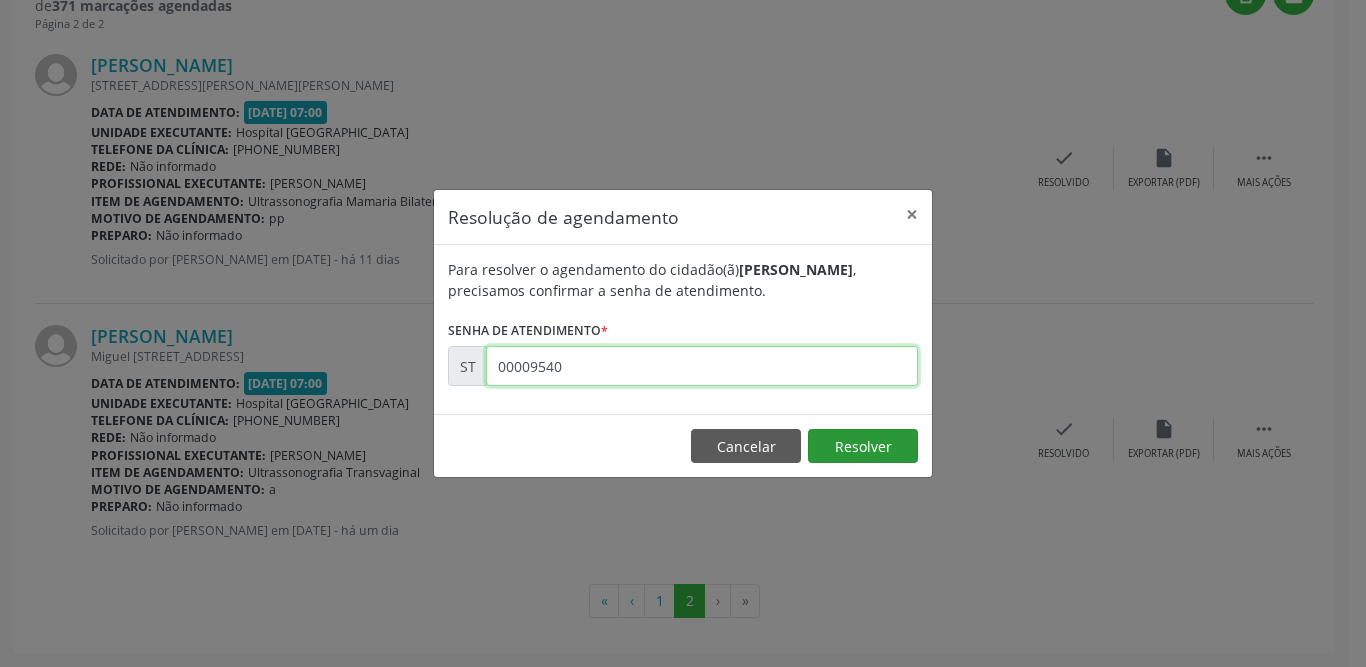 type on "00009540" 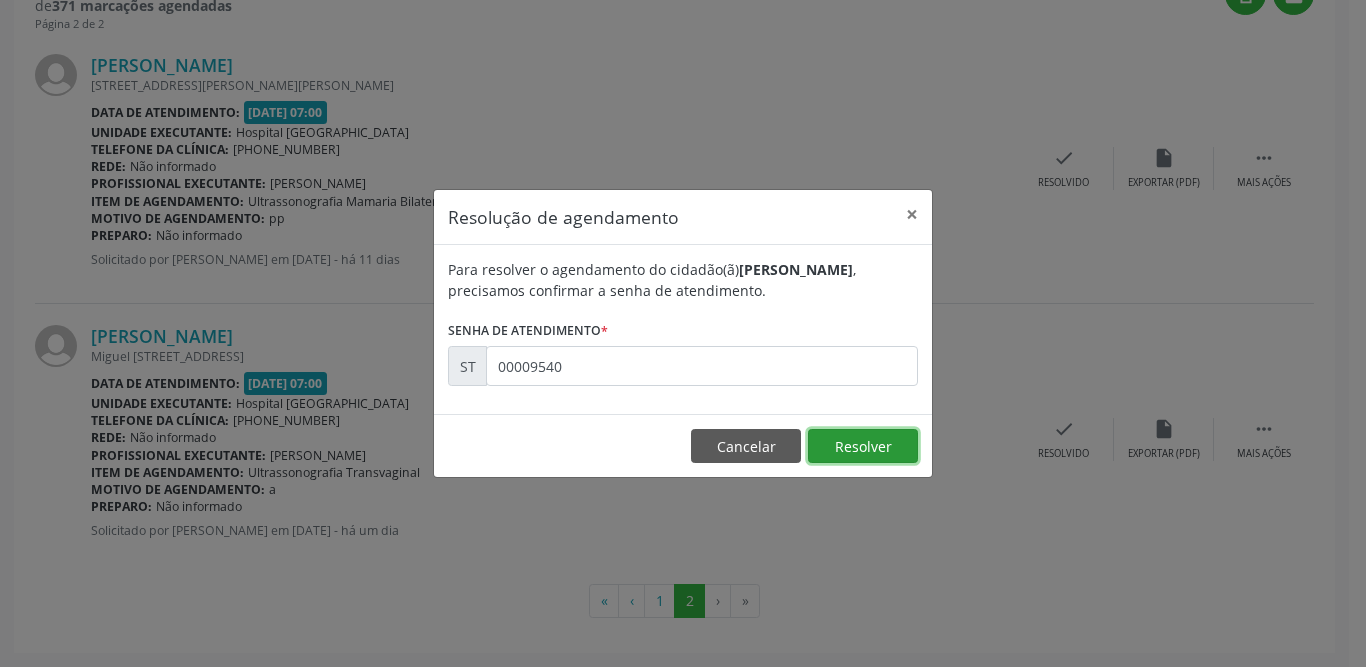 click on "Resolver" at bounding box center [863, 446] 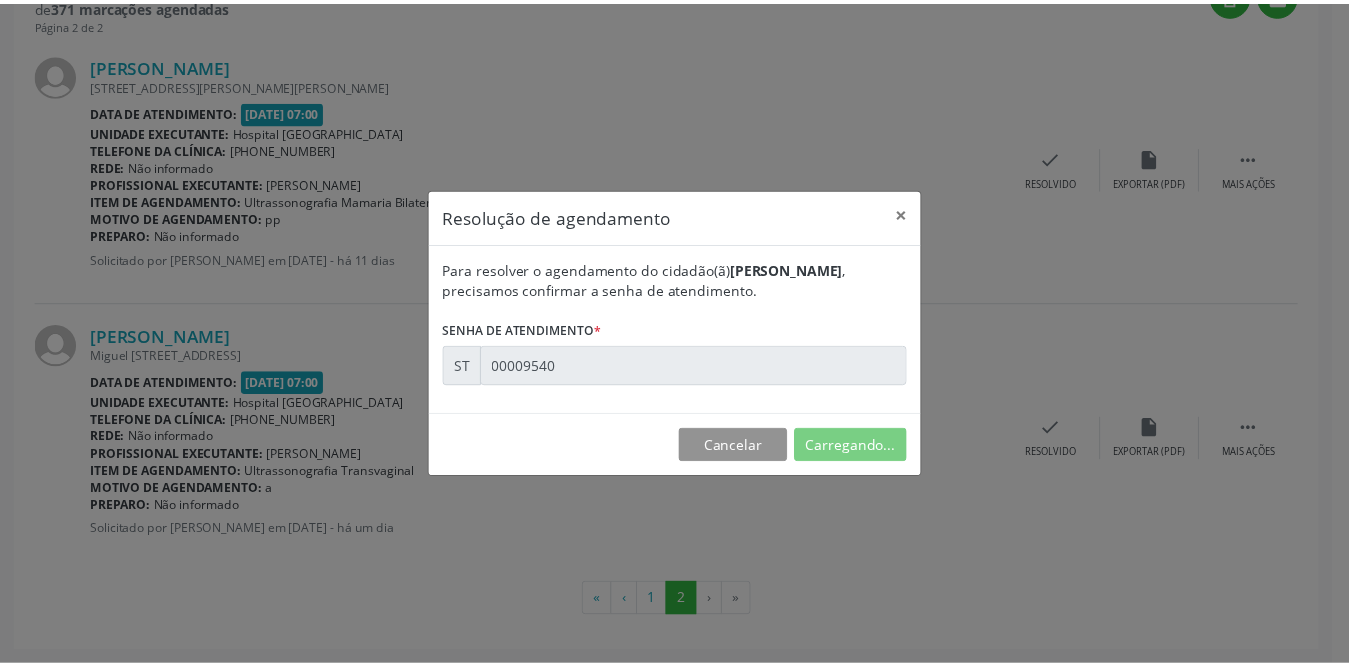 scroll, scrollTop: 0, scrollLeft: 0, axis: both 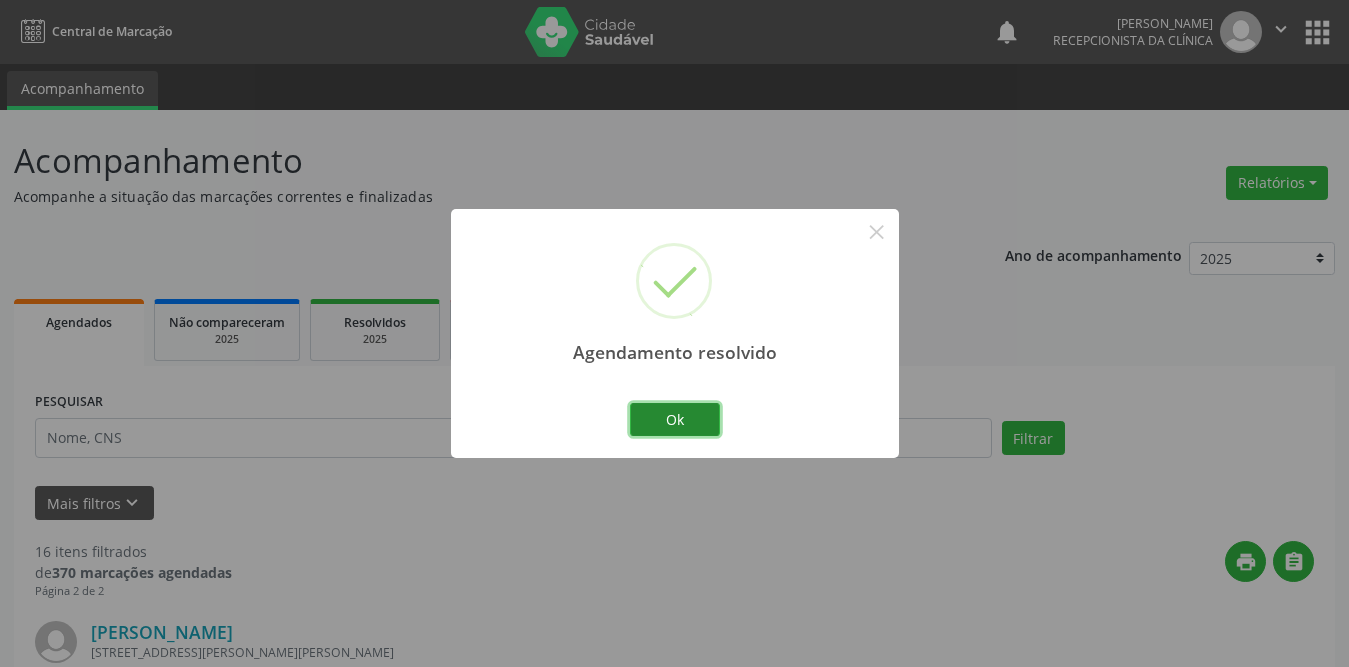 click on "Ok" at bounding box center [675, 420] 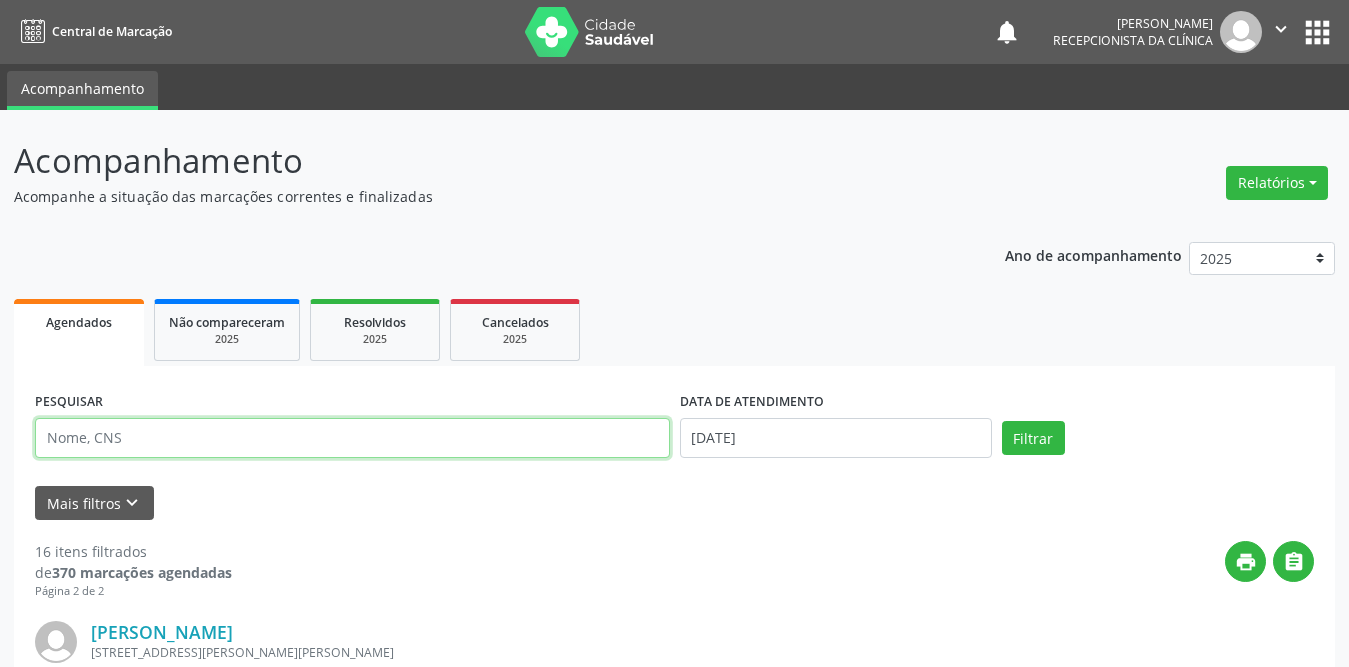click at bounding box center [352, 438] 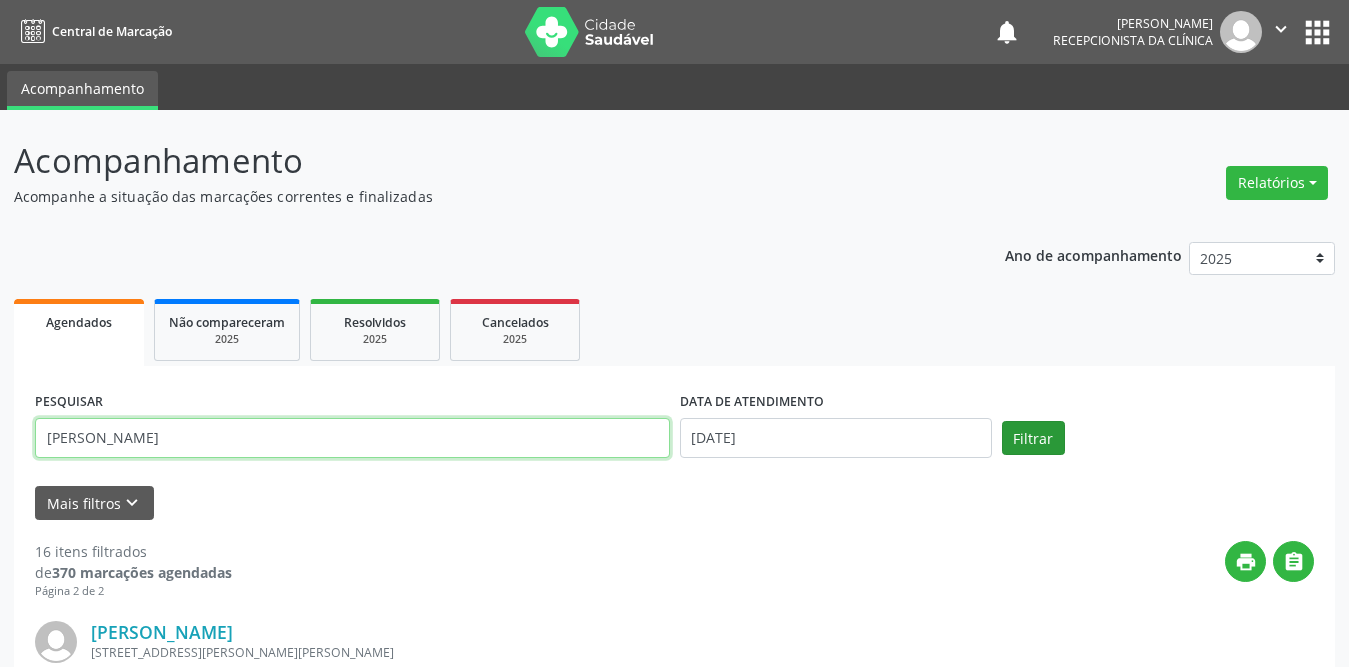 type on "[PERSON_NAME]" 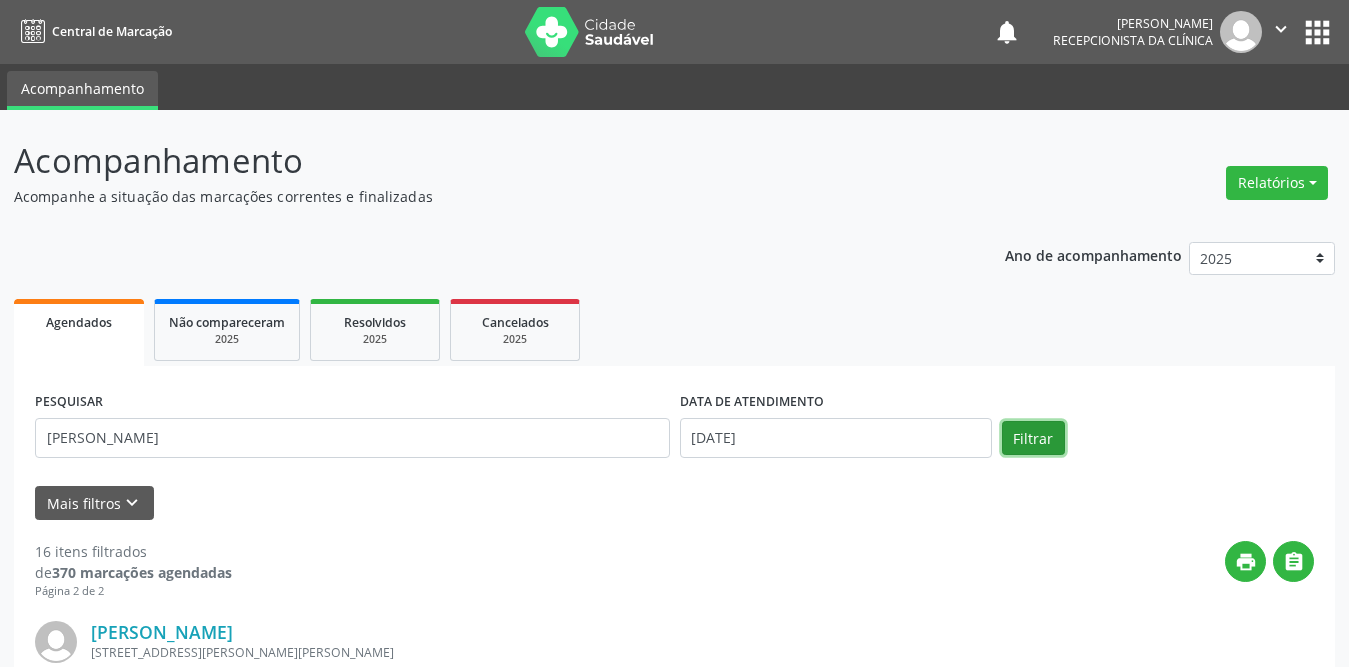 click on "Filtrar" at bounding box center (1033, 438) 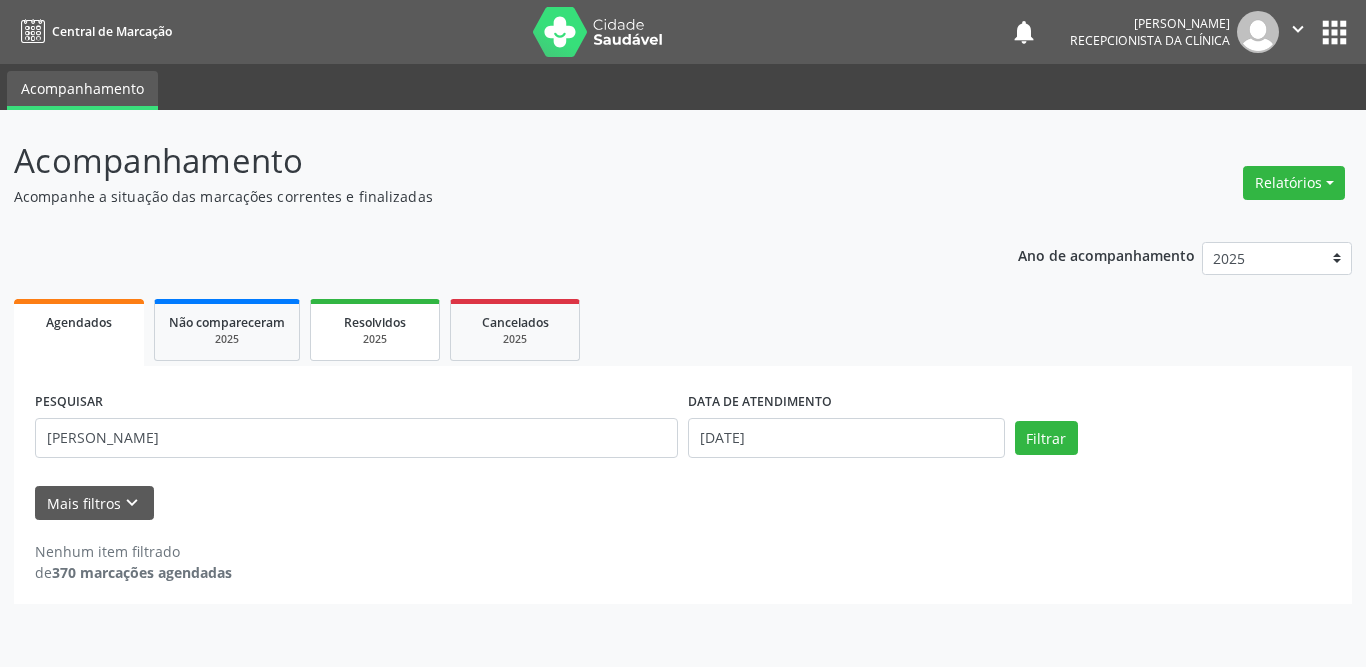 click on "Resolvidos" at bounding box center [375, 322] 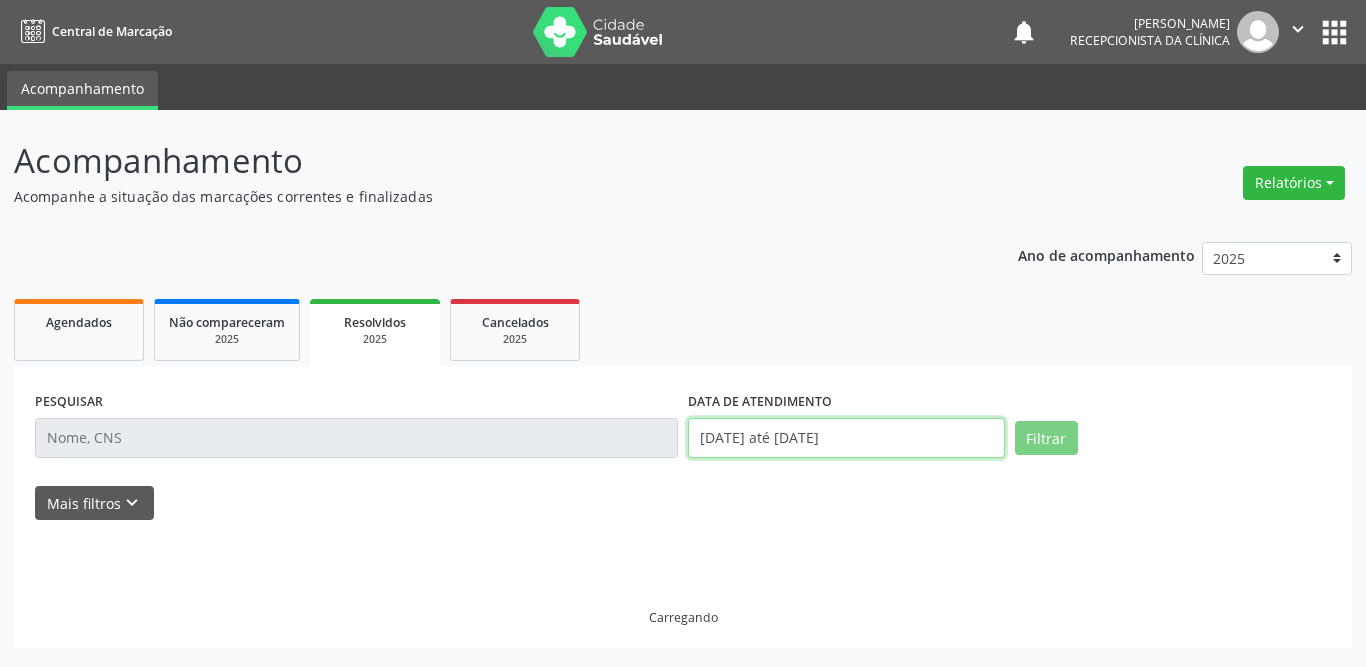 click on "[DATE] até [DATE]" at bounding box center (846, 438) 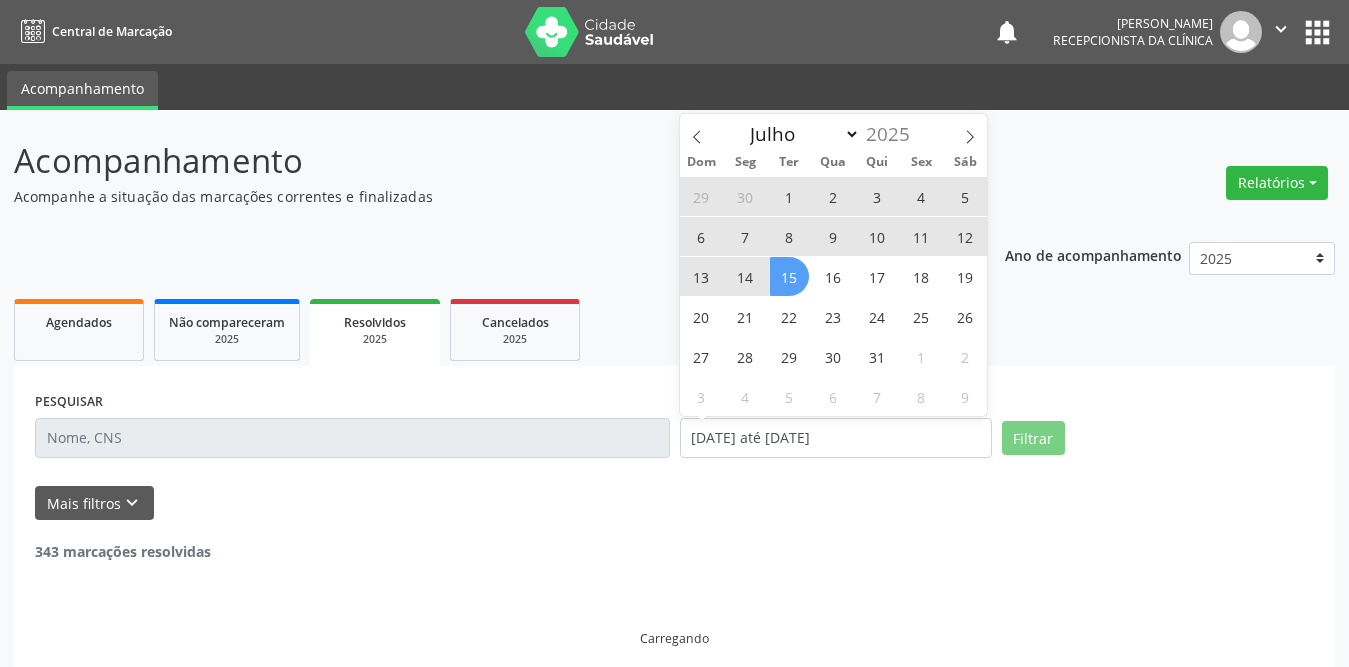click on "1" at bounding box center [789, 196] 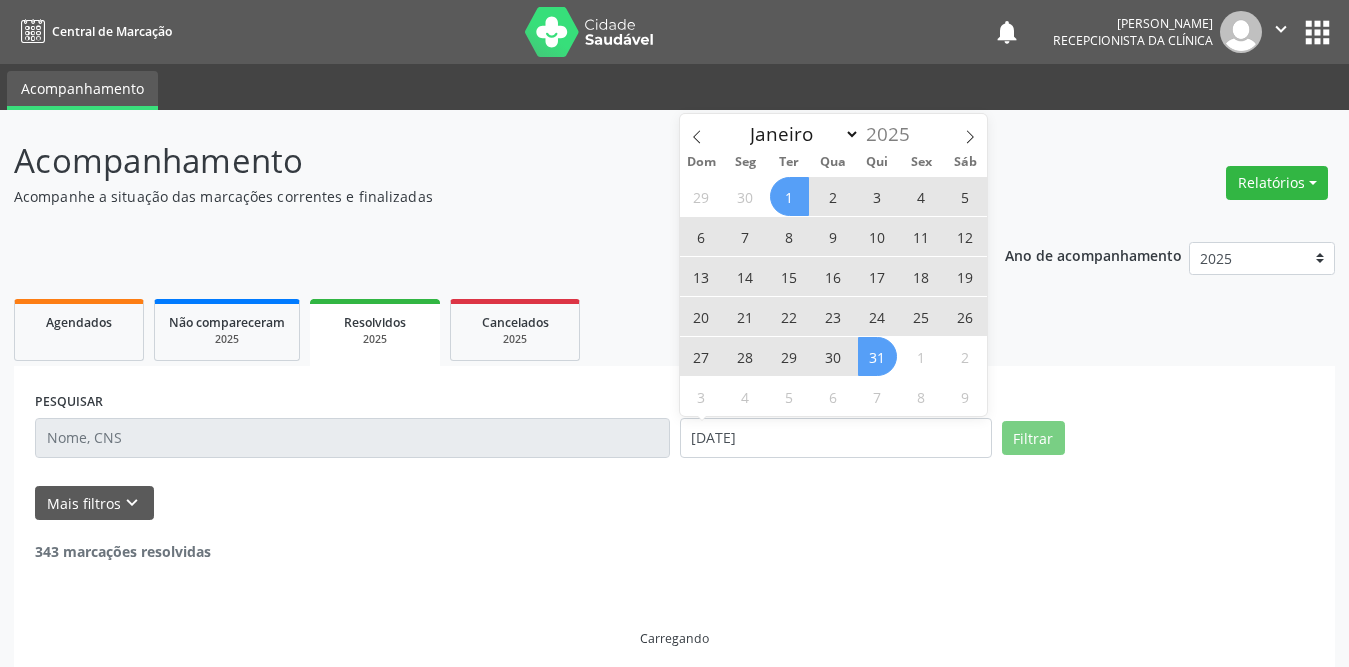 click on "31" at bounding box center (877, 356) 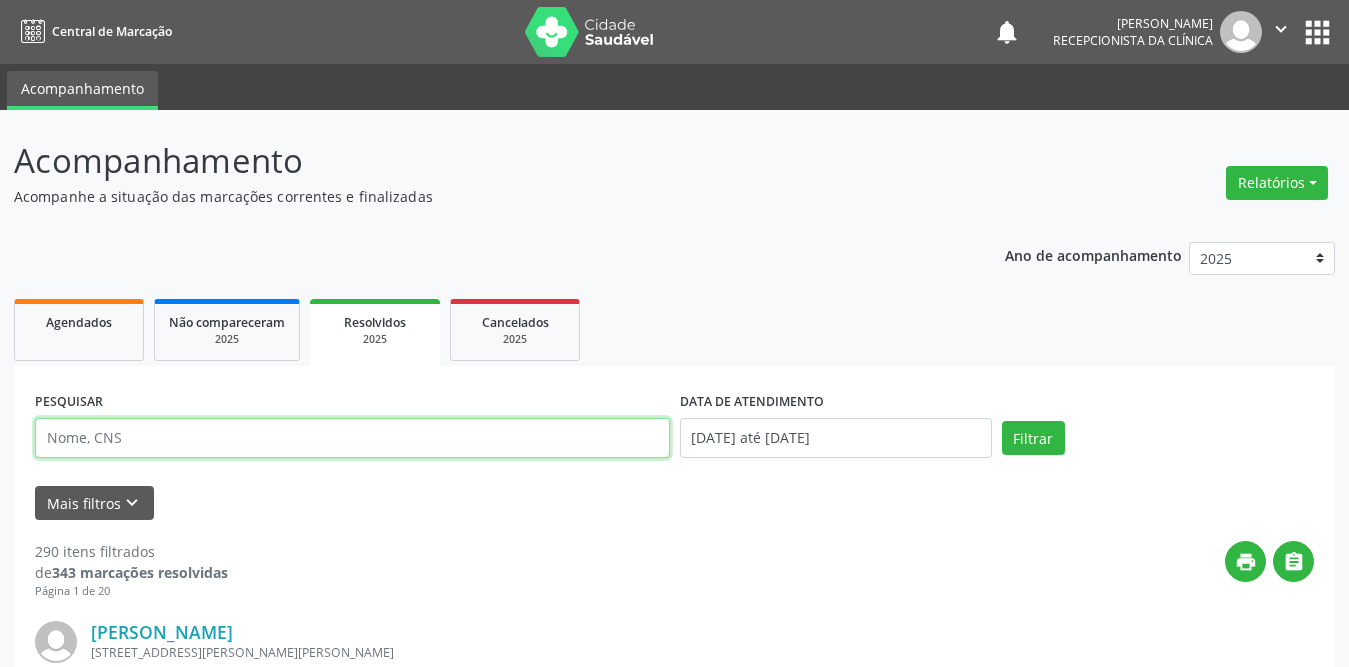 click at bounding box center (352, 438) 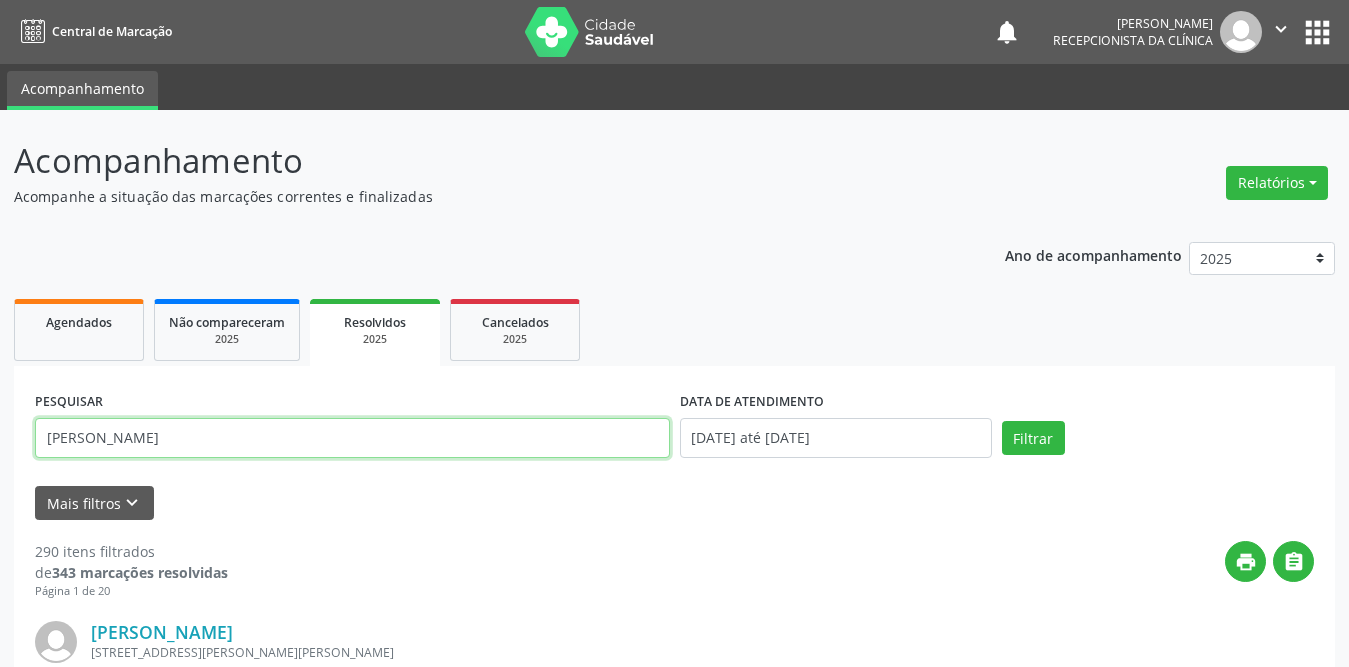 type on "[PERSON_NAME]" 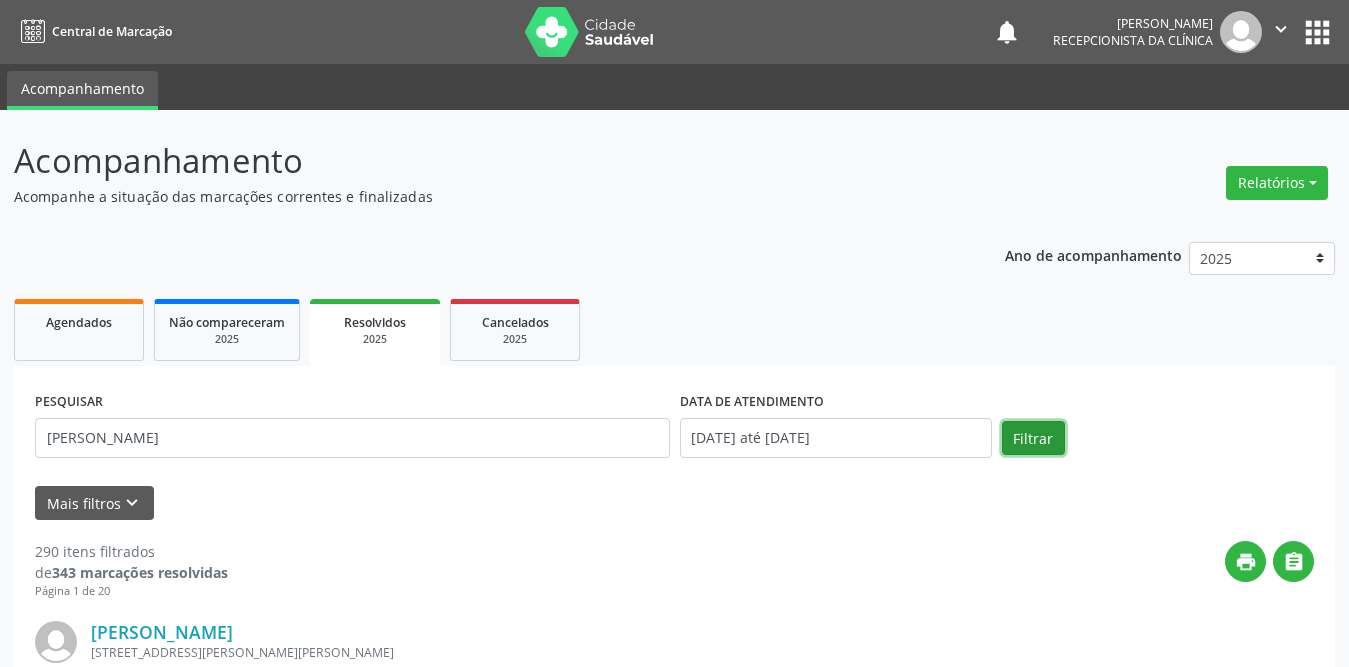 click on "Filtrar" at bounding box center (1033, 438) 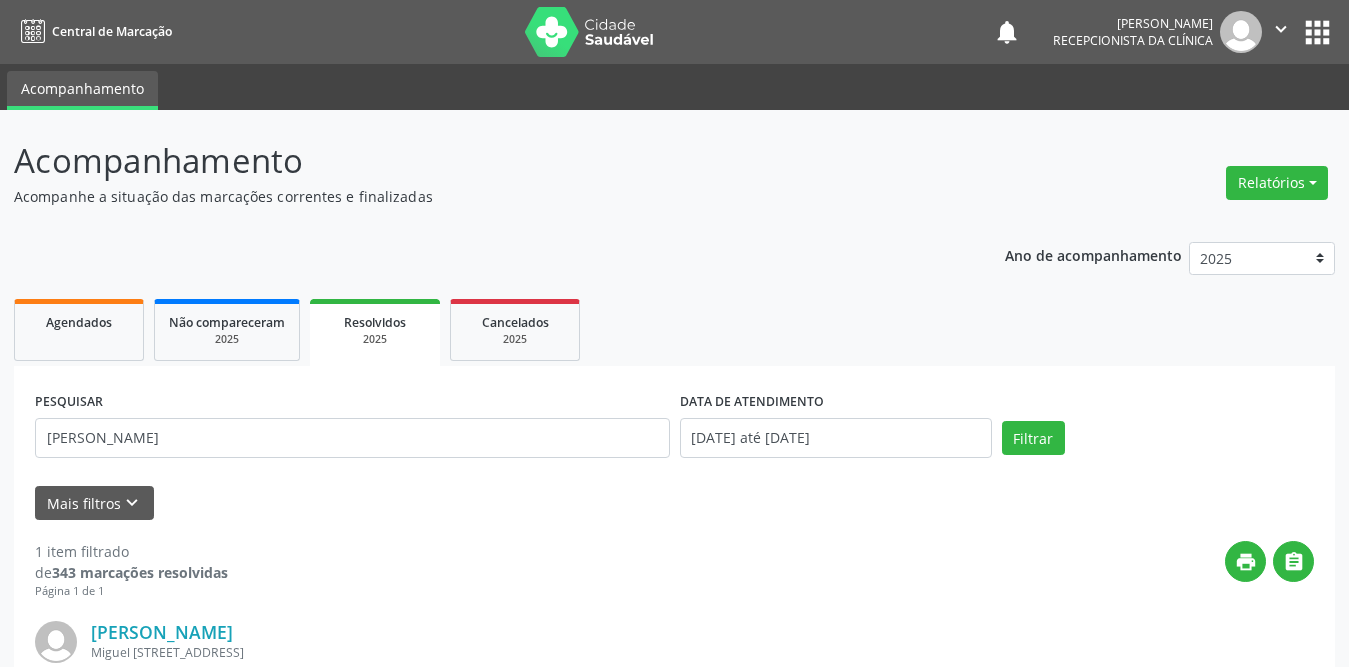 scroll, scrollTop: 200, scrollLeft: 0, axis: vertical 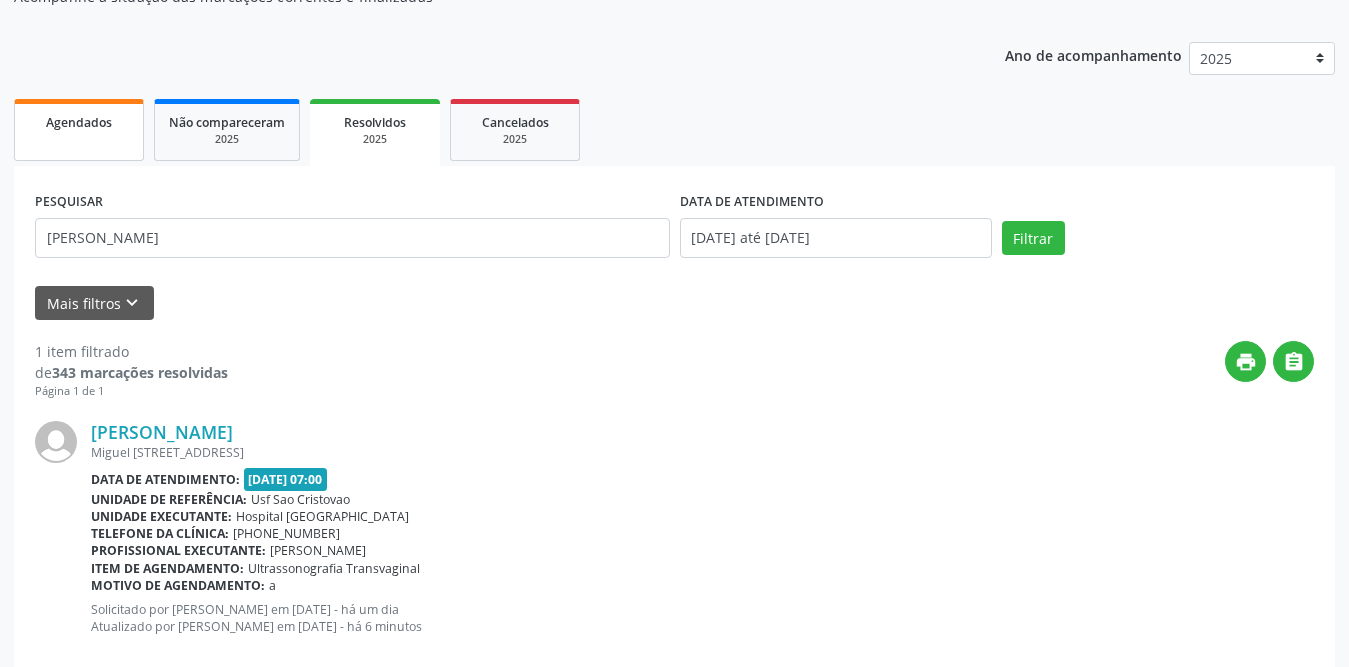 click on "Agendados" at bounding box center [79, 130] 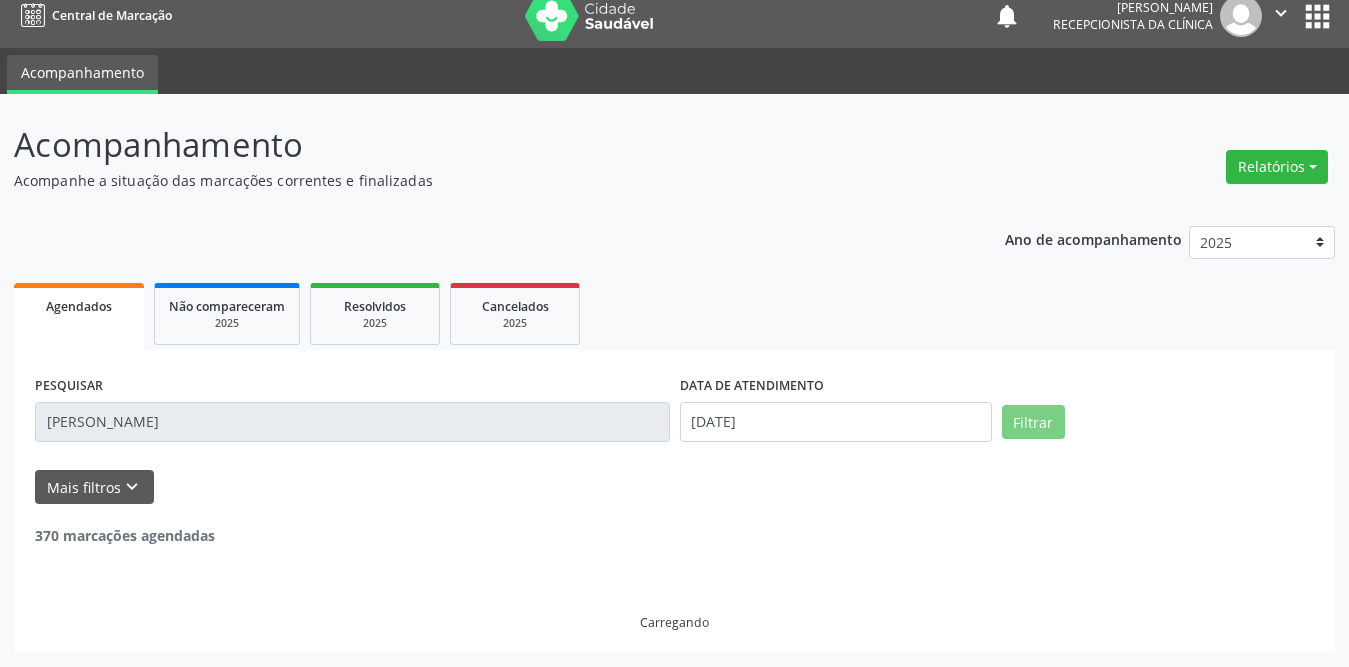 scroll, scrollTop: 0, scrollLeft: 0, axis: both 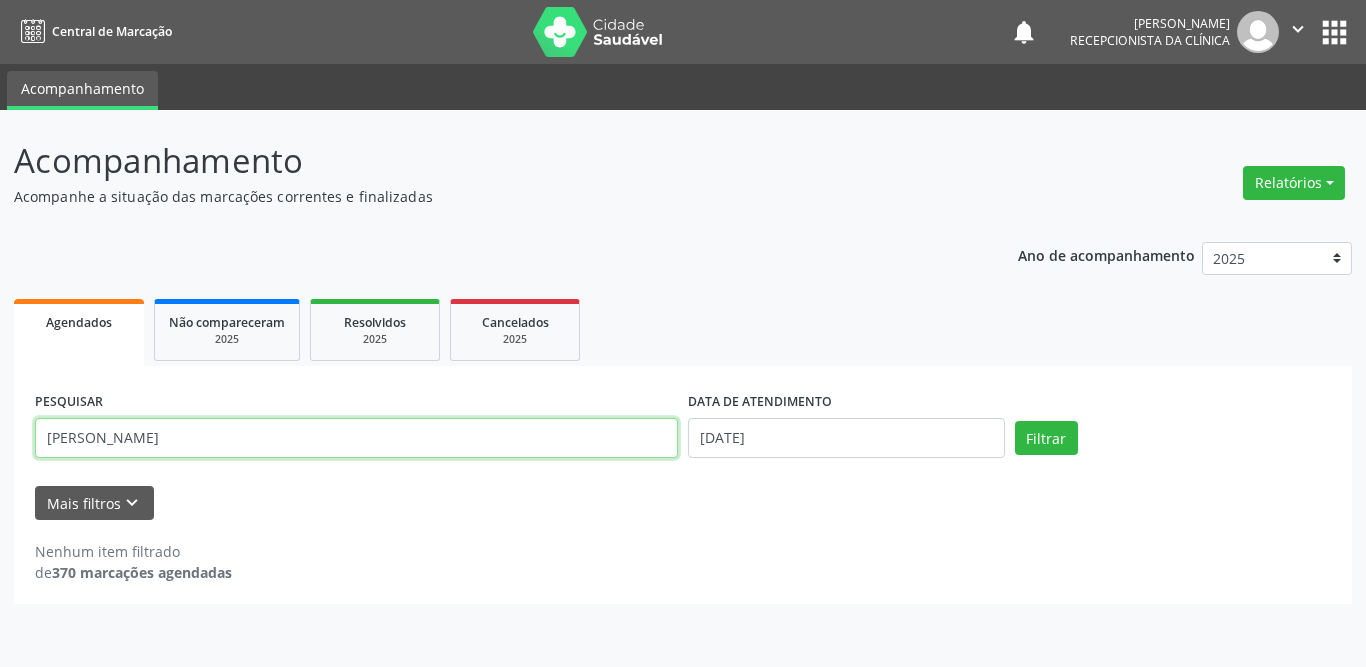 drag, startPoint x: 215, startPoint y: 440, endPoint x: 0, endPoint y: 418, distance: 216.12265 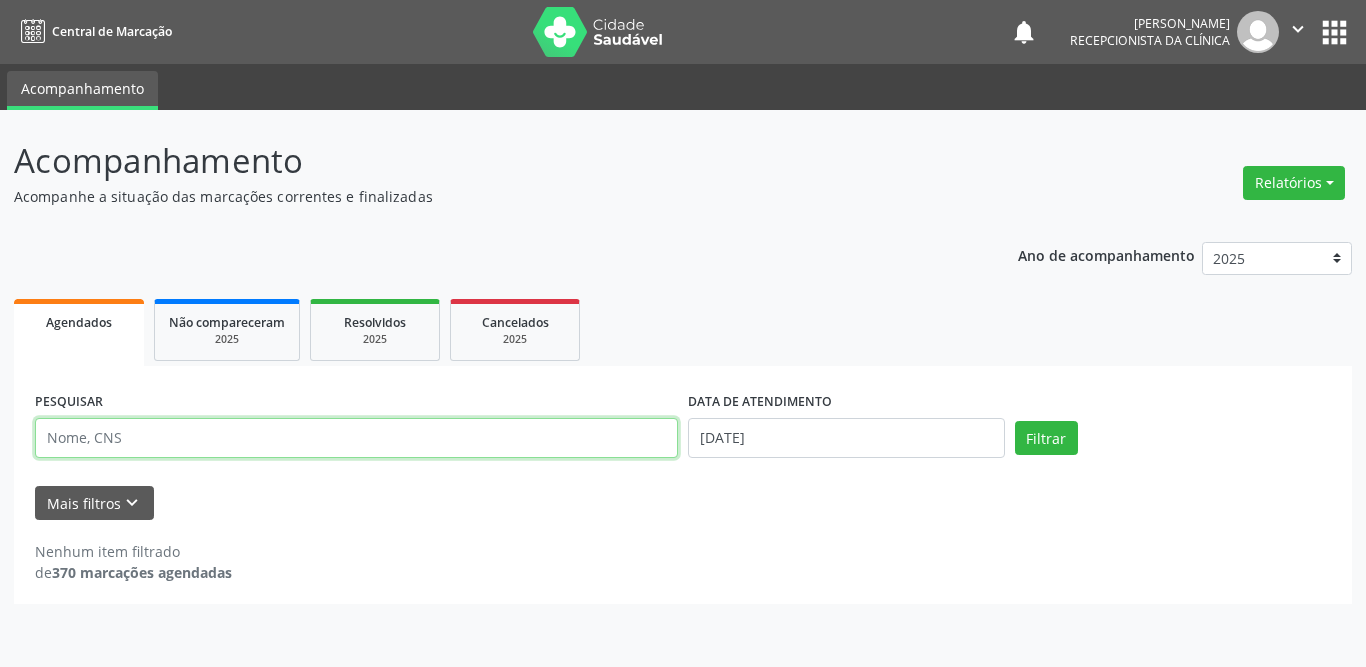 type 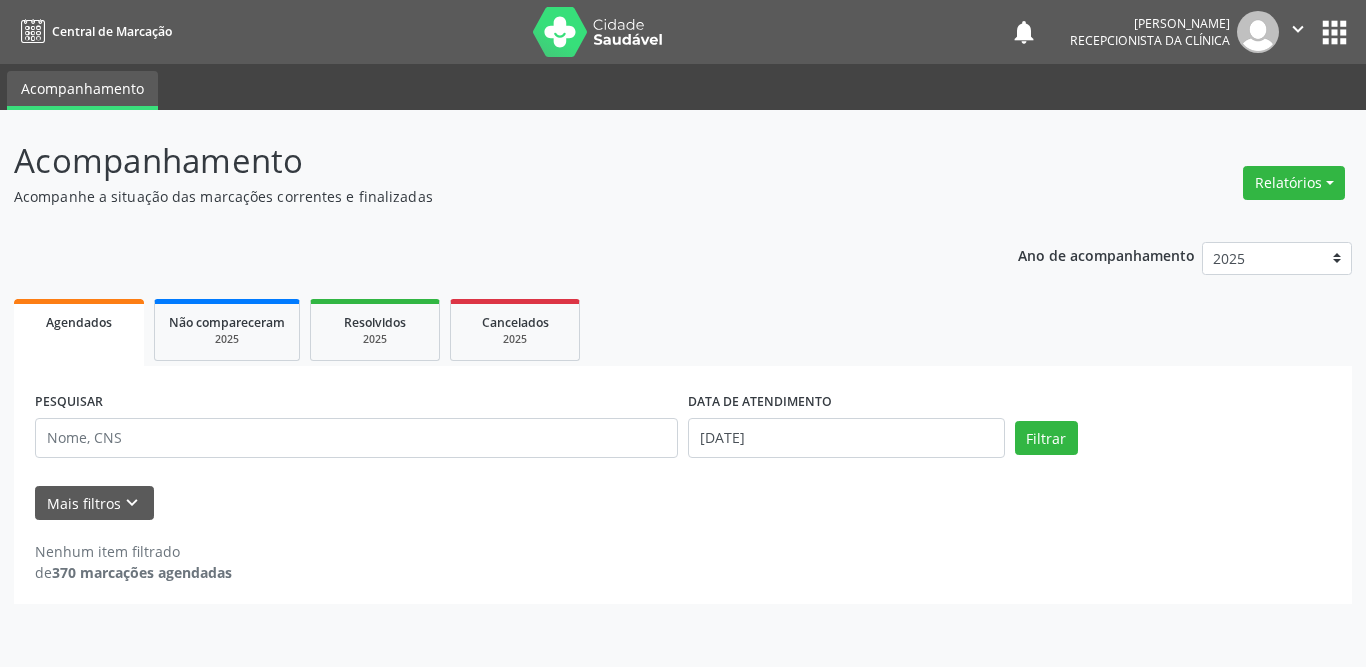 click on "Agendados   Não compareceram
2025
Resolvidos
2025
Cancelados
2025" at bounding box center [683, 330] 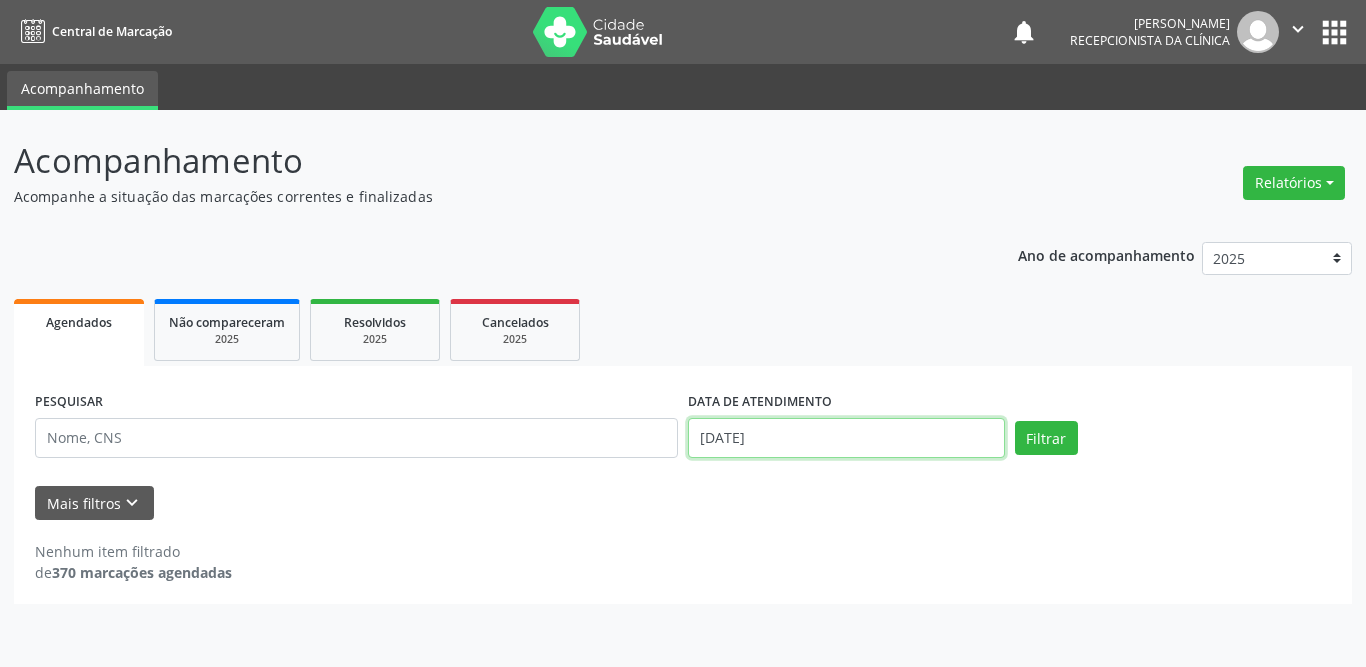 click on "[DATE]" at bounding box center [846, 438] 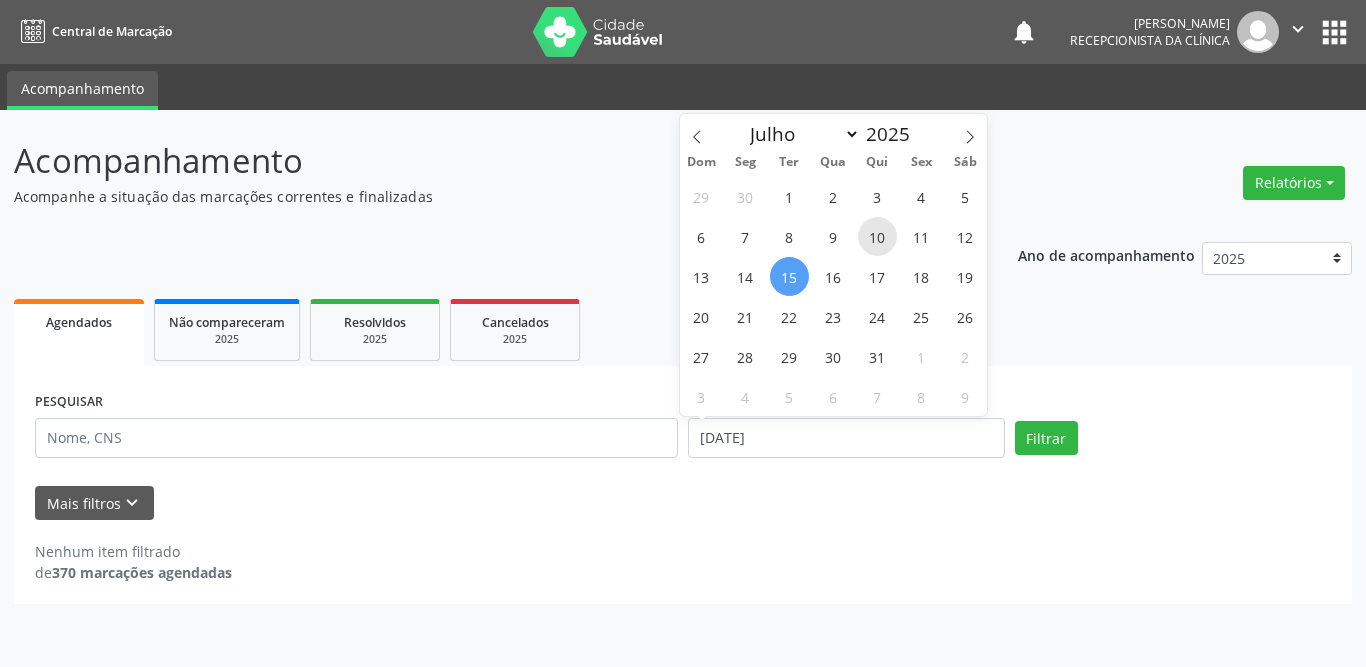 click on "10" at bounding box center [877, 236] 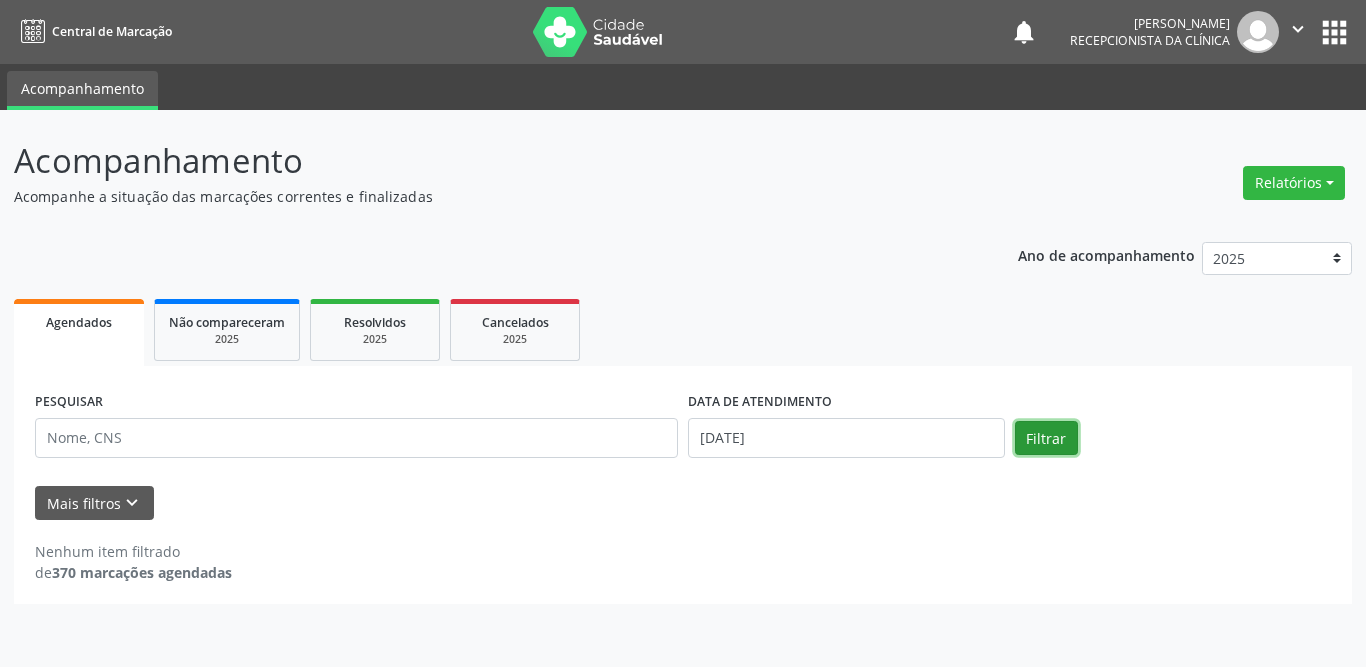 click on "Filtrar" at bounding box center [1046, 438] 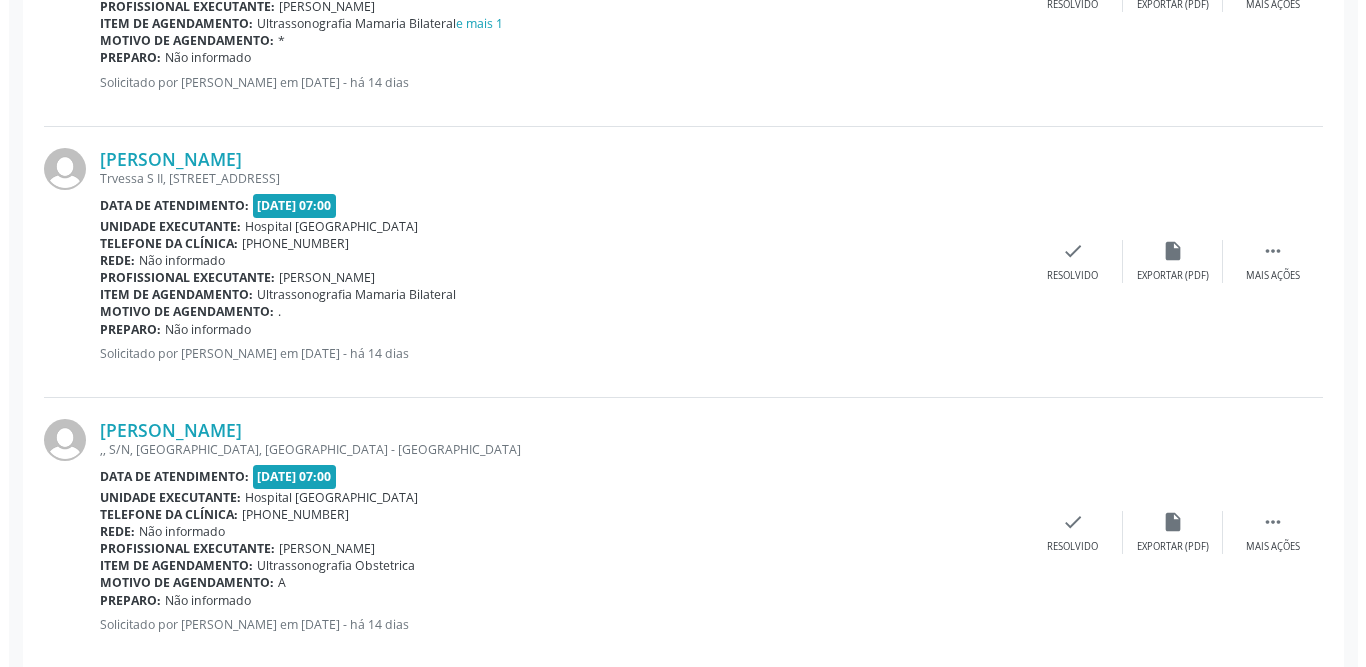 scroll, scrollTop: 2300, scrollLeft: 0, axis: vertical 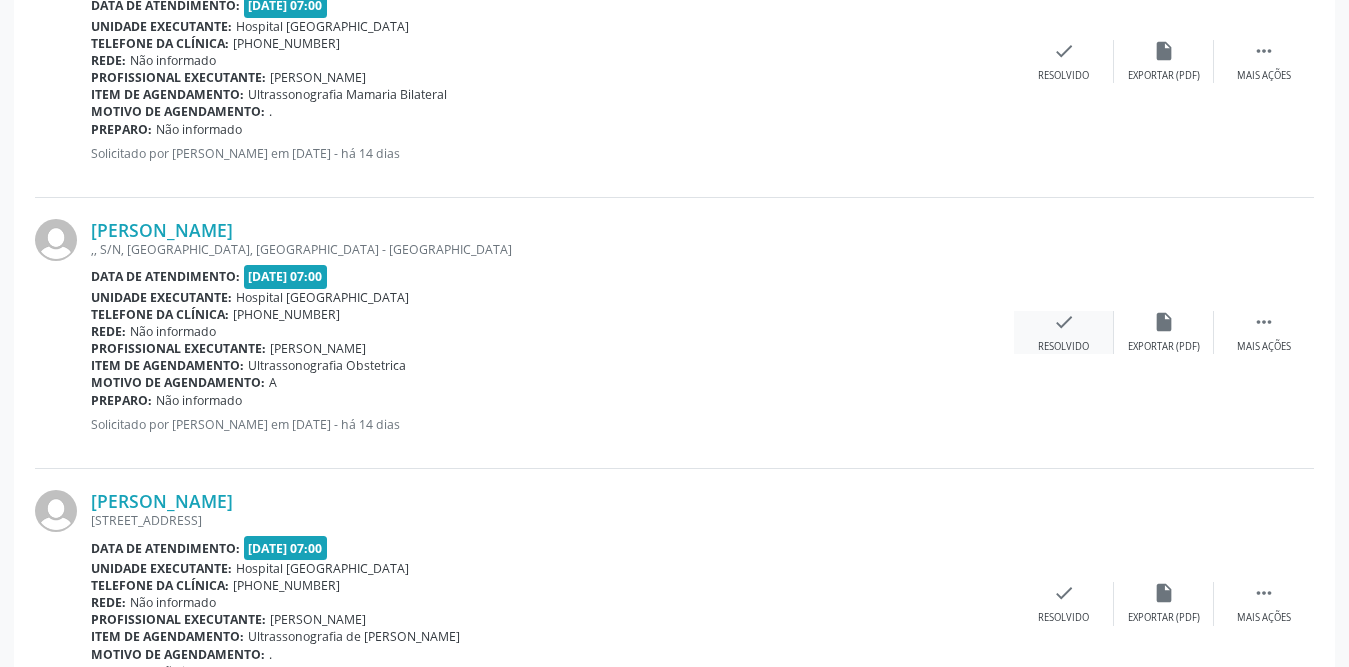 click on "check
Resolvido" at bounding box center (1064, 332) 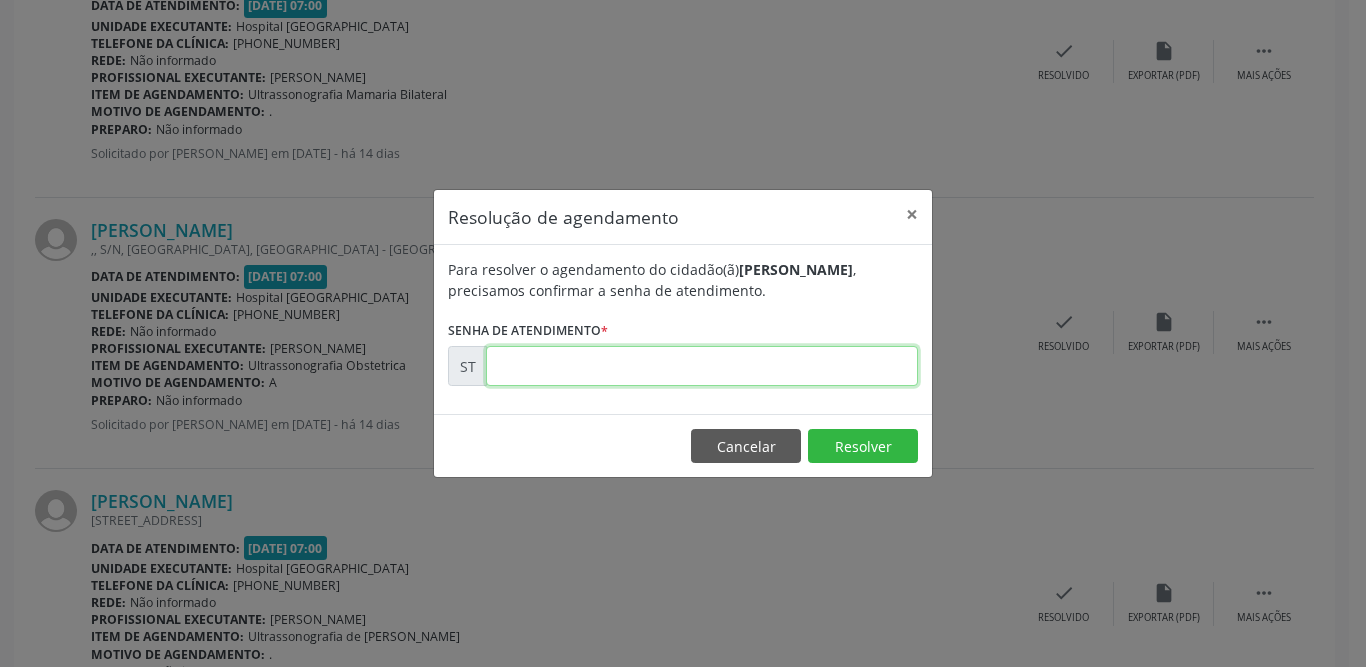 click at bounding box center [702, 366] 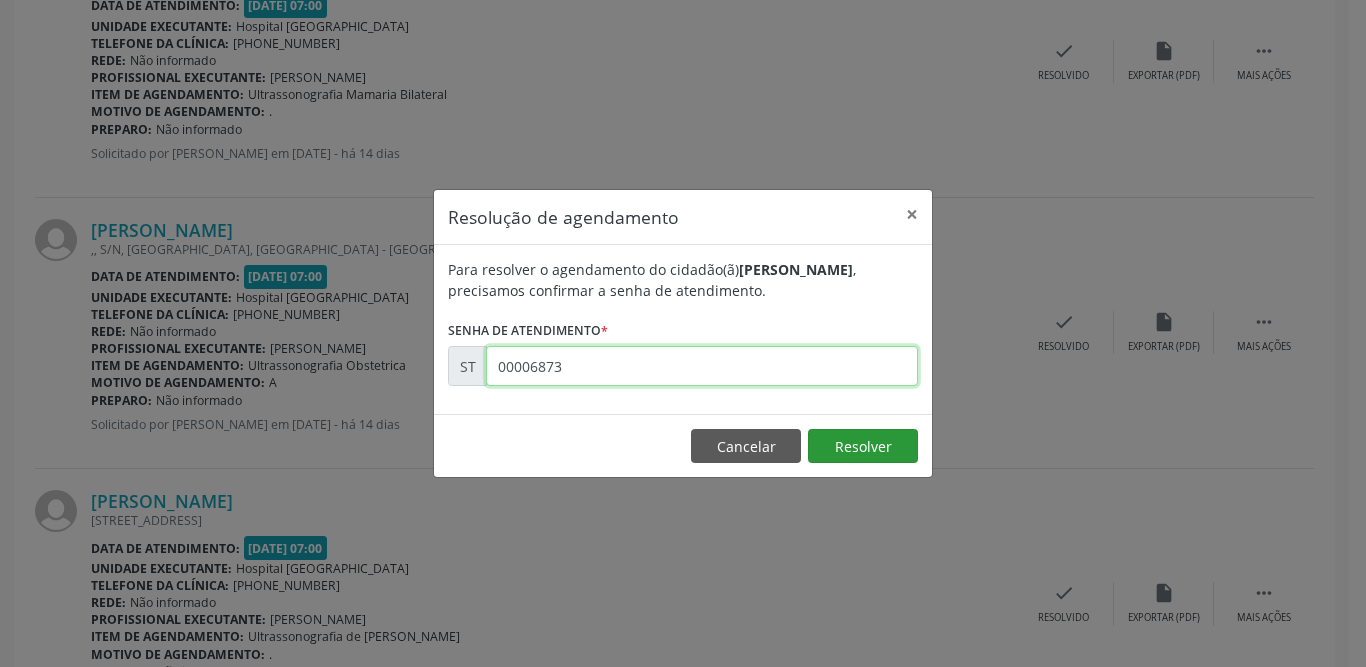 type on "00006873" 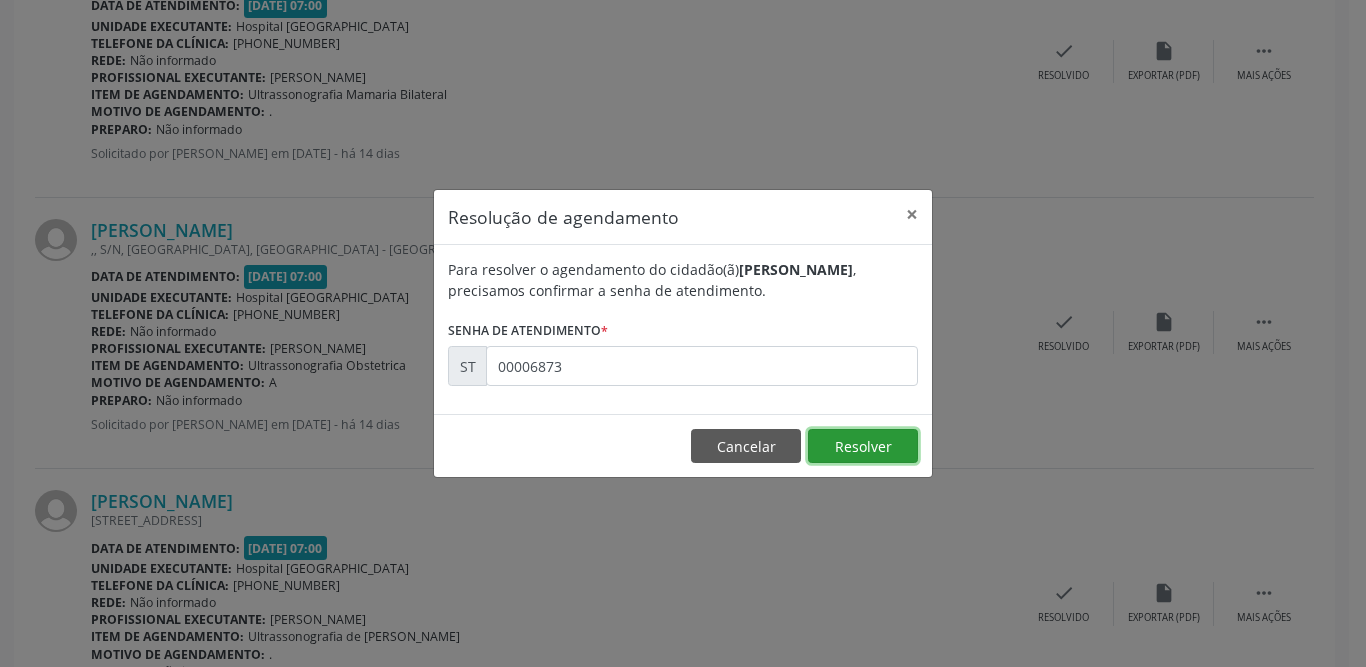 click on "Resolver" at bounding box center (863, 446) 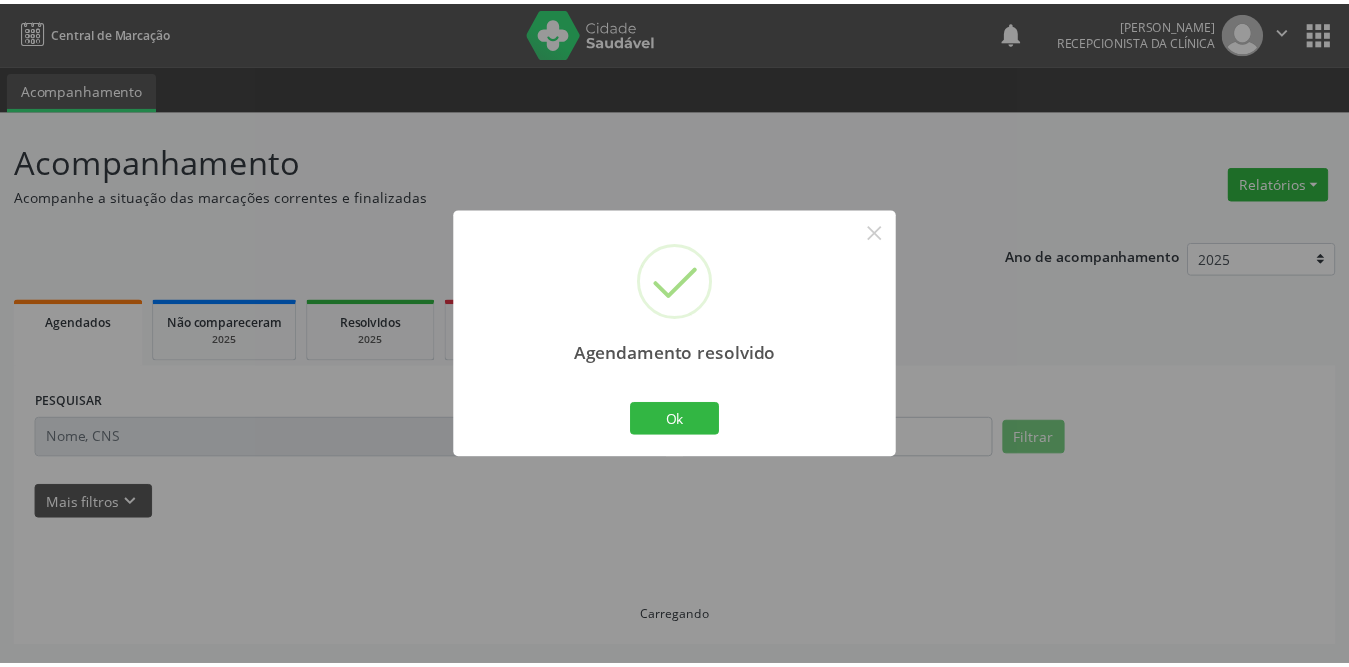 scroll, scrollTop: 0, scrollLeft: 0, axis: both 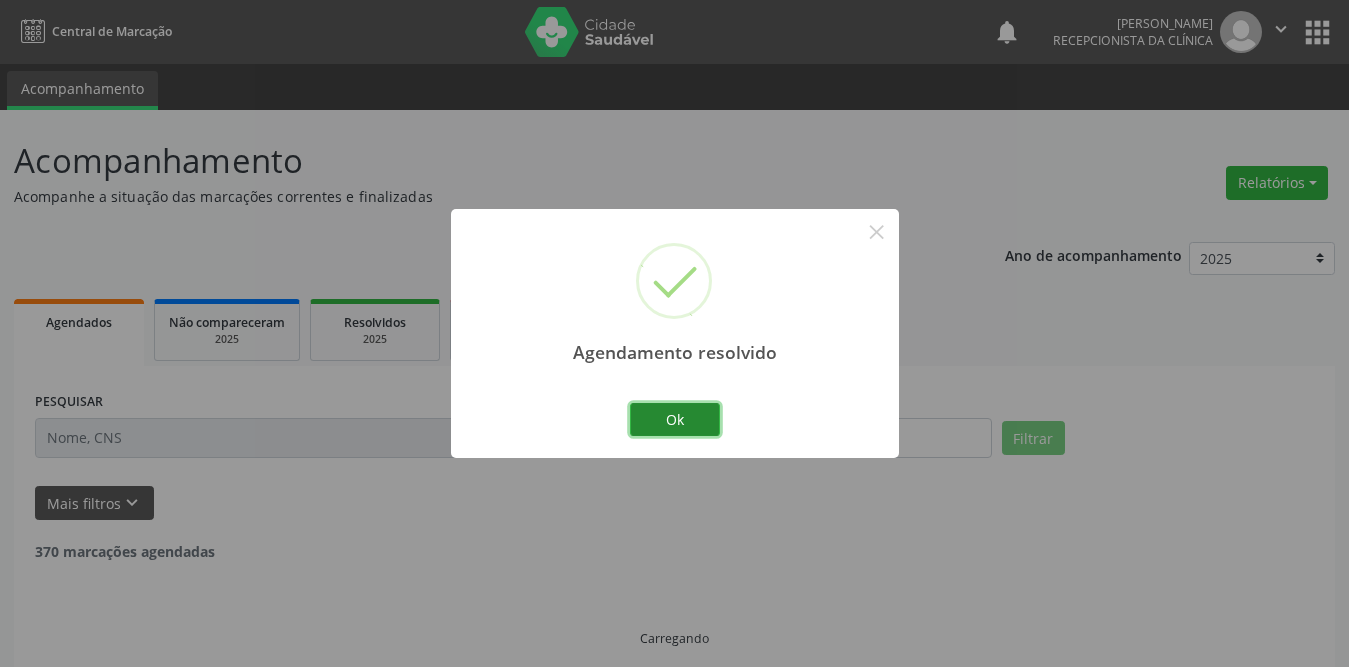 click on "Ok" at bounding box center [675, 420] 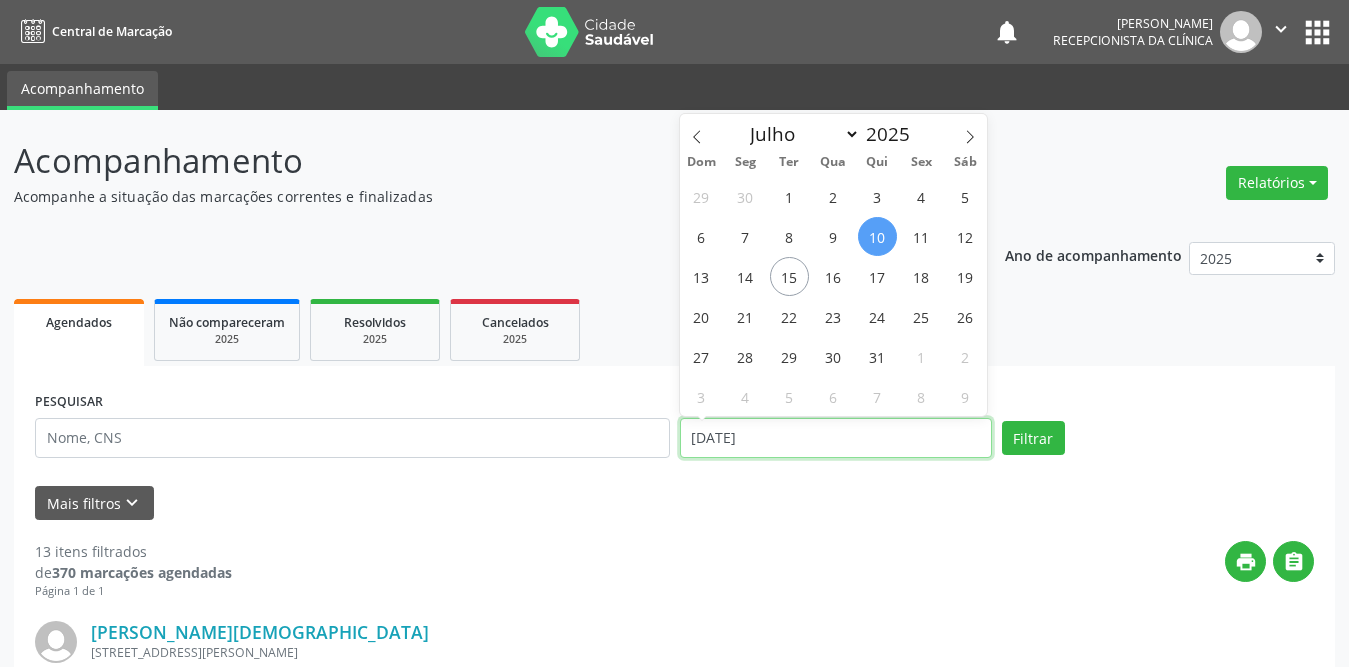 click on "[DATE]" at bounding box center [836, 438] 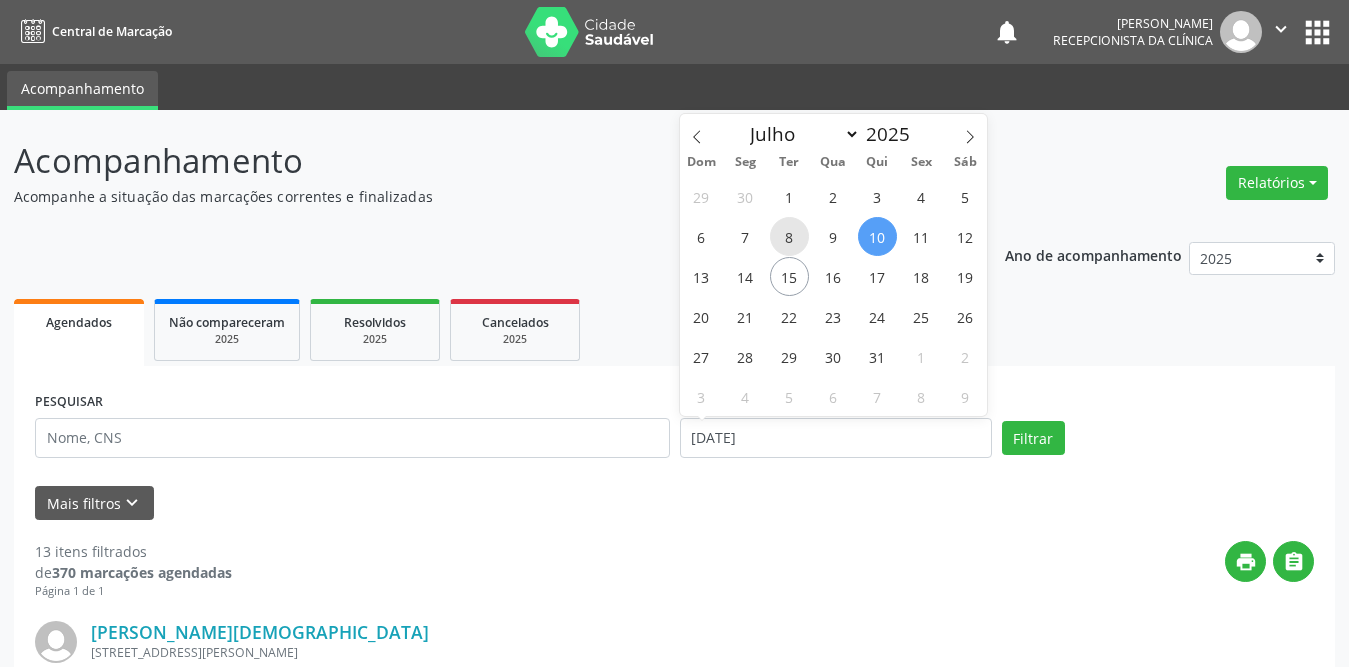 click on "8" at bounding box center [789, 236] 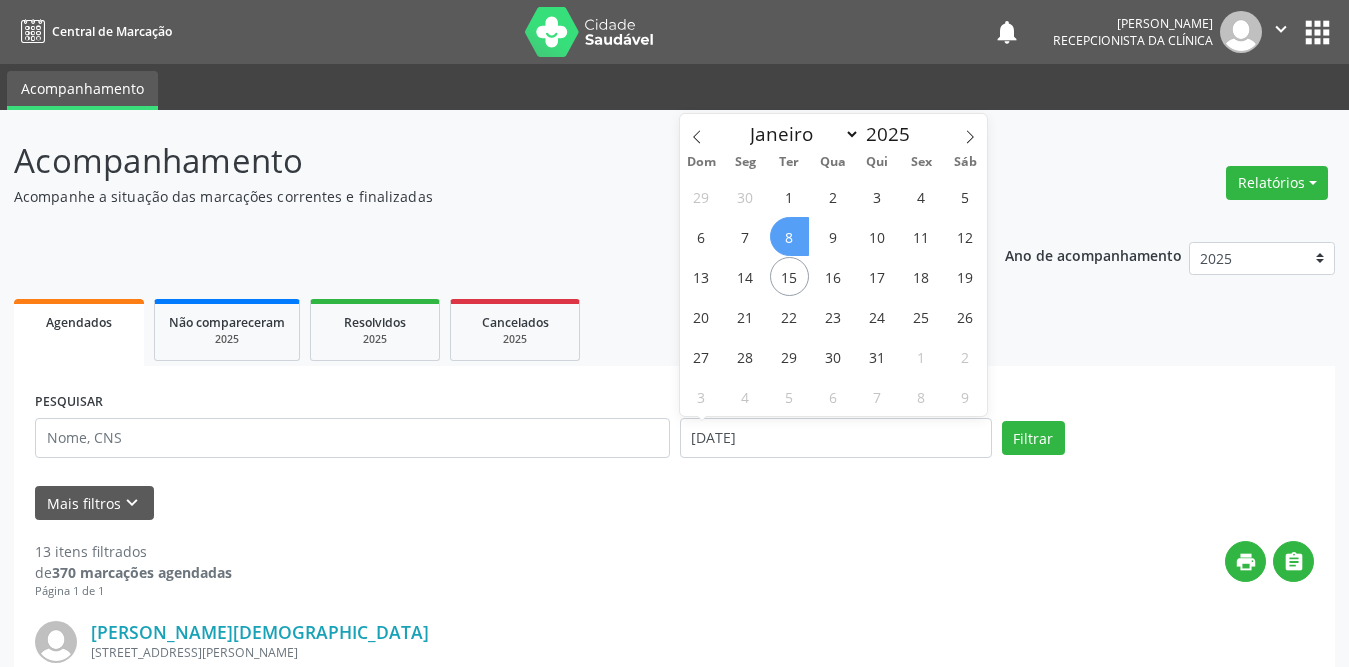 click on "8" at bounding box center (789, 236) 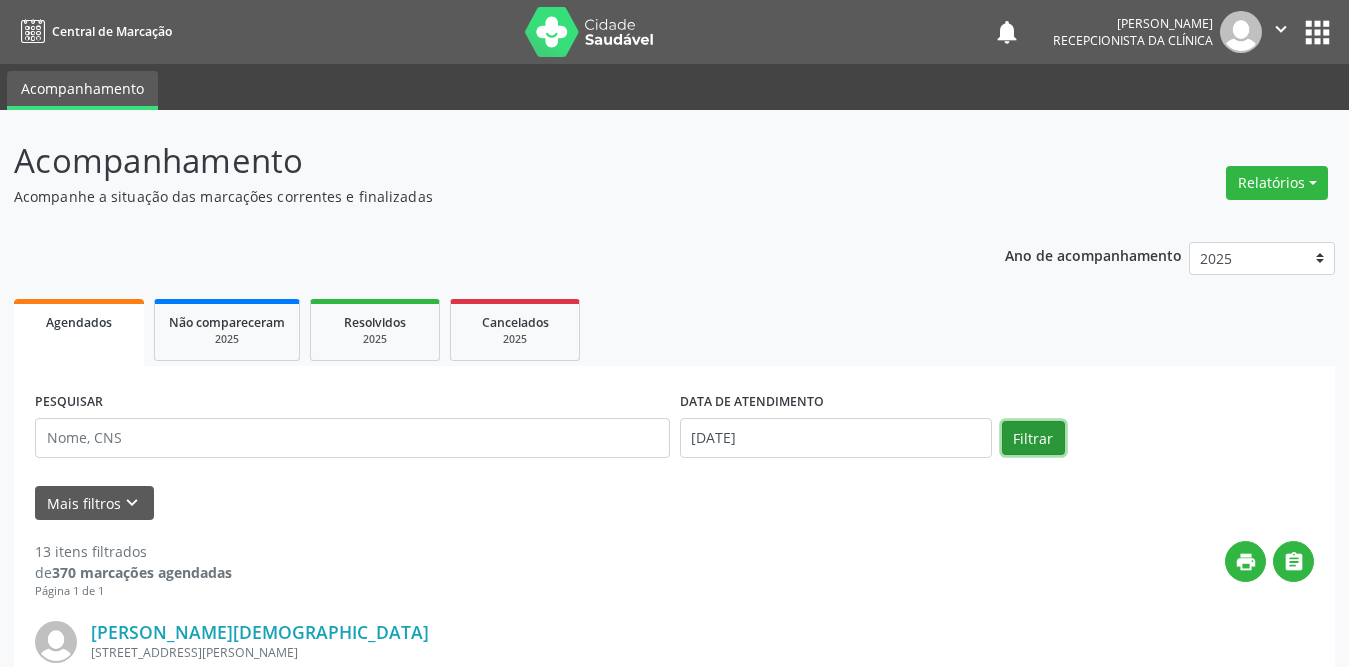 click on "Filtrar" at bounding box center [1033, 438] 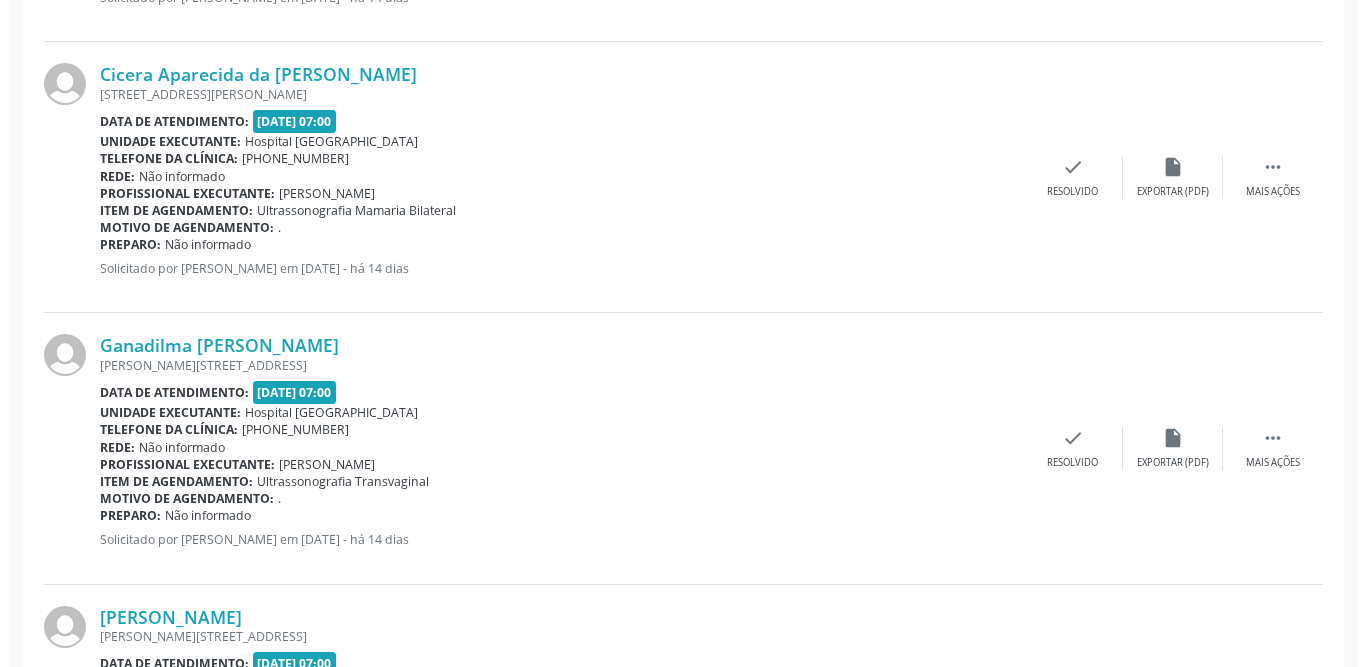 scroll, scrollTop: 1300, scrollLeft: 0, axis: vertical 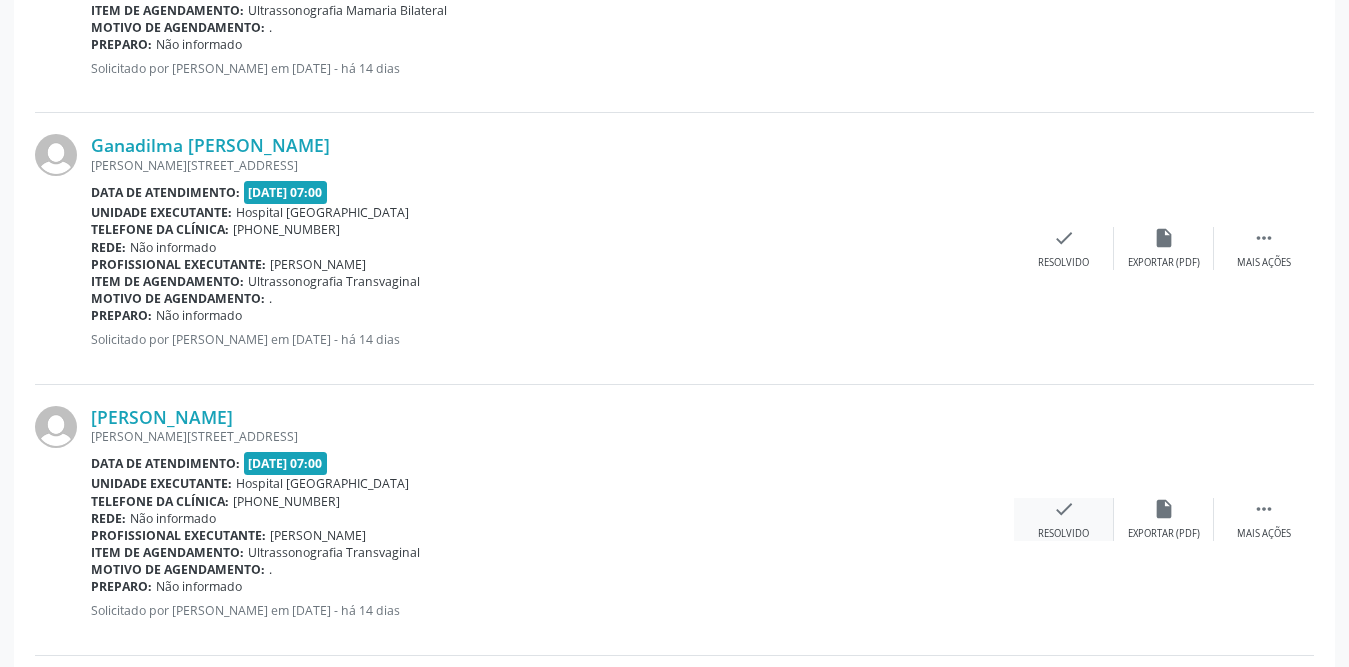 click on "check" at bounding box center [1064, 509] 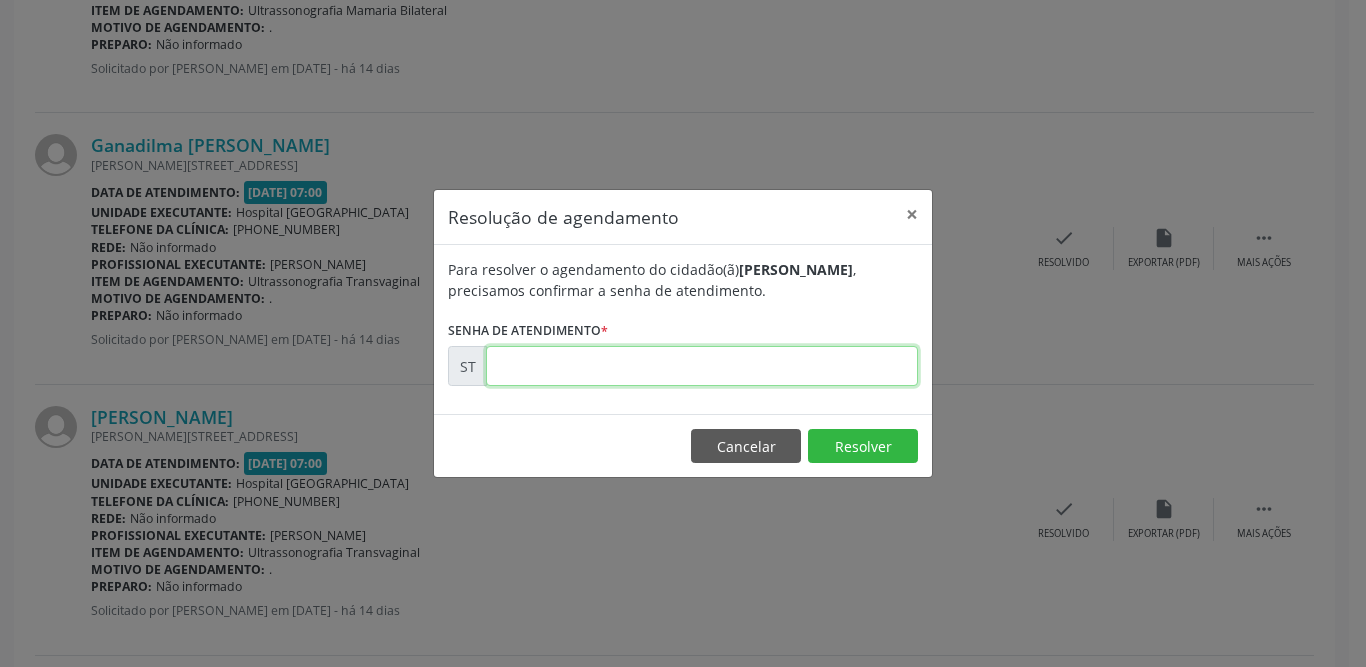 click at bounding box center [702, 366] 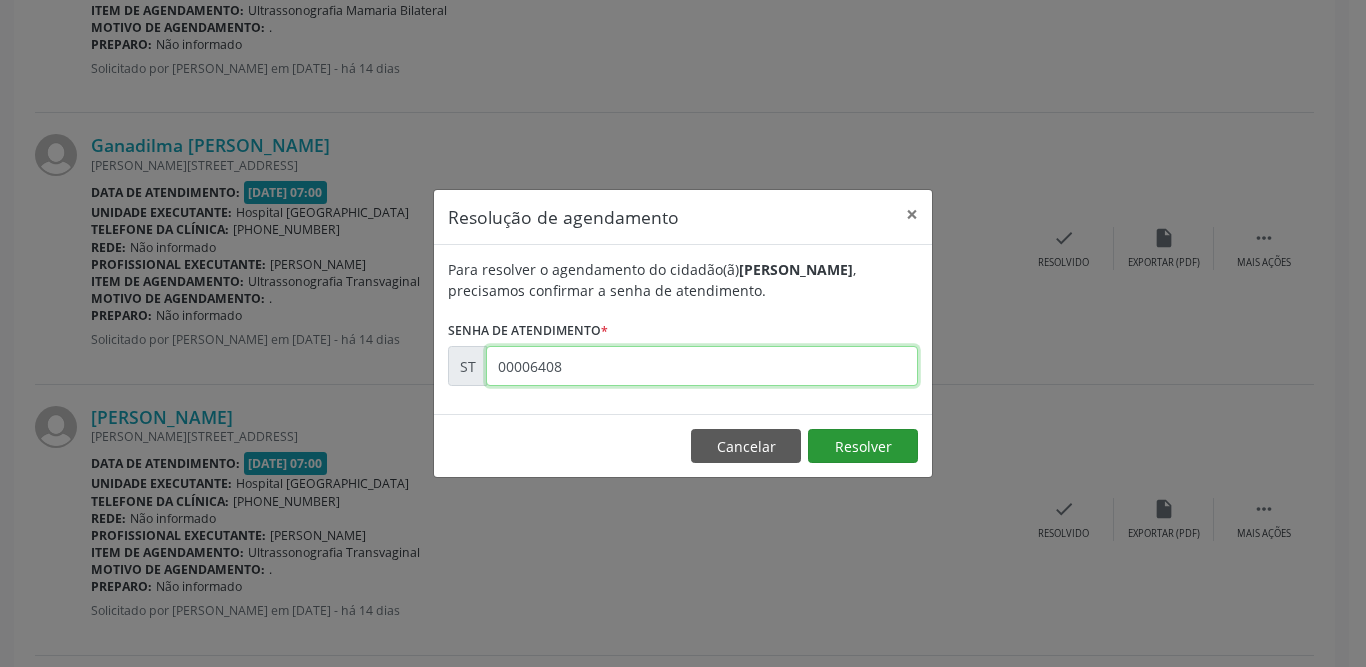 type on "00006408" 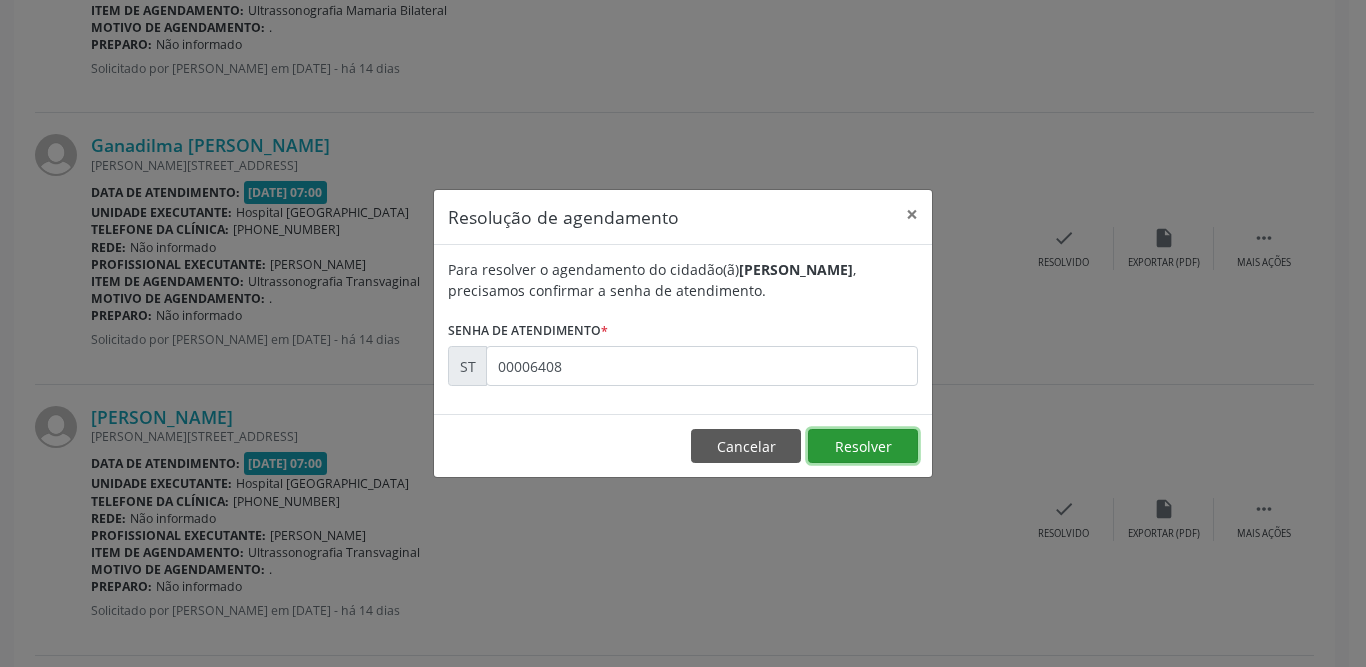 click on "Resolver" at bounding box center (863, 446) 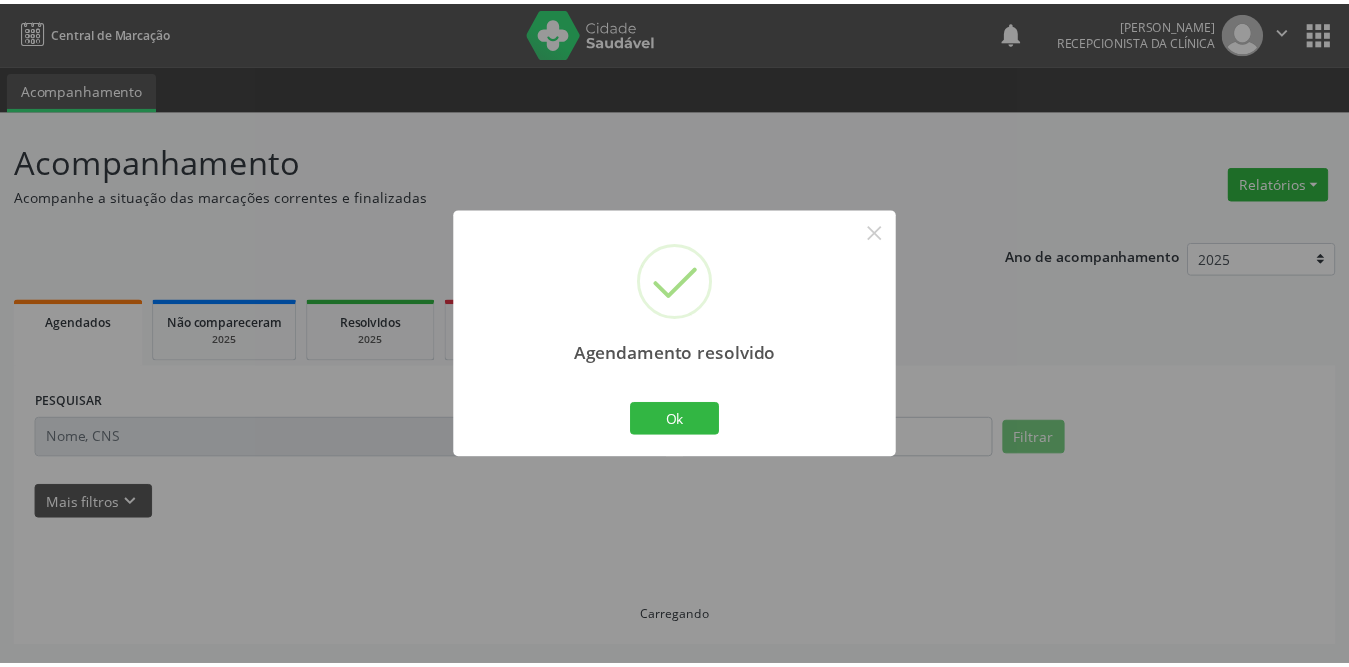 scroll, scrollTop: 0, scrollLeft: 0, axis: both 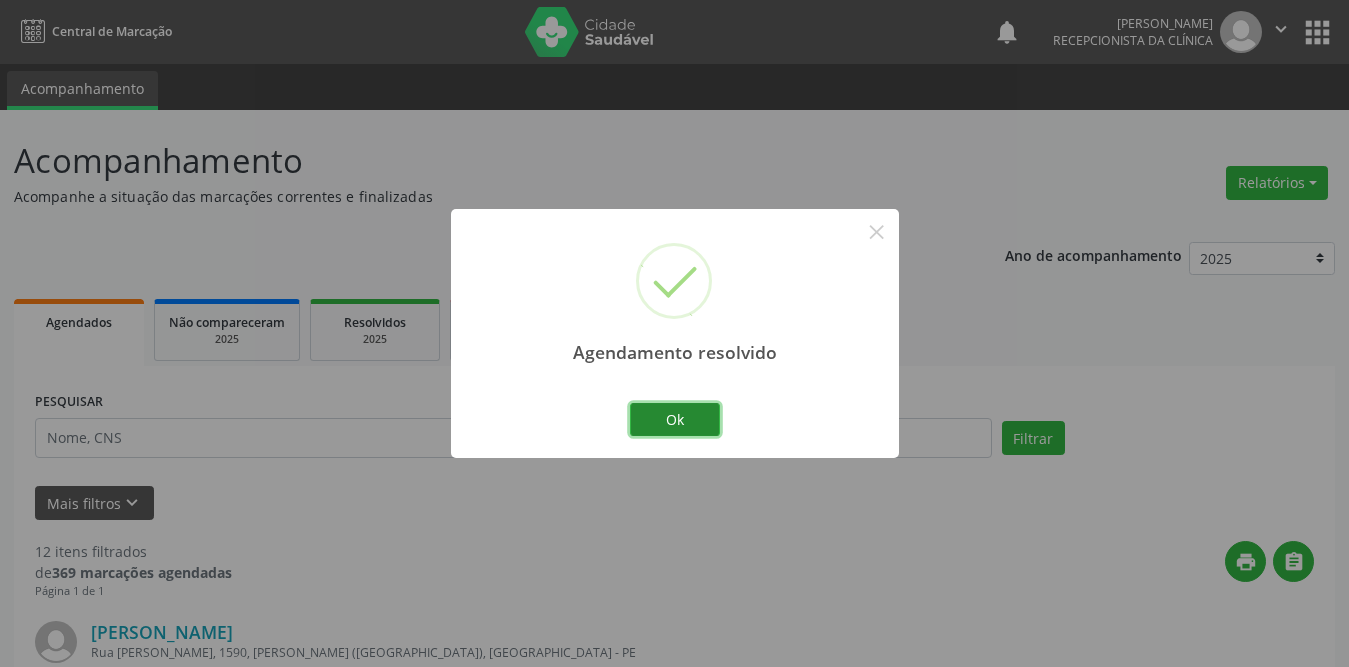 click on "Ok" at bounding box center (675, 420) 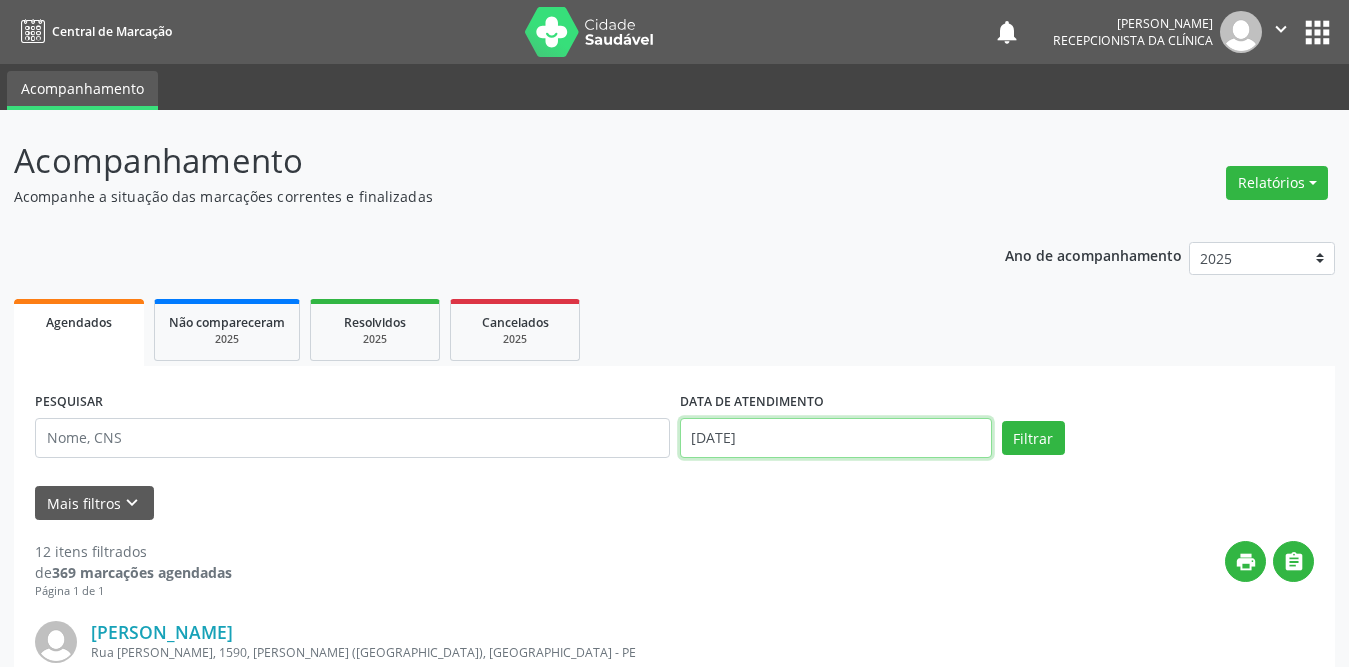 click on "[DATE]" at bounding box center [836, 438] 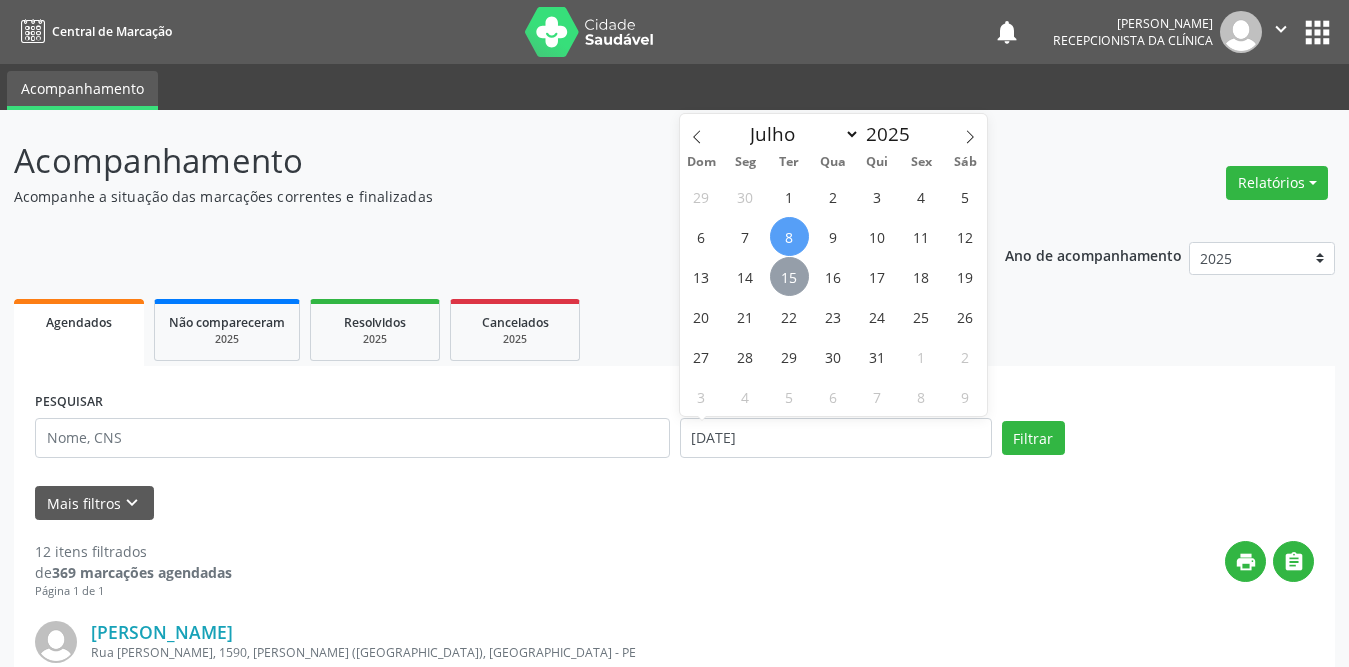 click on "15" at bounding box center [789, 276] 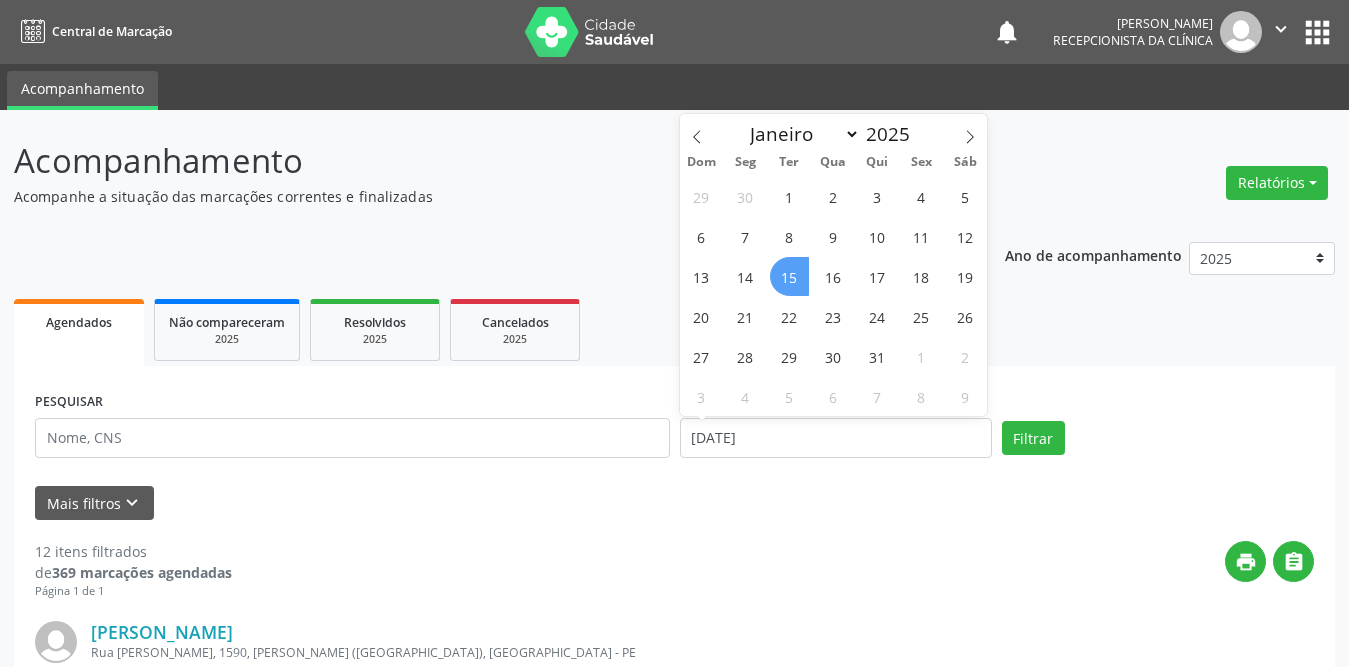 click on "15" at bounding box center (789, 276) 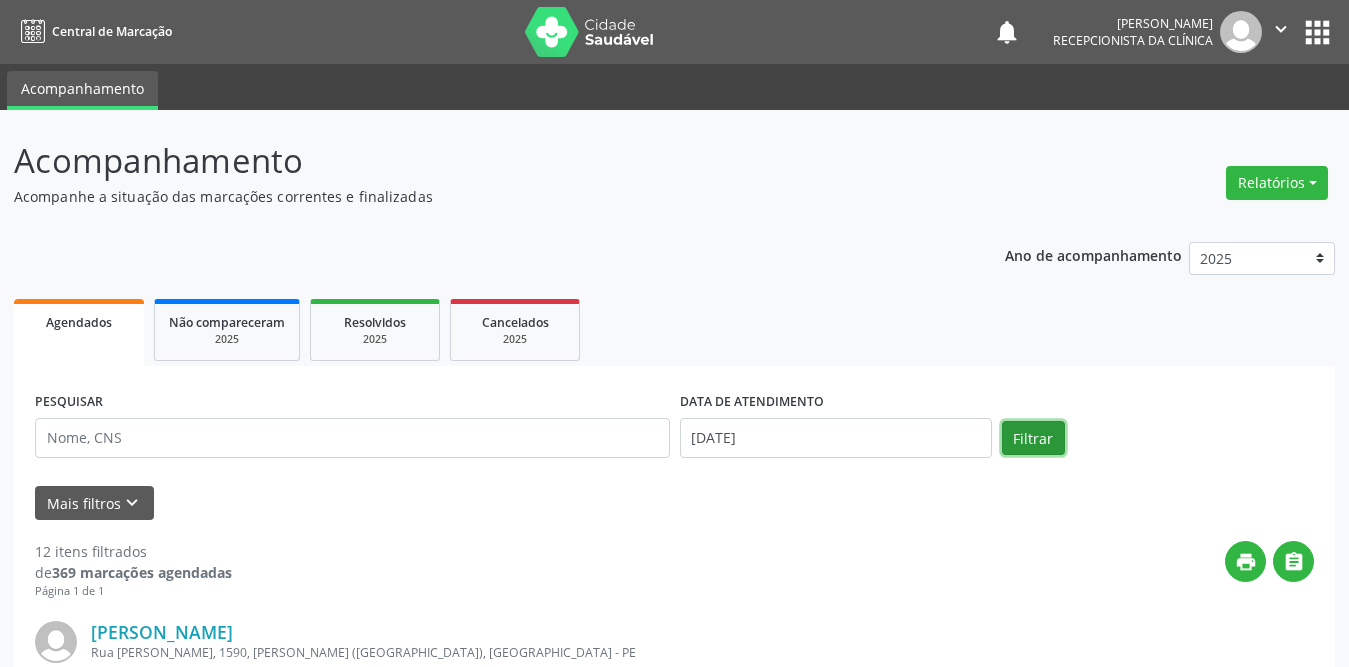 click on "Filtrar" at bounding box center (1033, 438) 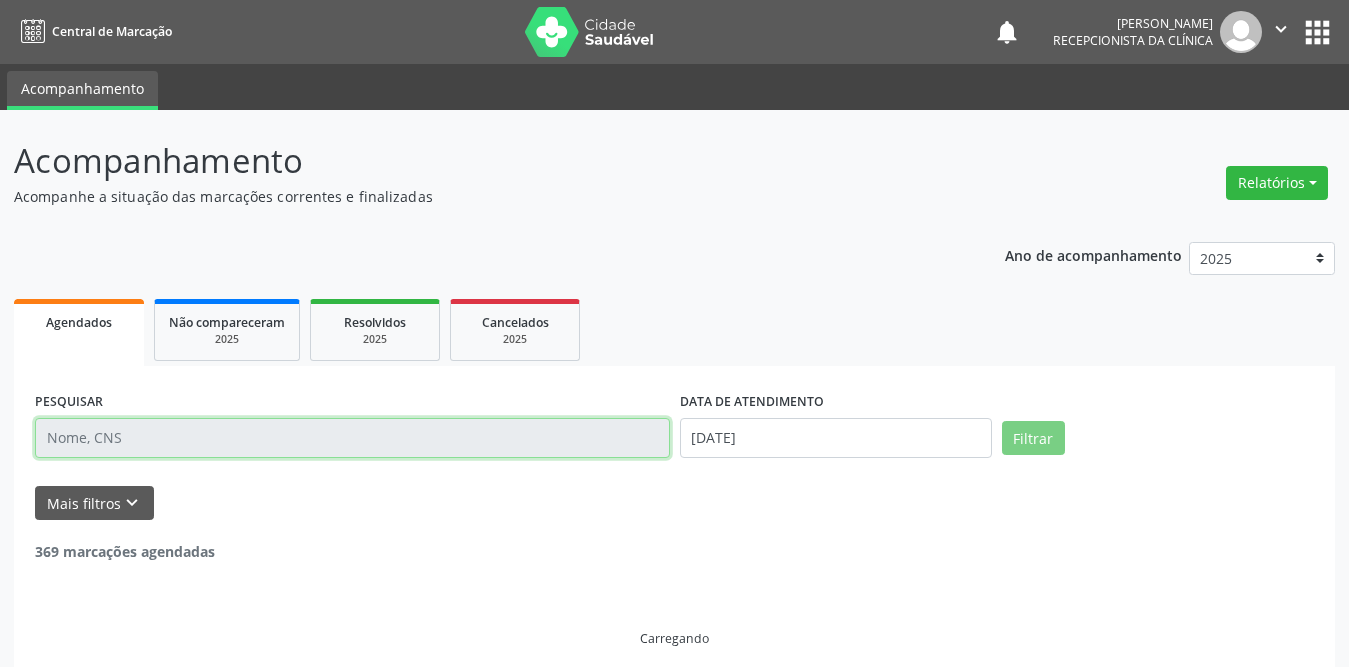 click at bounding box center [352, 438] 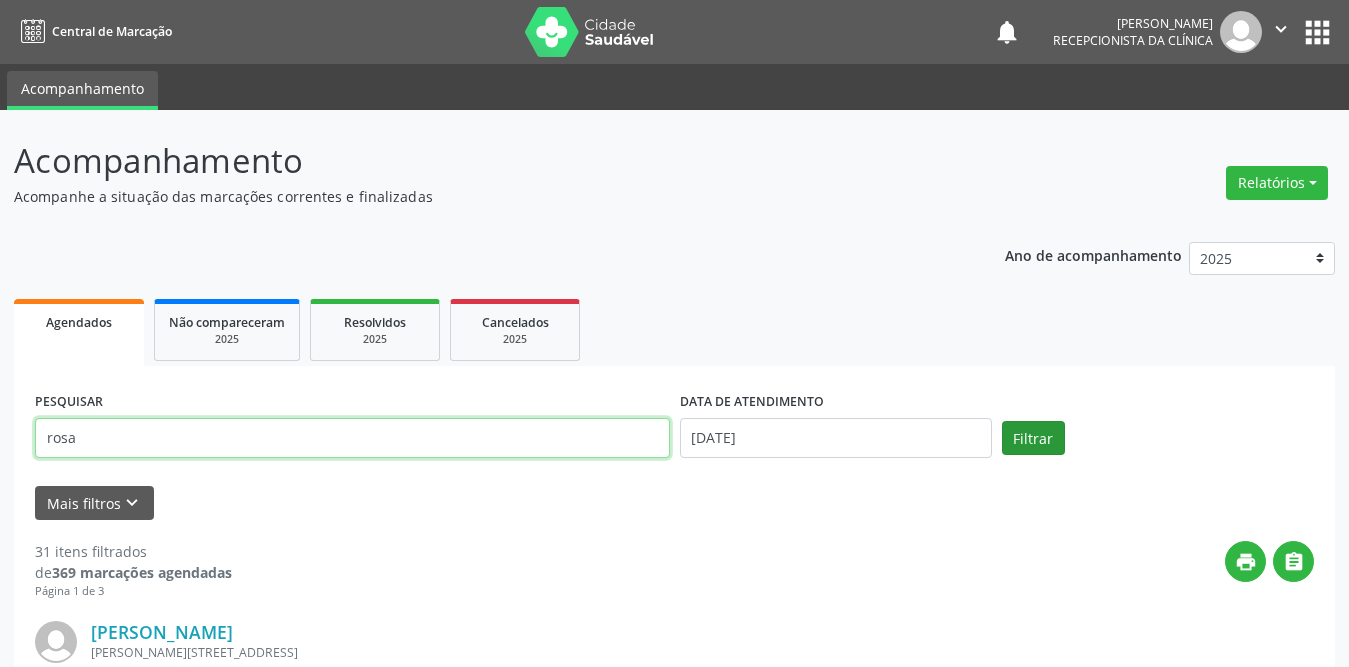 type on "rosa" 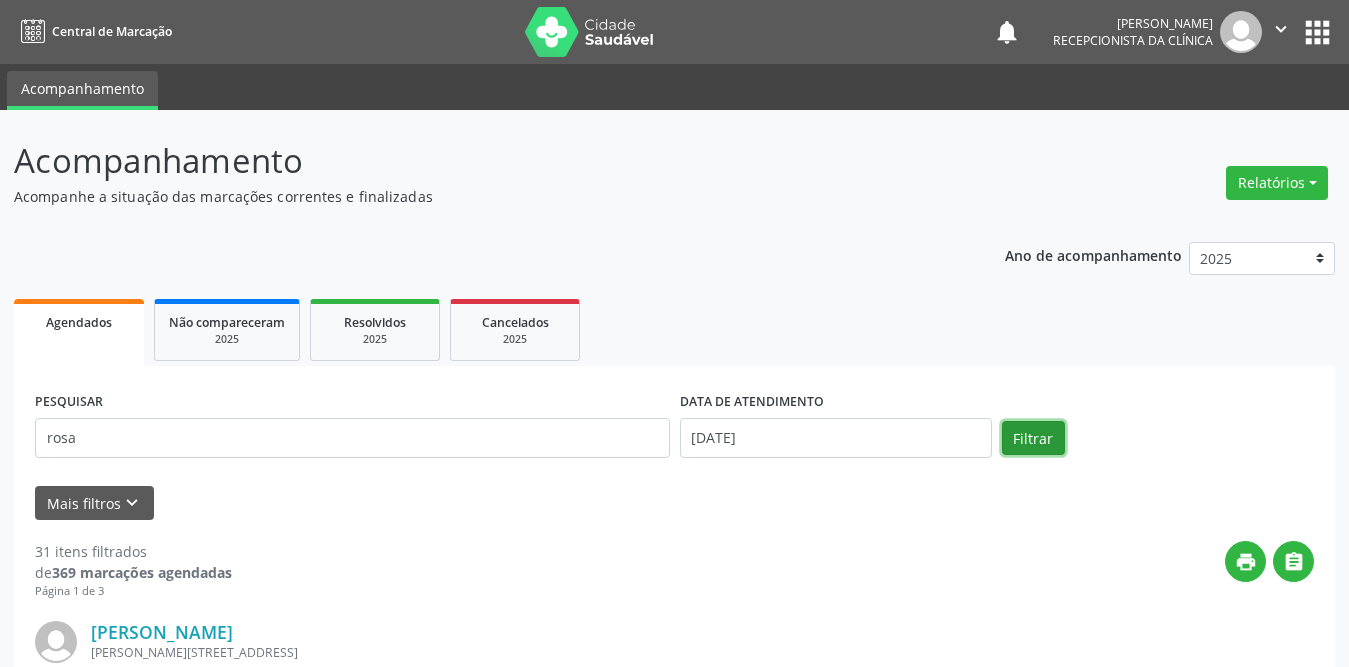 click on "Filtrar" at bounding box center [1033, 438] 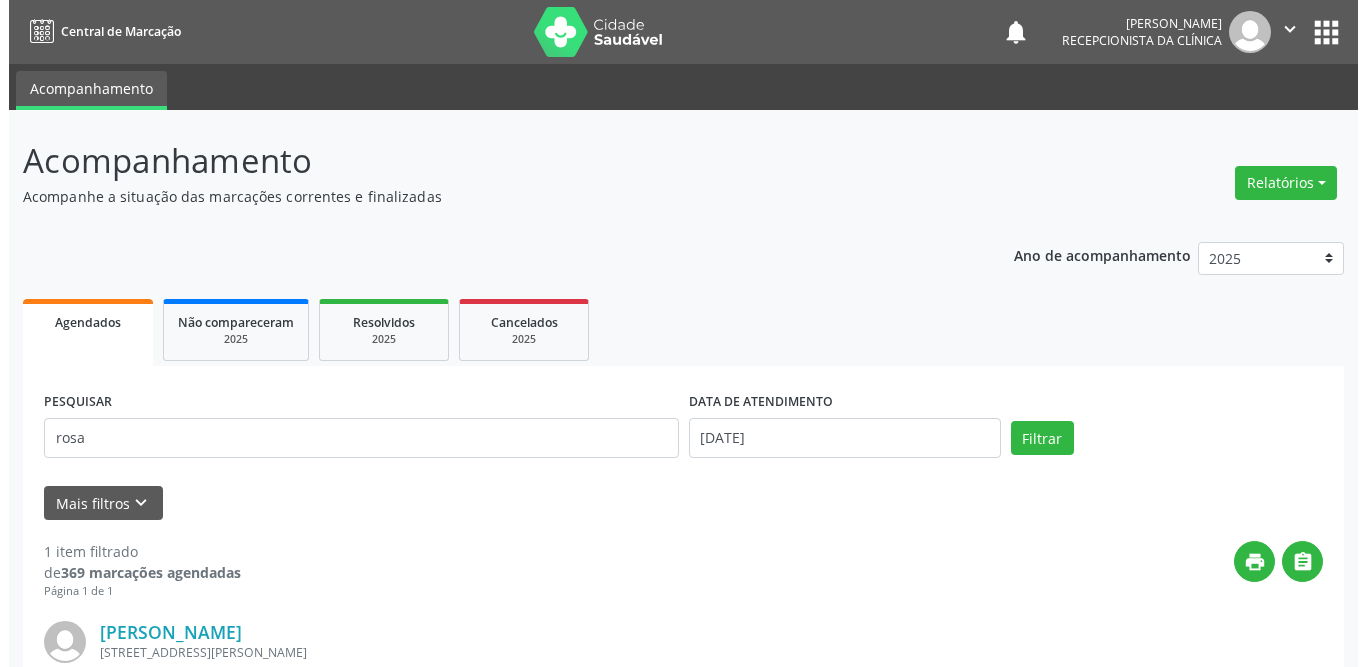 scroll, scrollTop: 200, scrollLeft: 0, axis: vertical 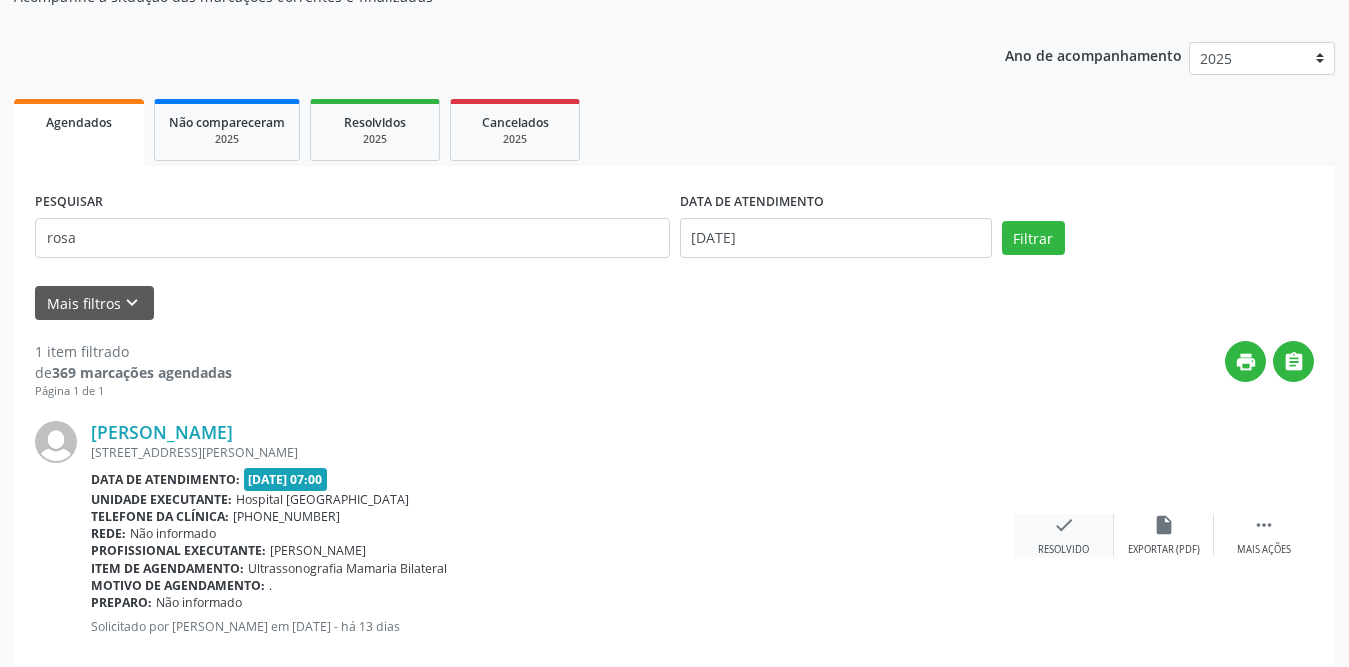 click on "check" at bounding box center [1064, 525] 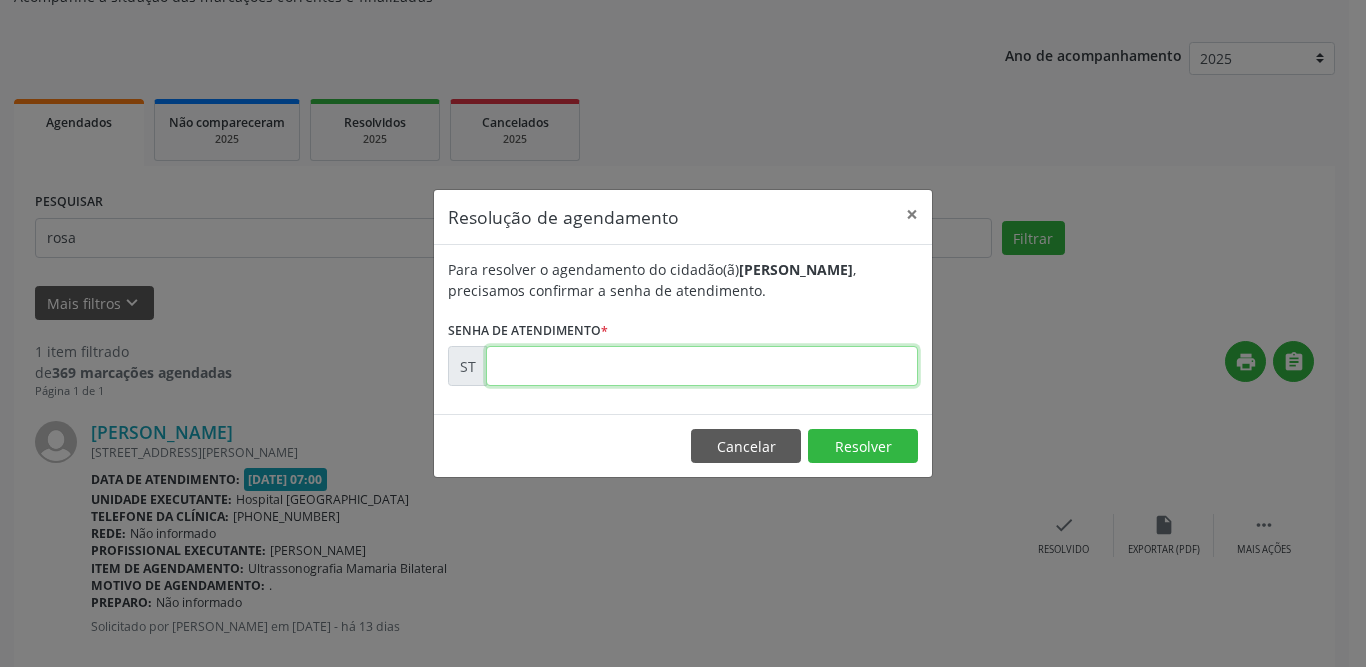 click at bounding box center [702, 366] 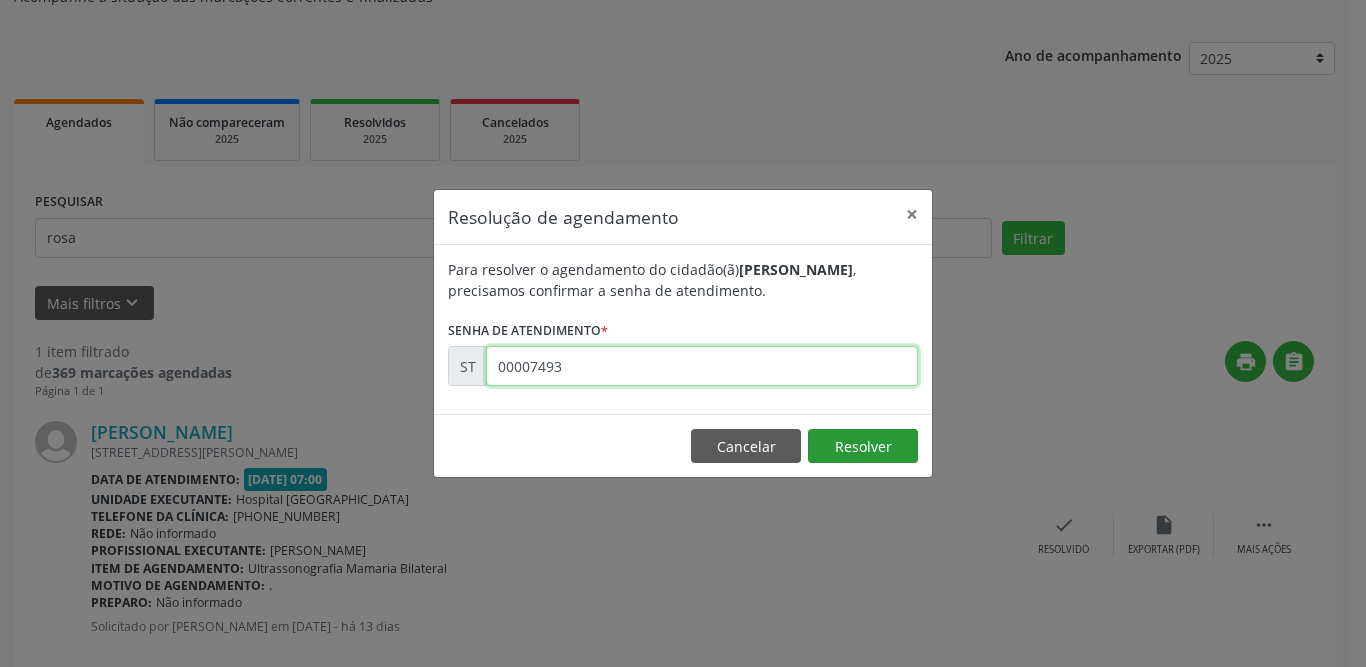 type on "00007493" 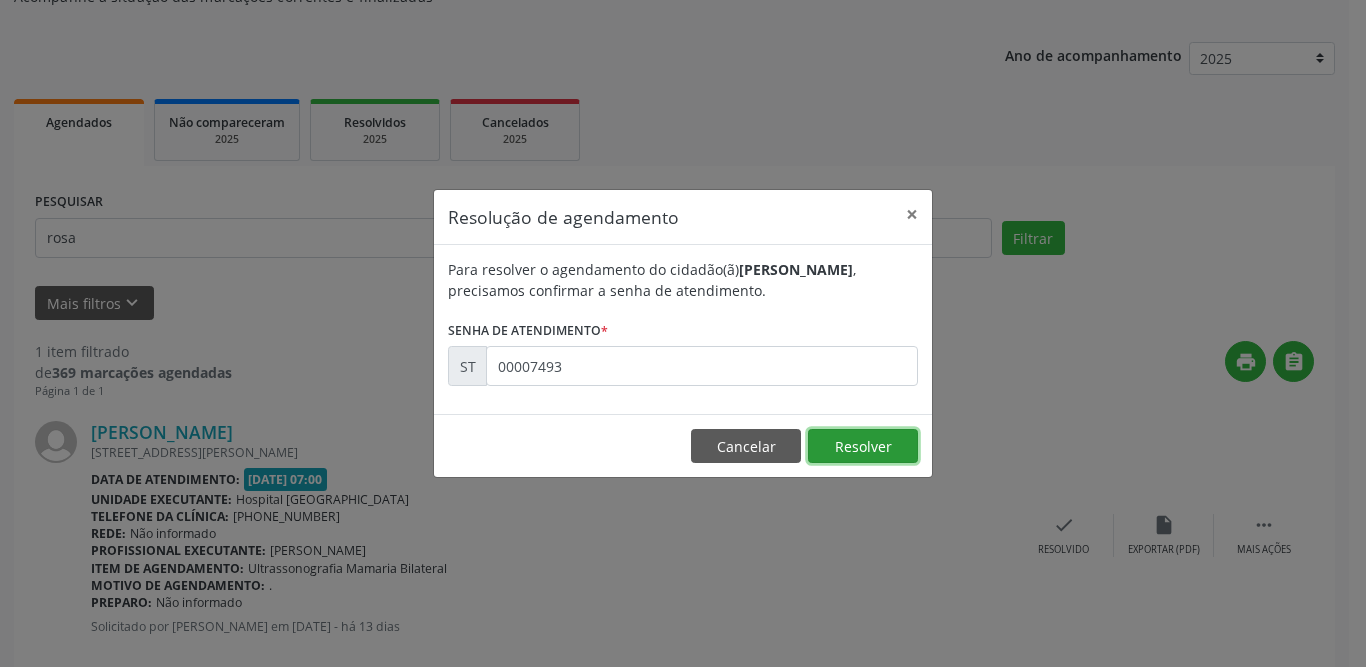 click on "Resolver" at bounding box center (863, 446) 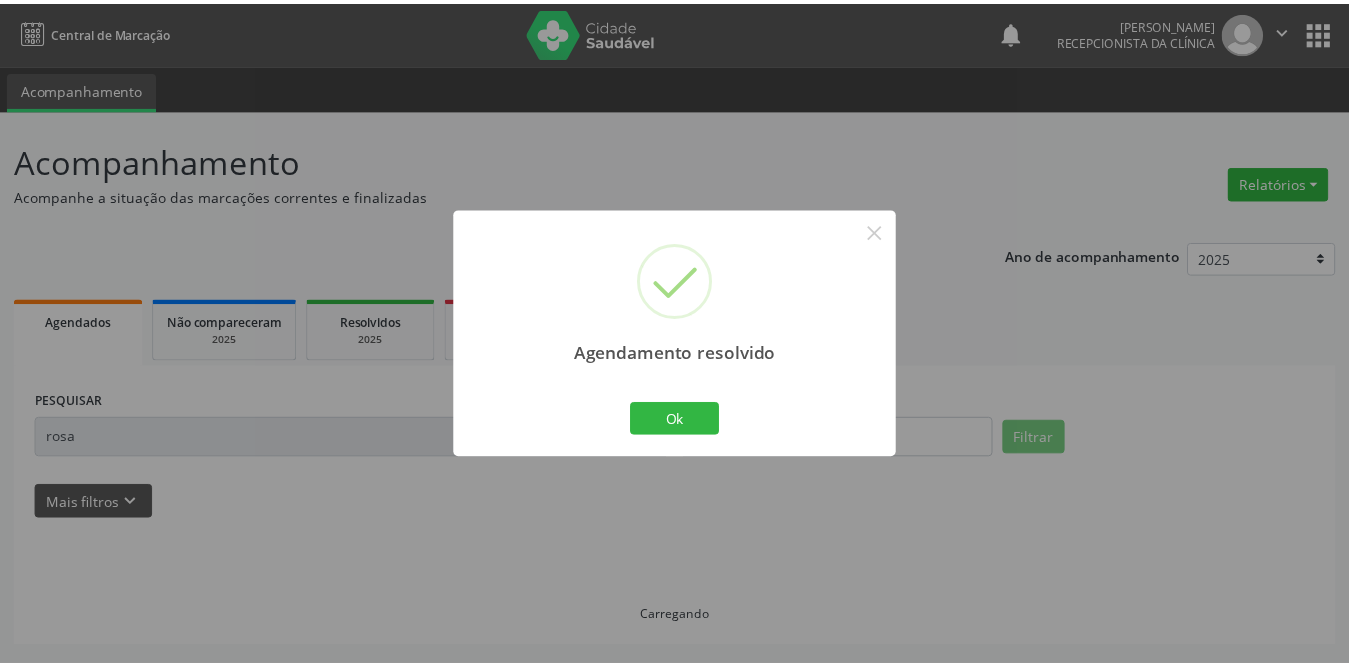 scroll, scrollTop: 0, scrollLeft: 0, axis: both 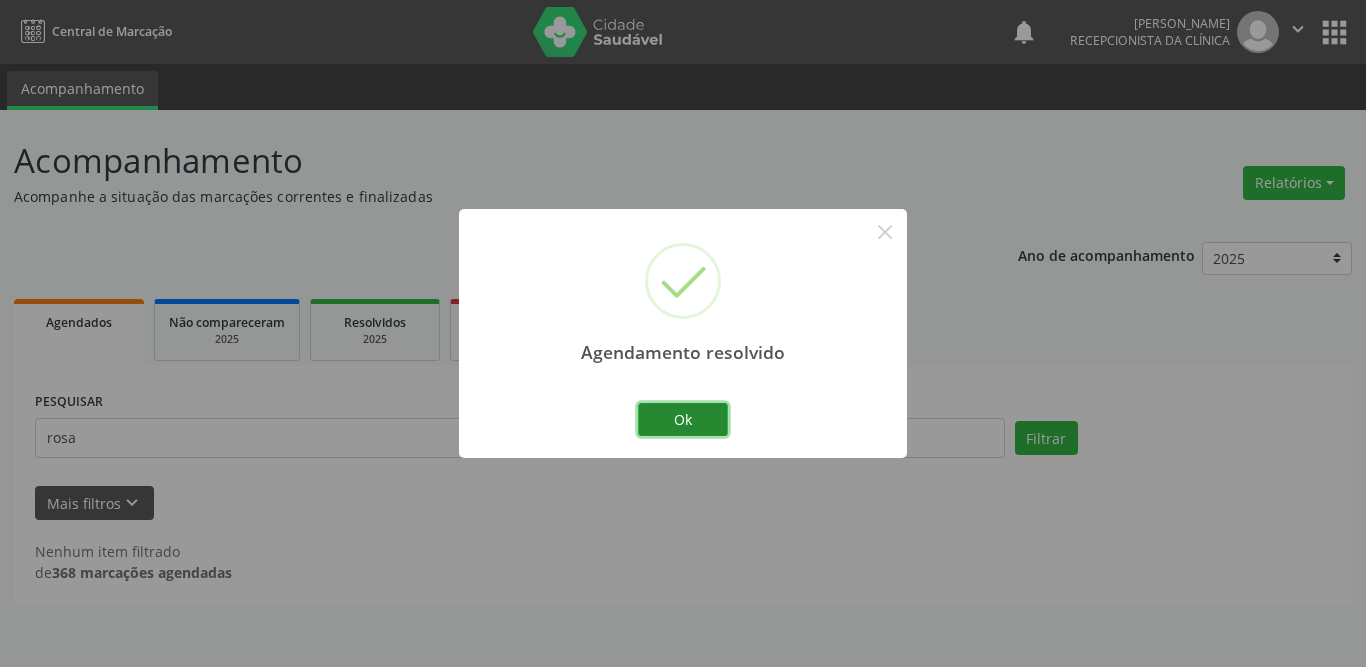 click on "Ok" at bounding box center (683, 420) 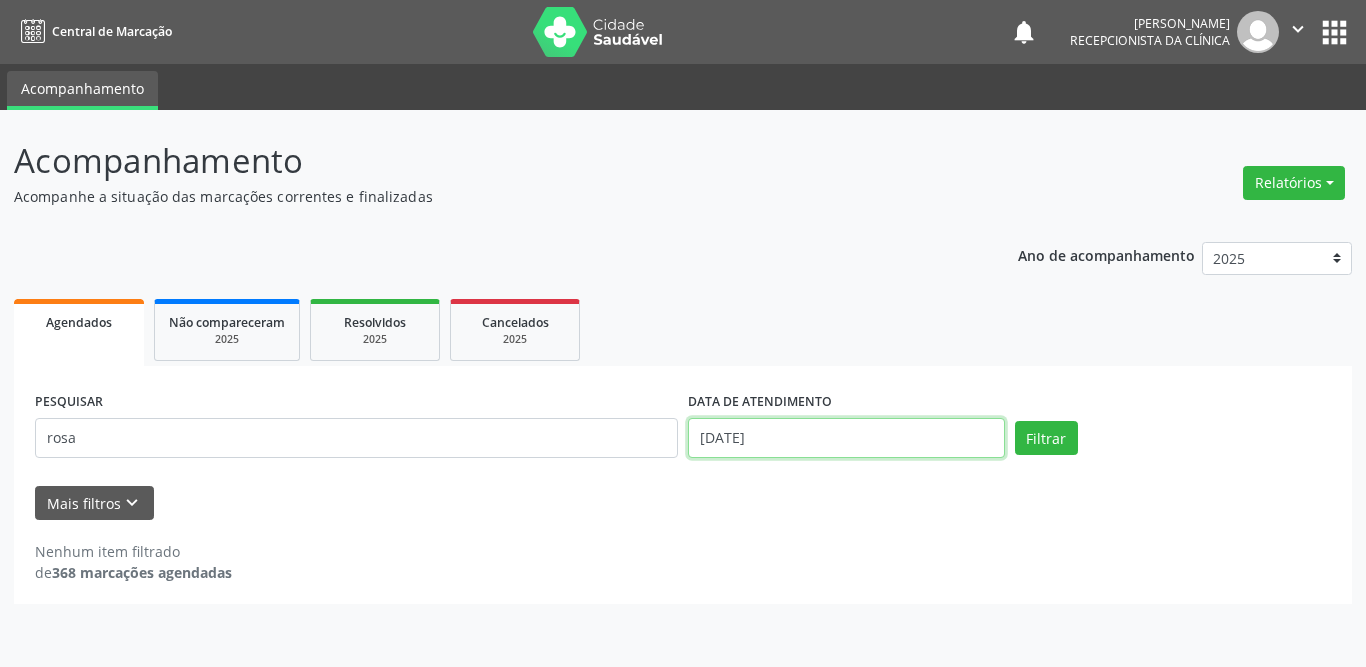 click on "[DATE]" at bounding box center (846, 438) 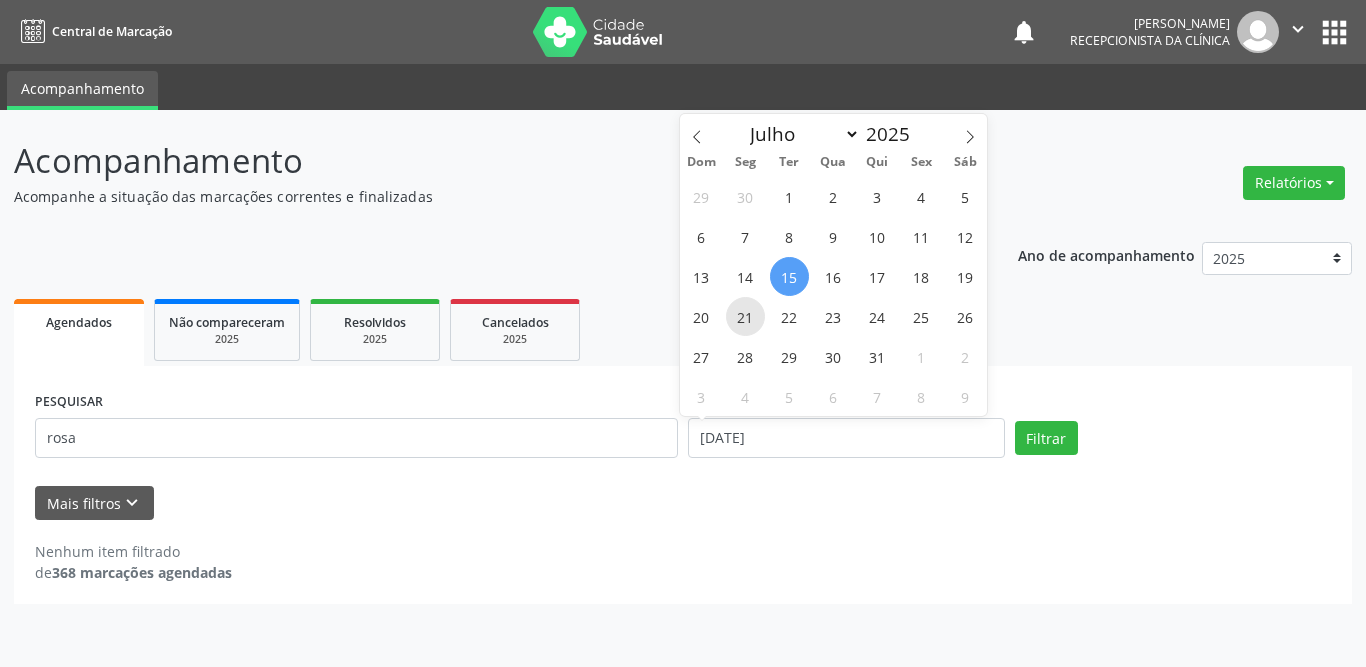 click on "21" at bounding box center (745, 316) 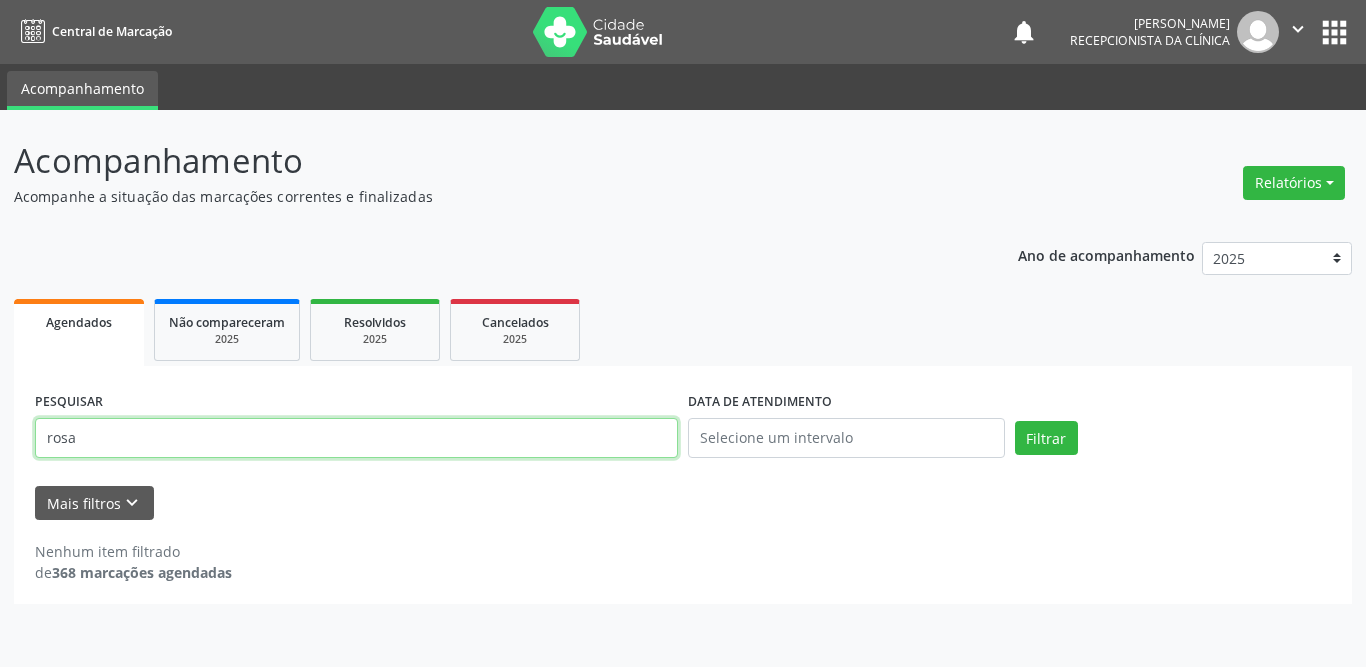 drag, startPoint x: 139, startPoint y: 429, endPoint x: 5, endPoint y: 451, distance: 135.79396 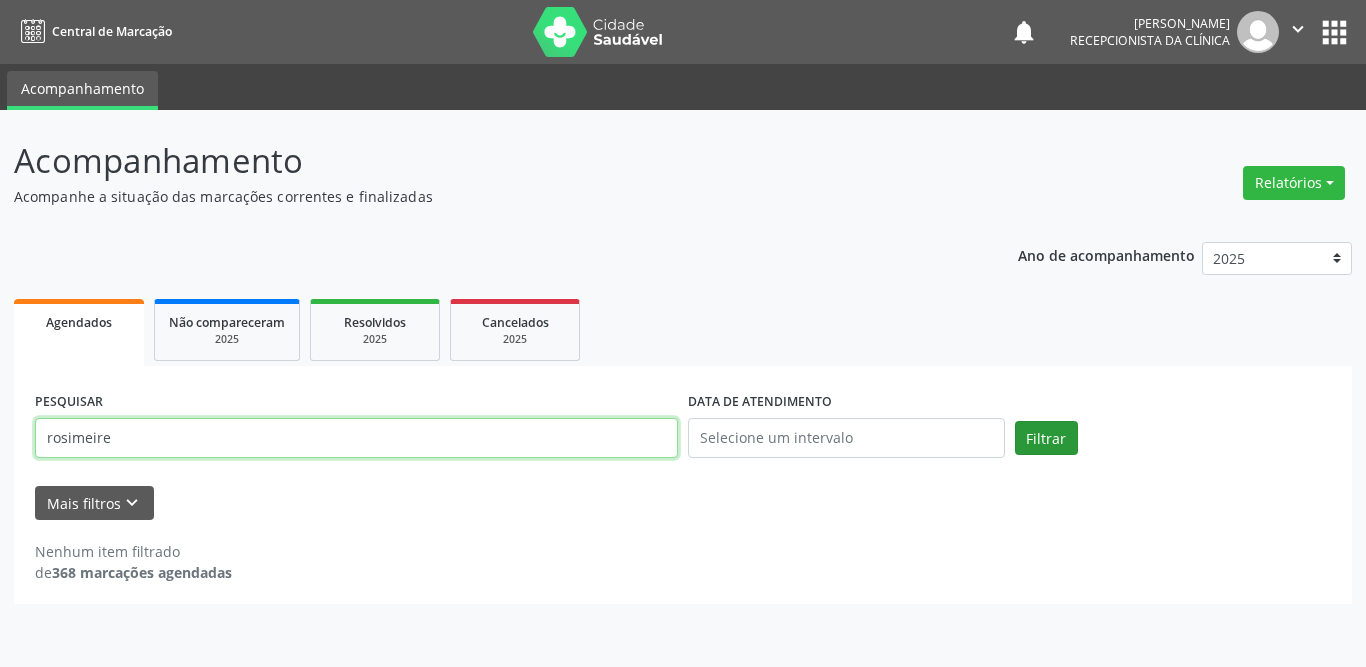 type on "rosimeire" 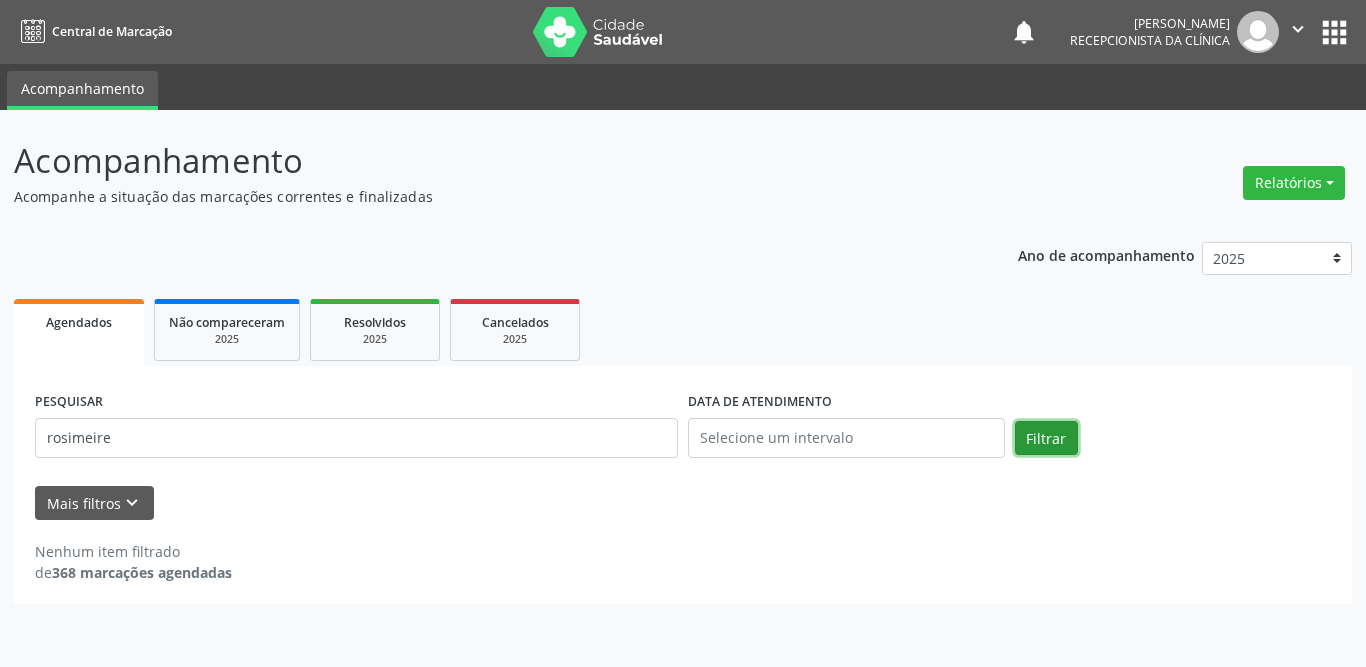 click on "Filtrar" at bounding box center [1046, 438] 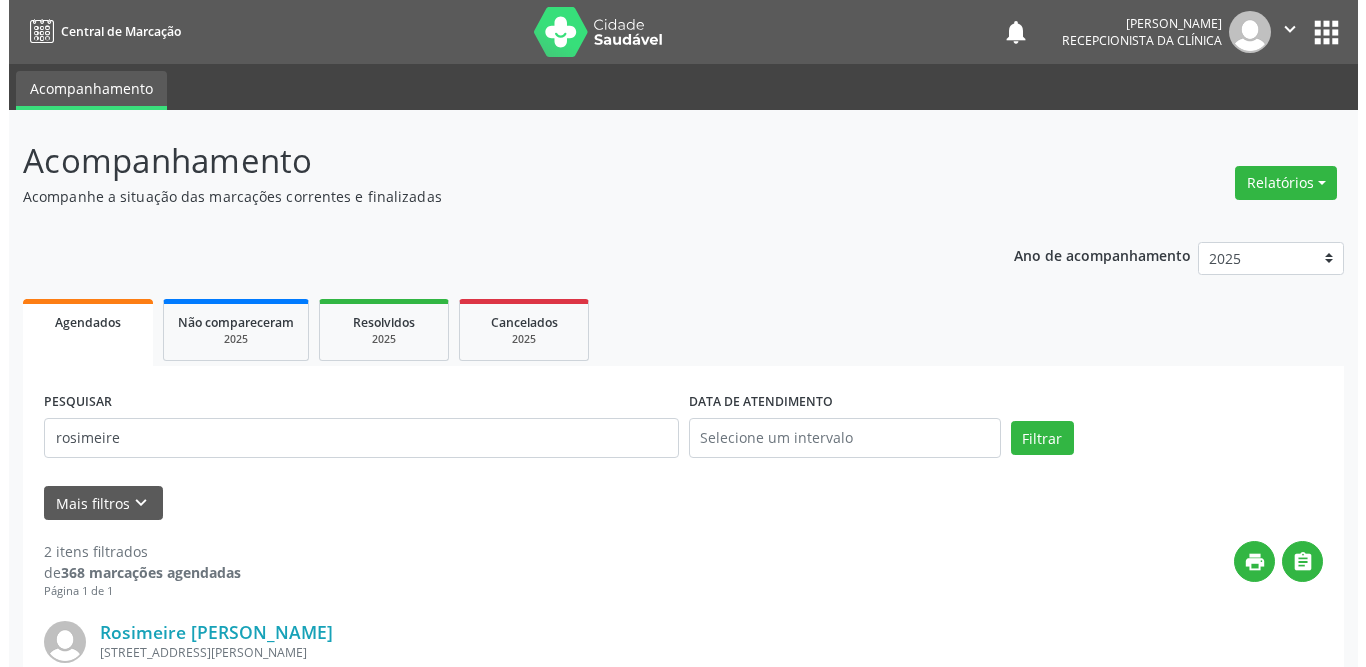 scroll, scrollTop: 200, scrollLeft: 0, axis: vertical 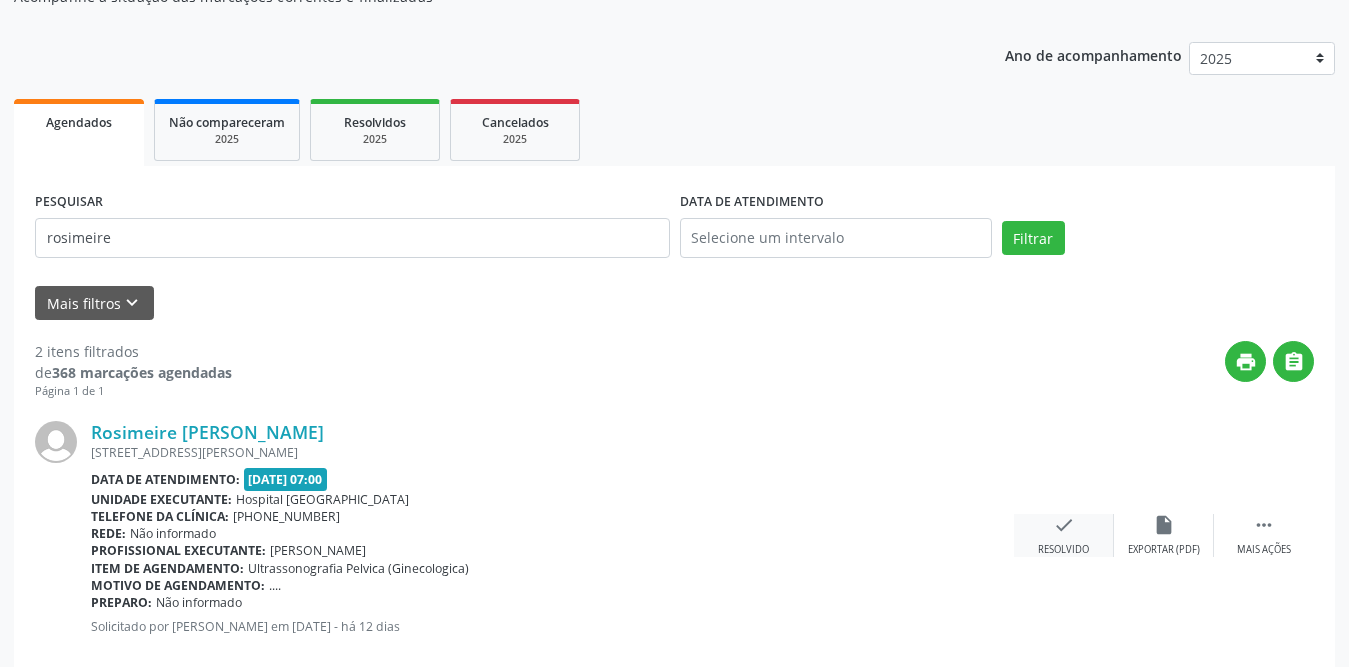 click on "check" at bounding box center [1064, 525] 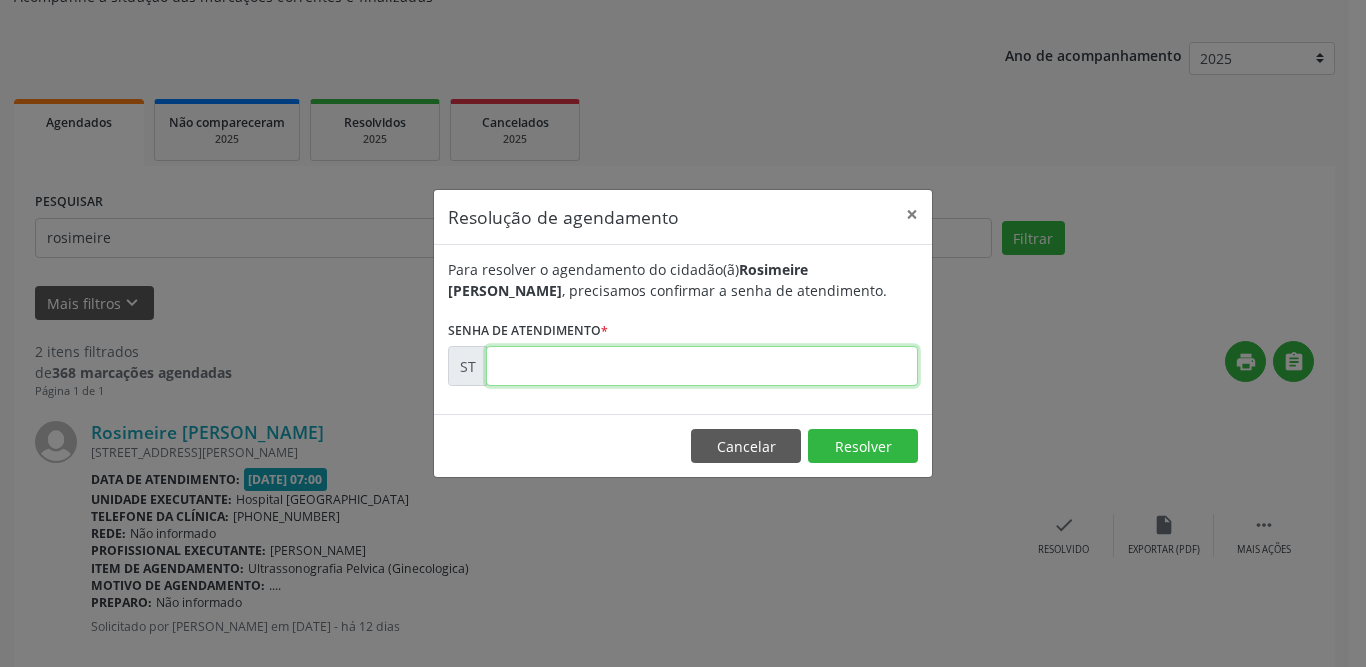 click at bounding box center [702, 366] 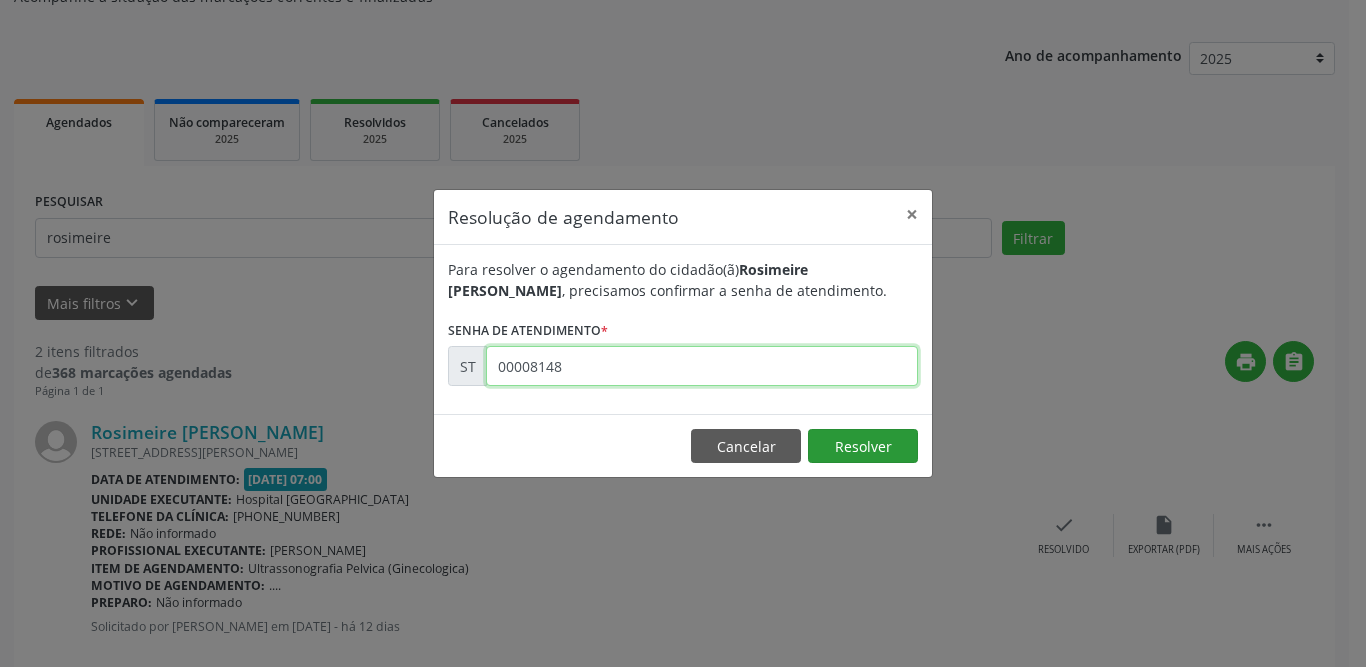 type on "00008148" 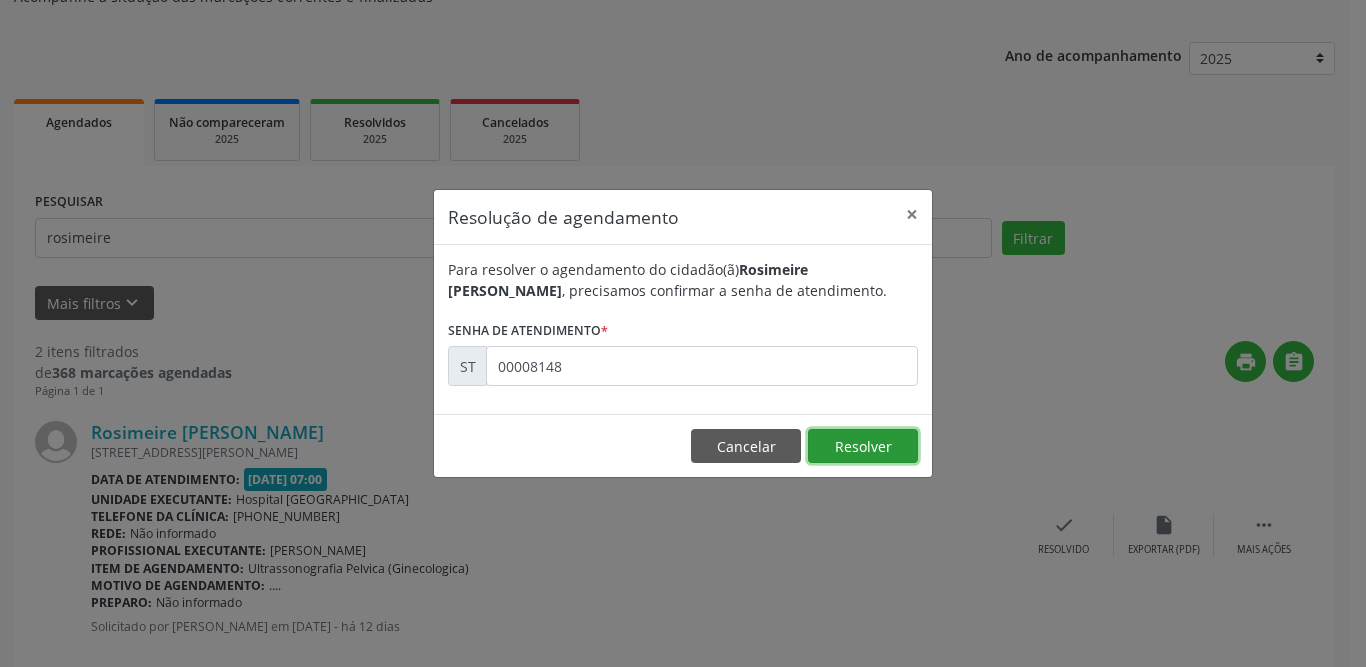 click on "Resolver" at bounding box center (863, 446) 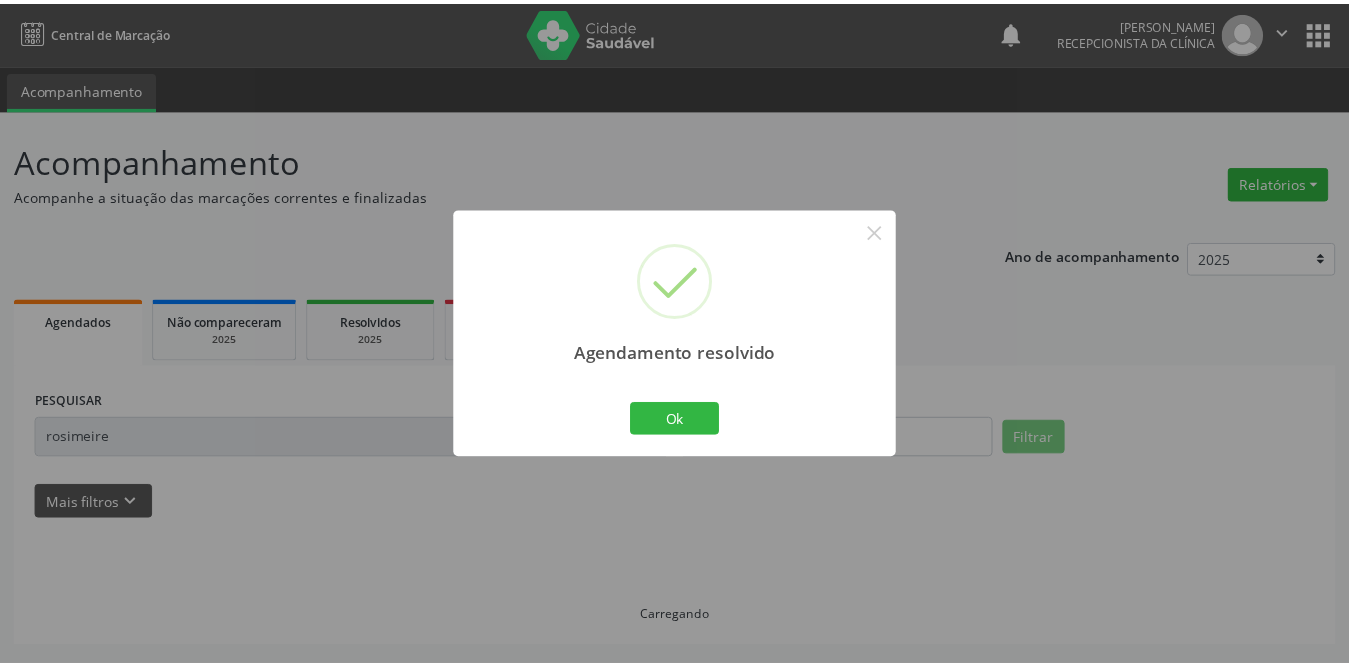 scroll, scrollTop: 0, scrollLeft: 0, axis: both 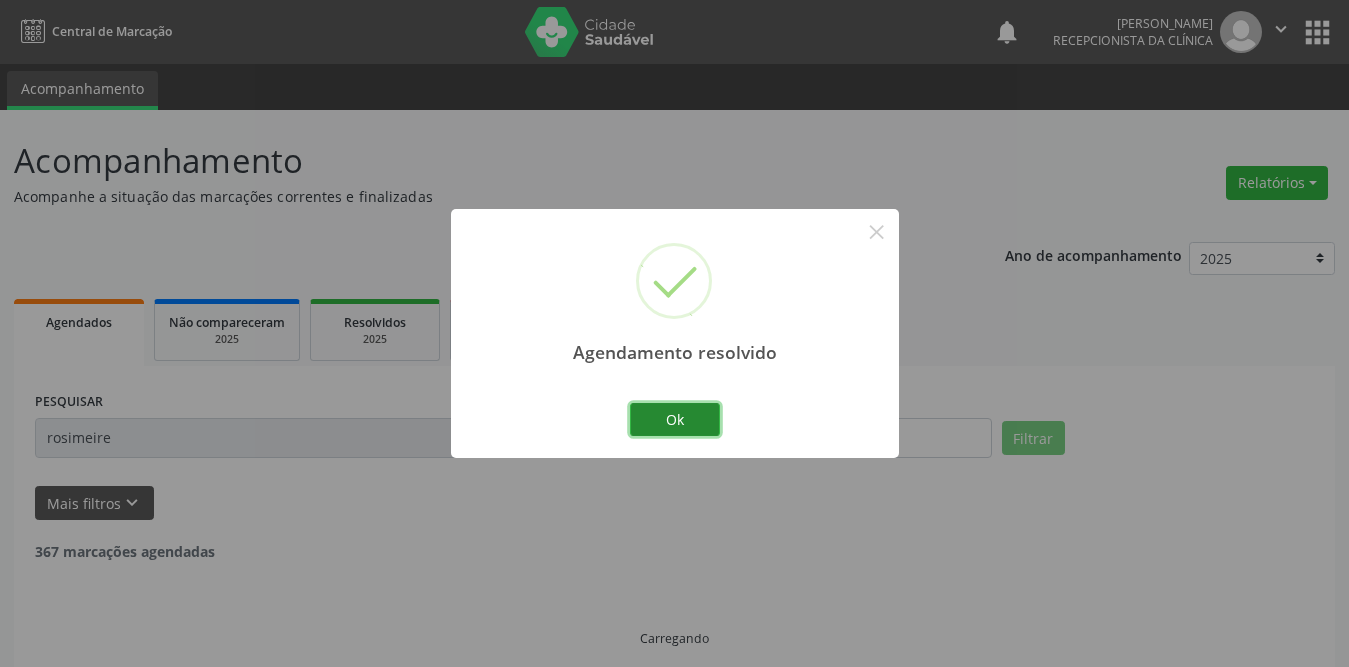 click on "Ok" at bounding box center (675, 420) 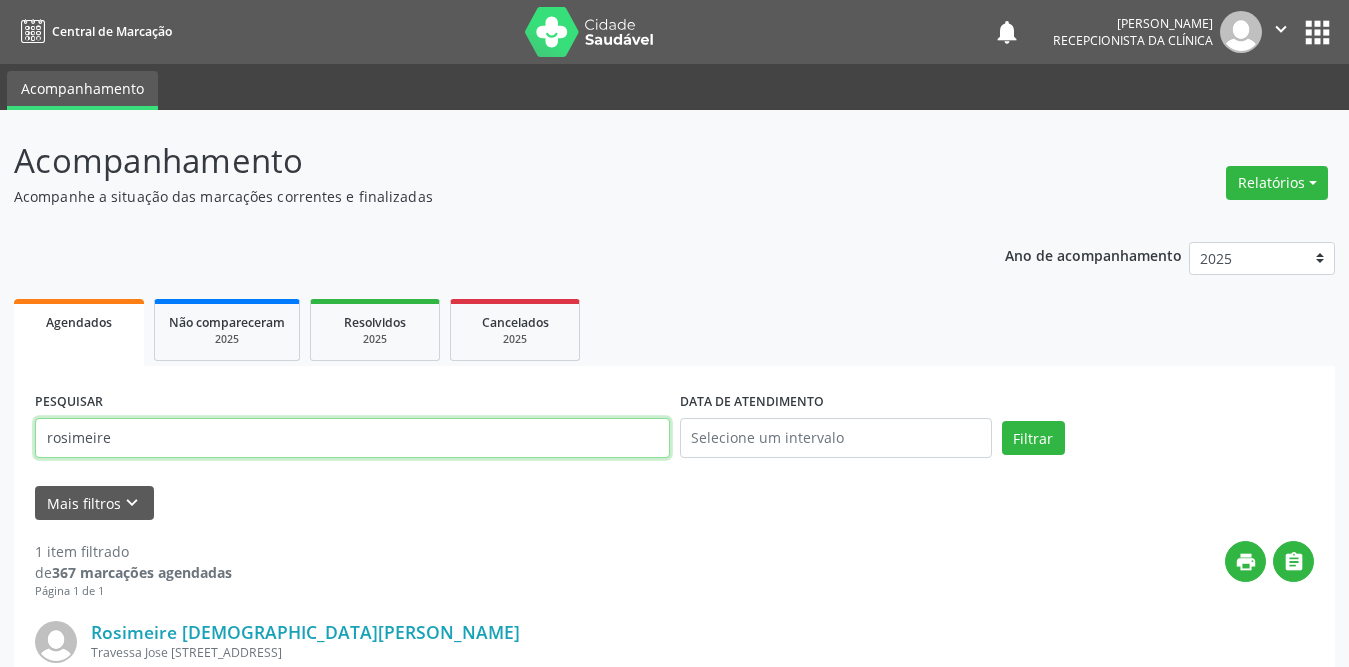 click on "rosimeire" at bounding box center [352, 438] 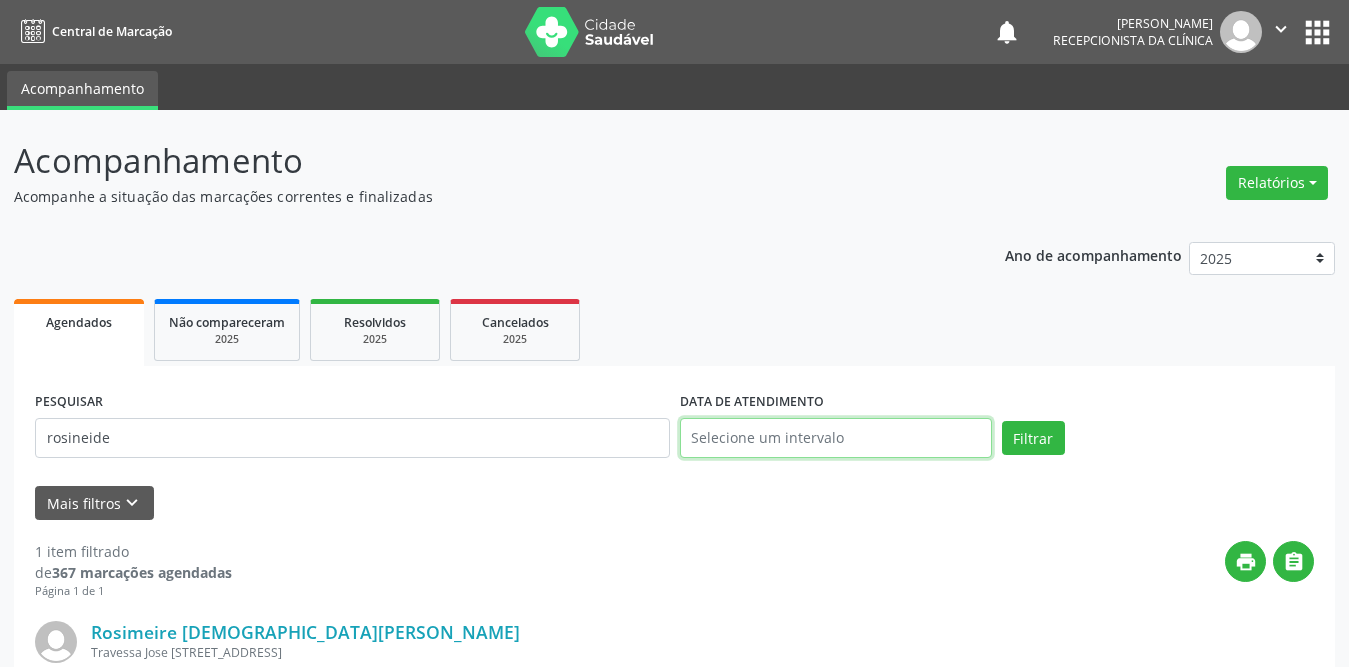 click at bounding box center (836, 438) 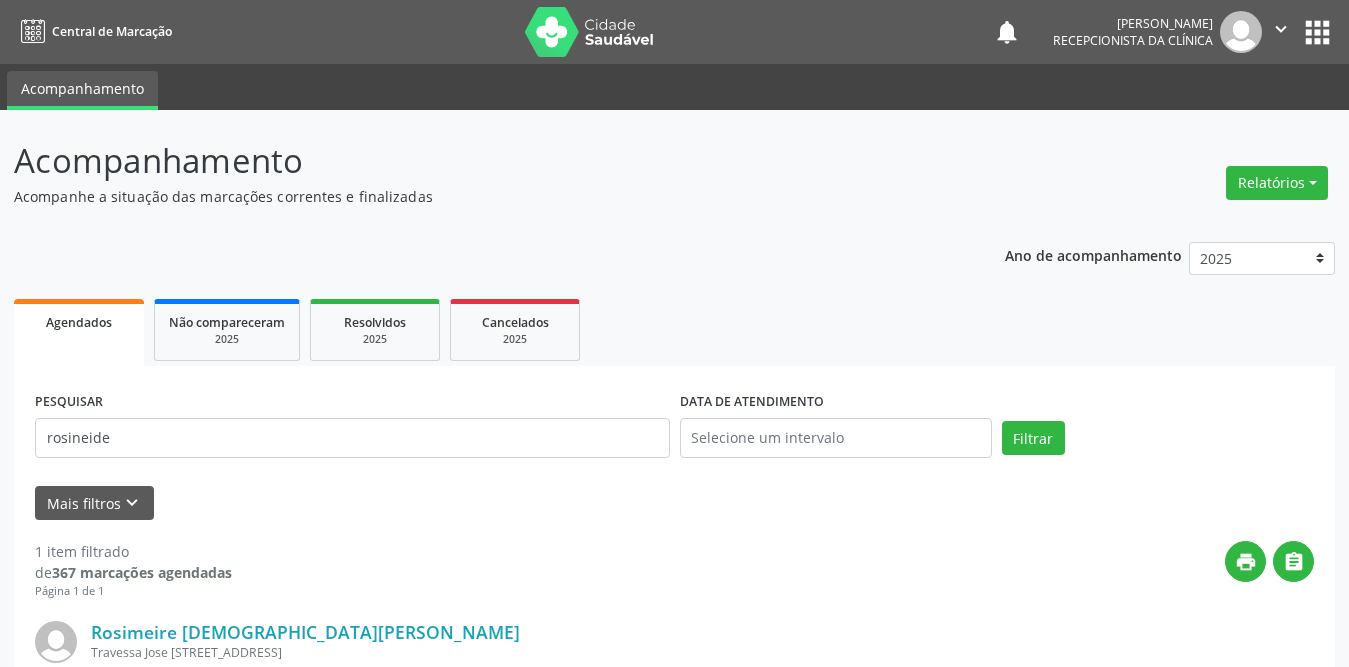 click on "print   " at bounding box center [773, 570] 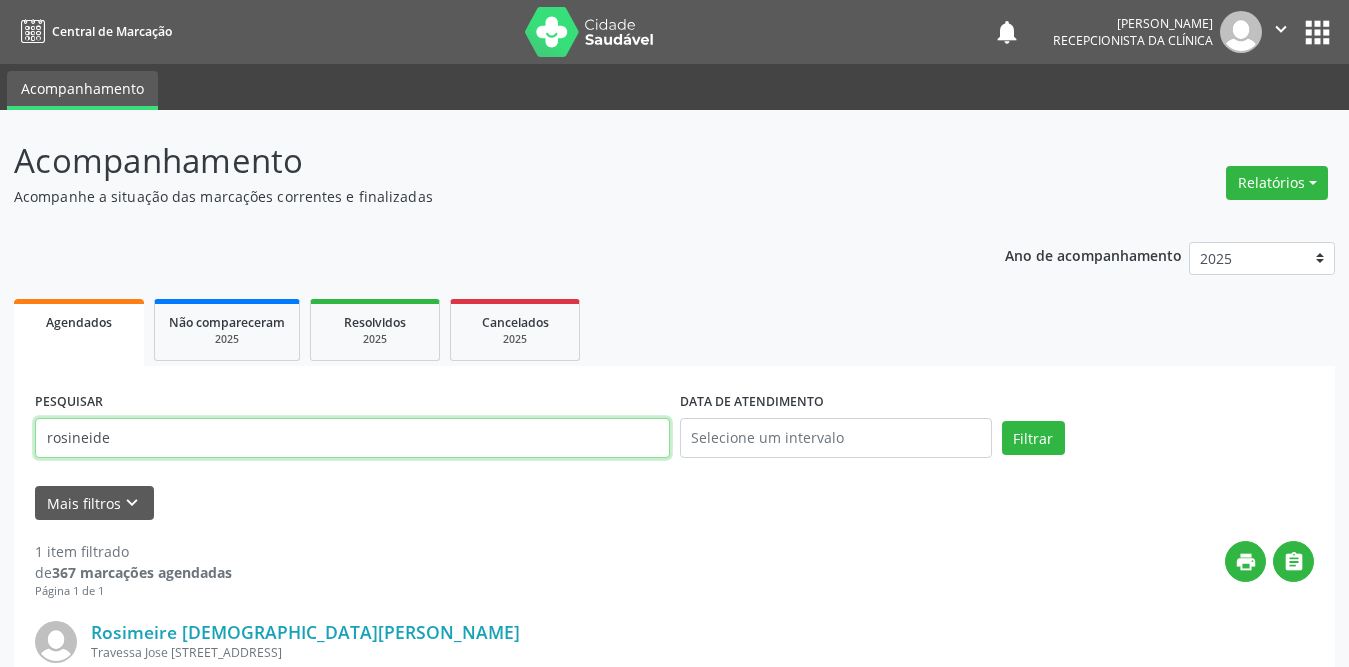 click on "rosineide" at bounding box center (352, 438) 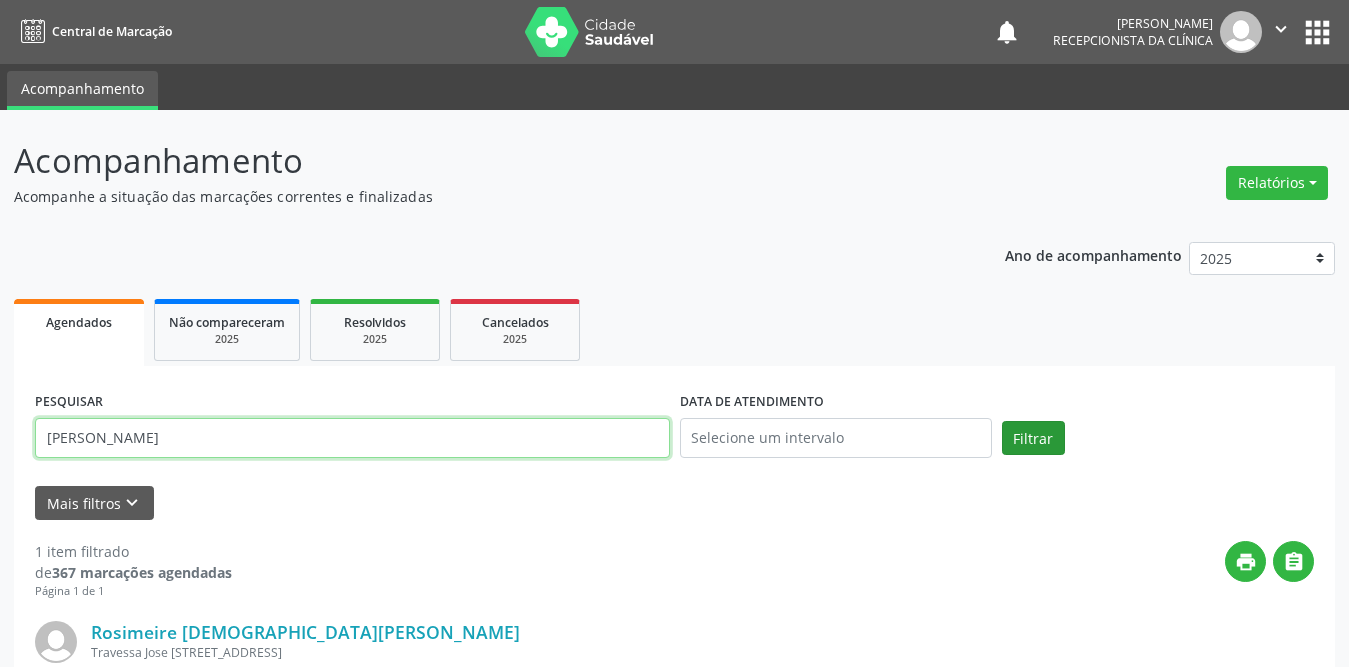 type on "[PERSON_NAME]" 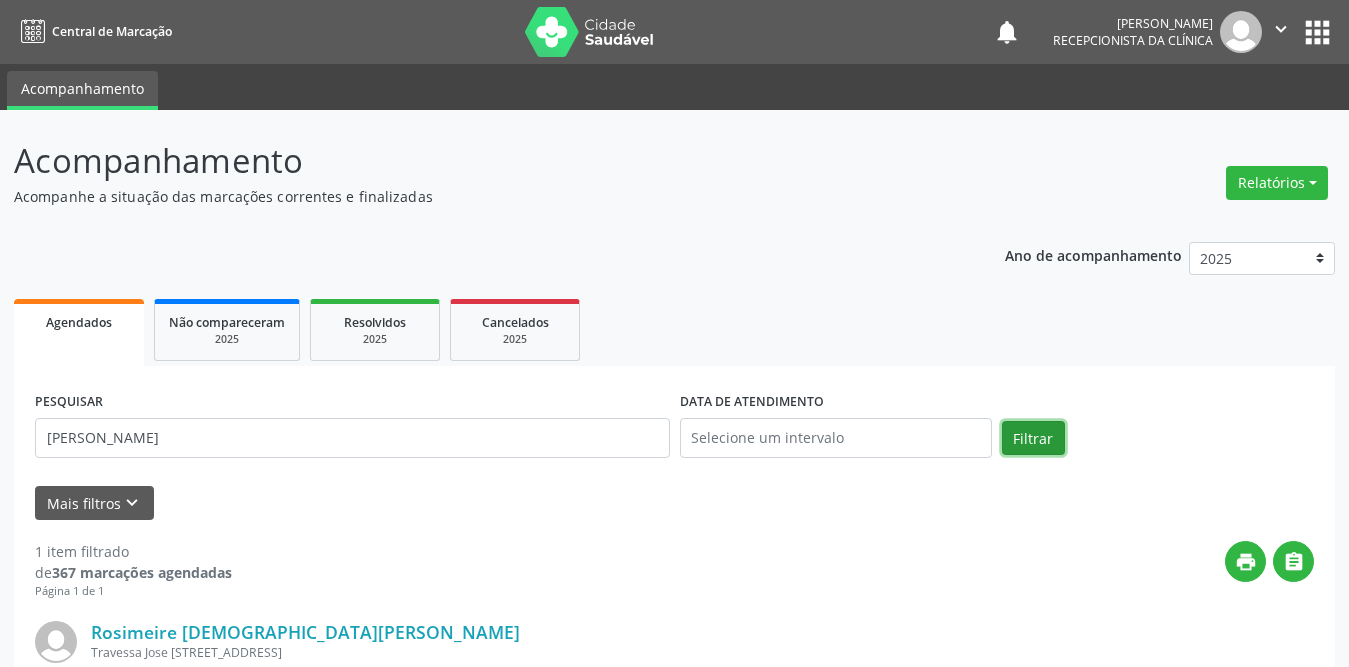 click on "Filtrar" at bounding box center (1033, 438) 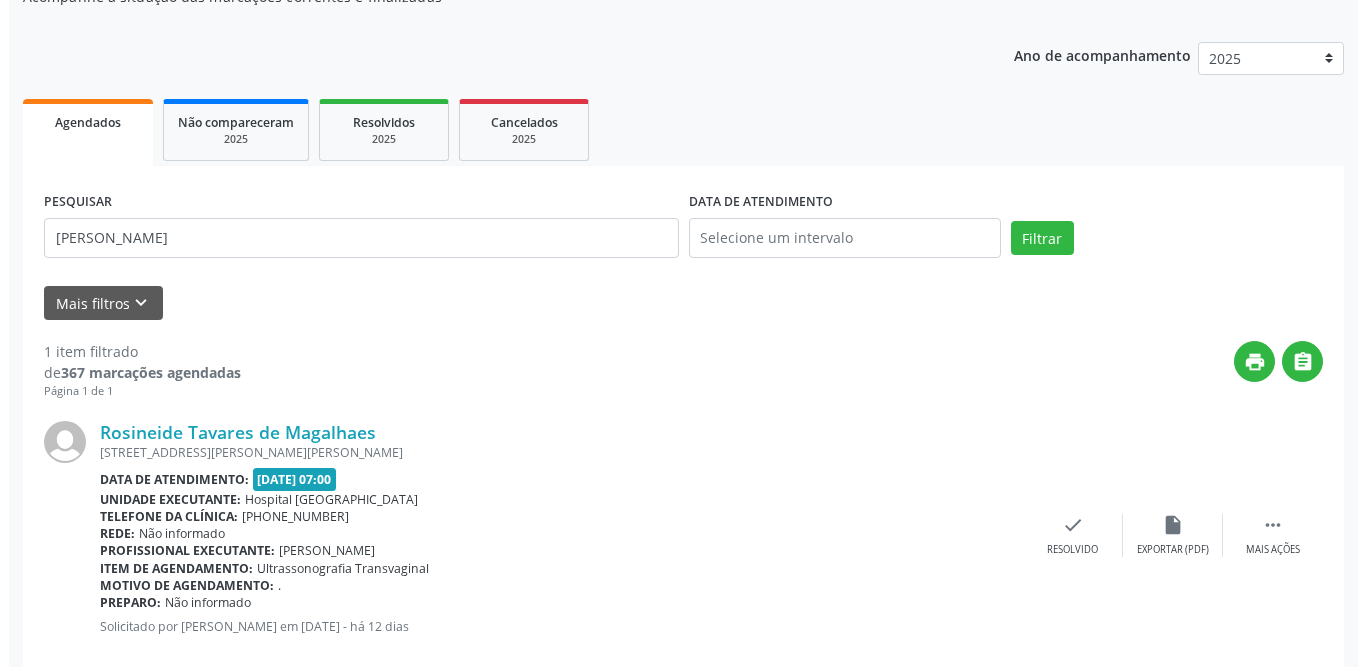 scroll, scrollTop: 238, scrollLeft: 0, axis: vertical 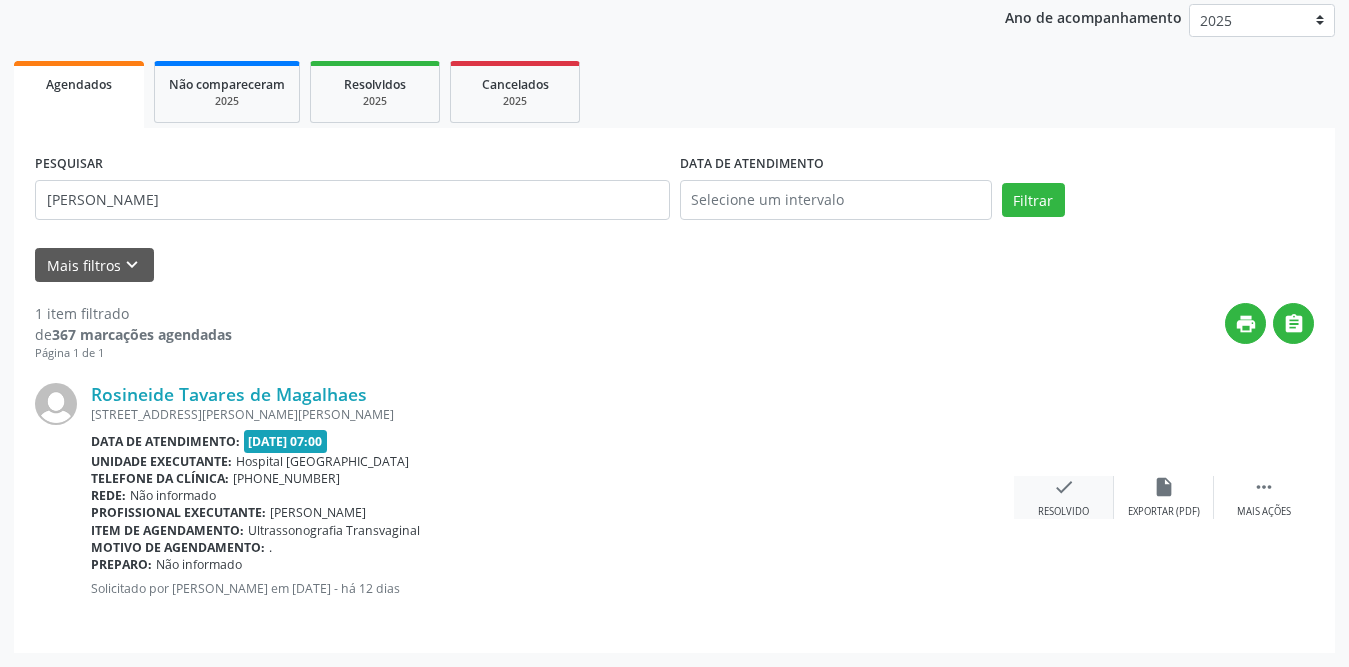 click on "check" at bounding box center (1064, 487) 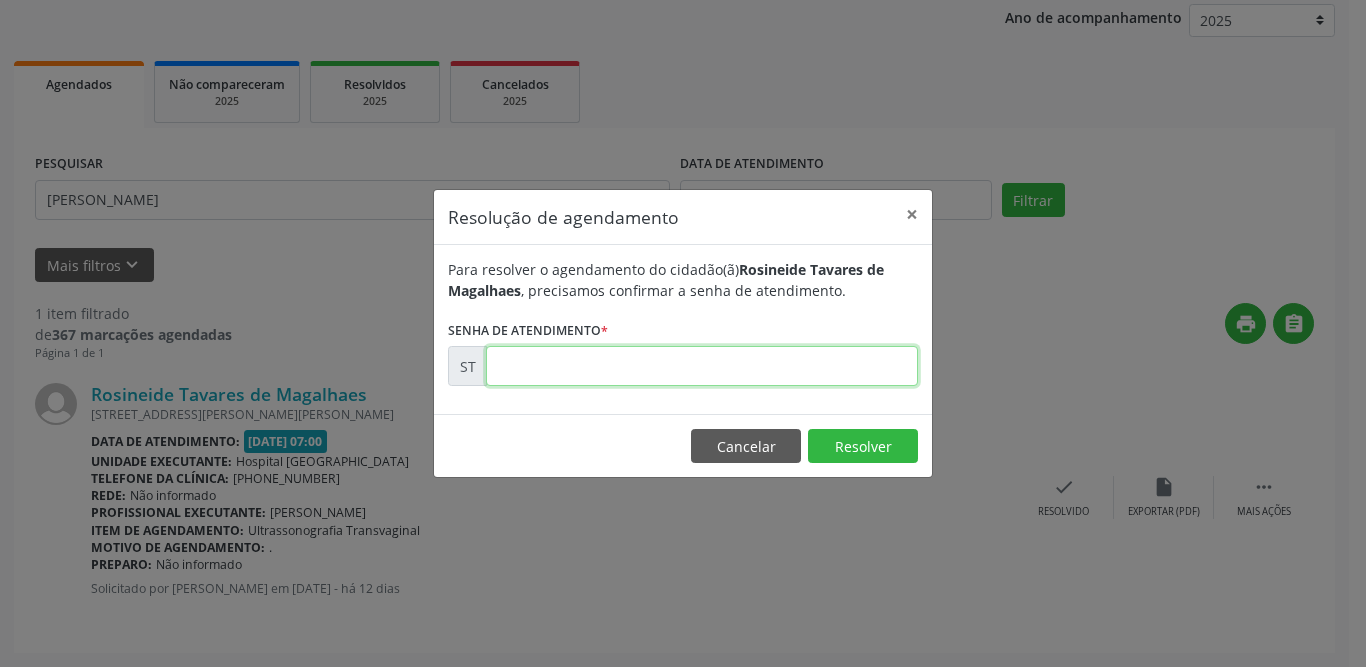 click at bounding box center [702, 366] 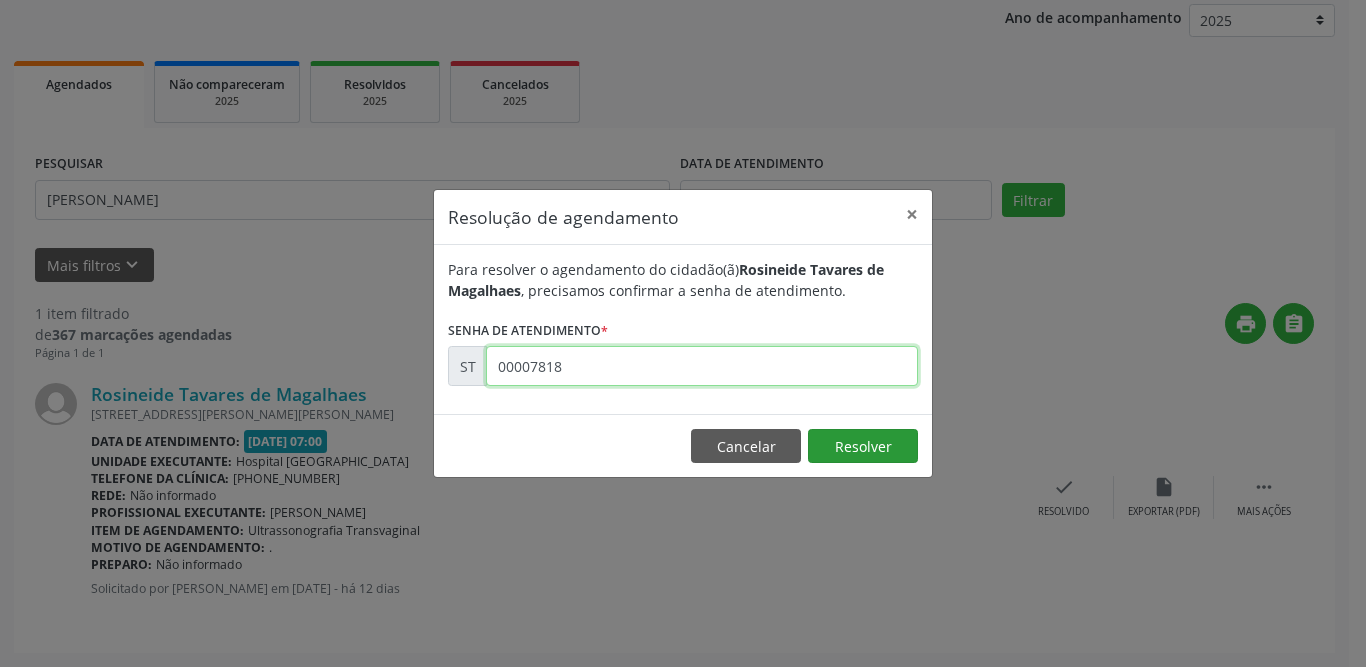type on "00007818" 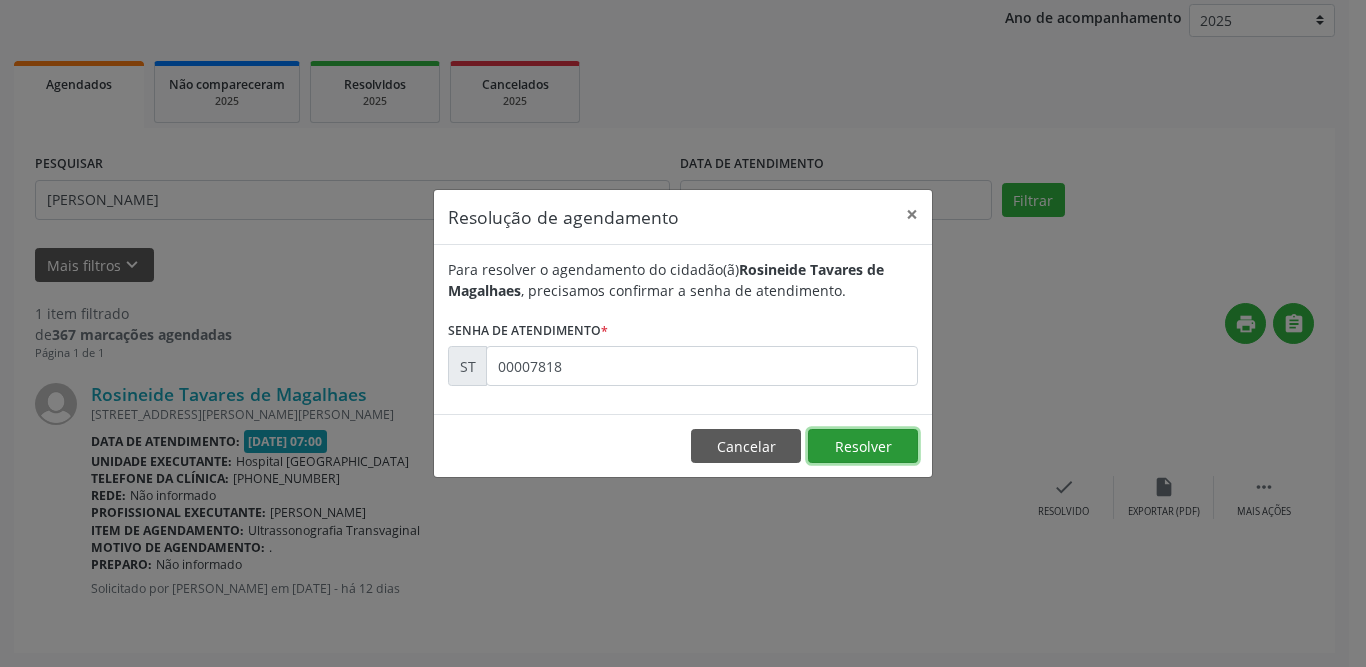 click on "Resolver" at bounding box center (863, 446) 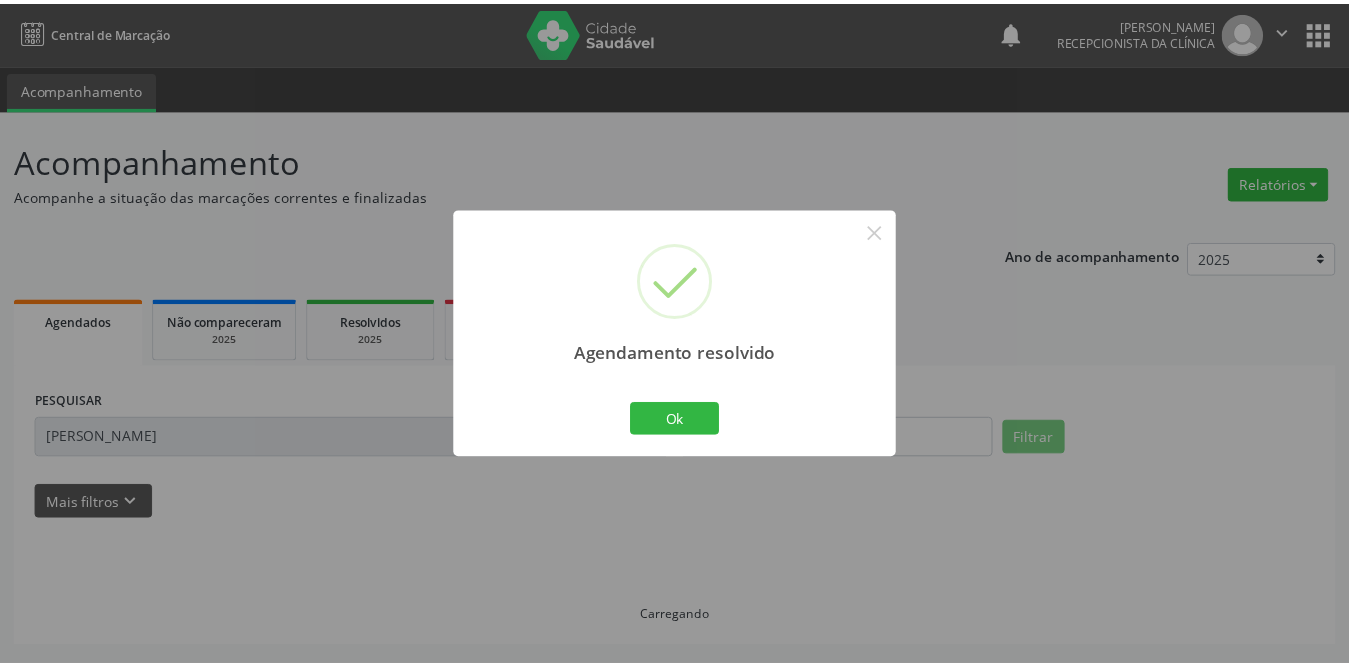 scroll, scrollTop: 0, scrollLeft: 0, axis: both 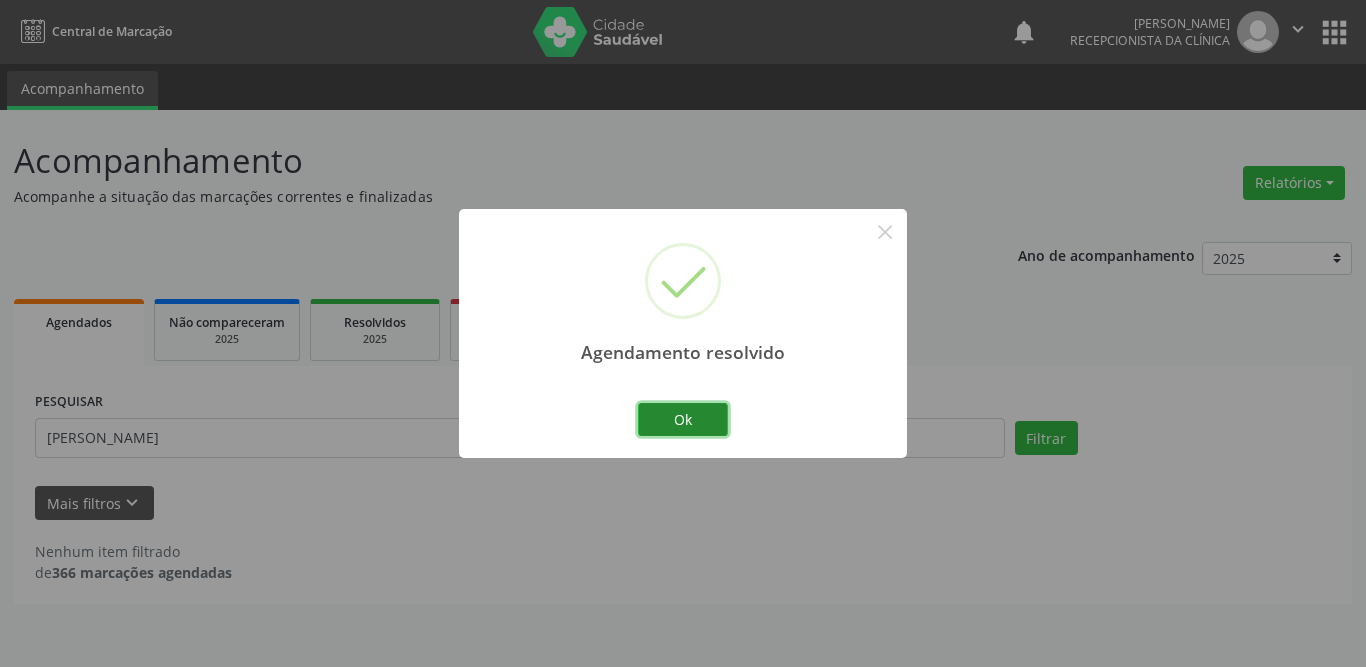 click on "Ok" at bounding box center [683, 420] 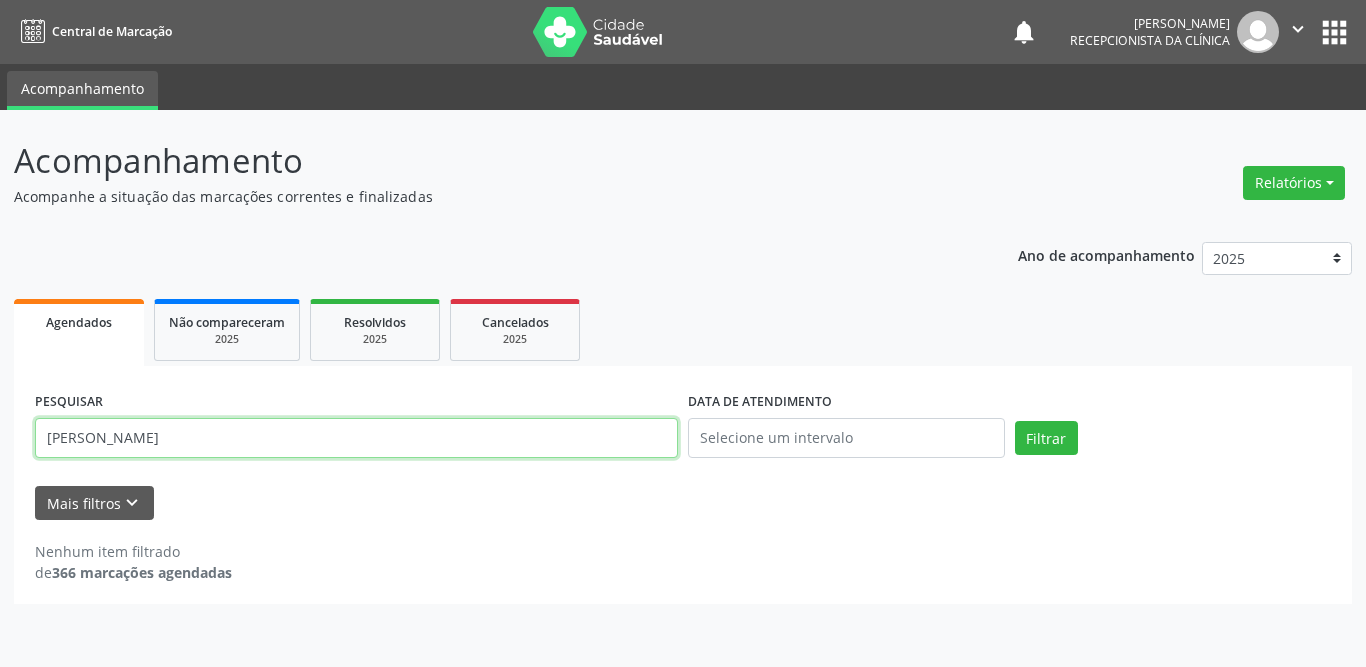 drag, startPoint x: 309, startPoint y: 444, endPoint x: 53, endPoint y: 443, distance: 256.00195 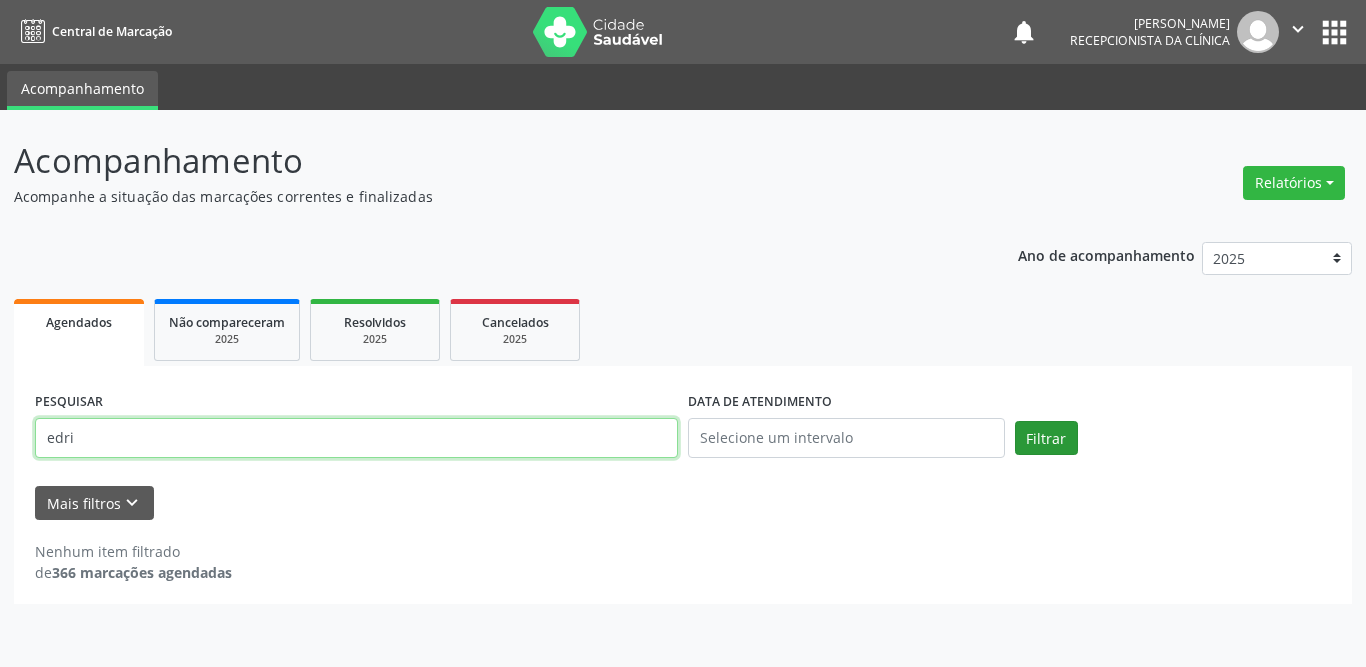 type on "edri" 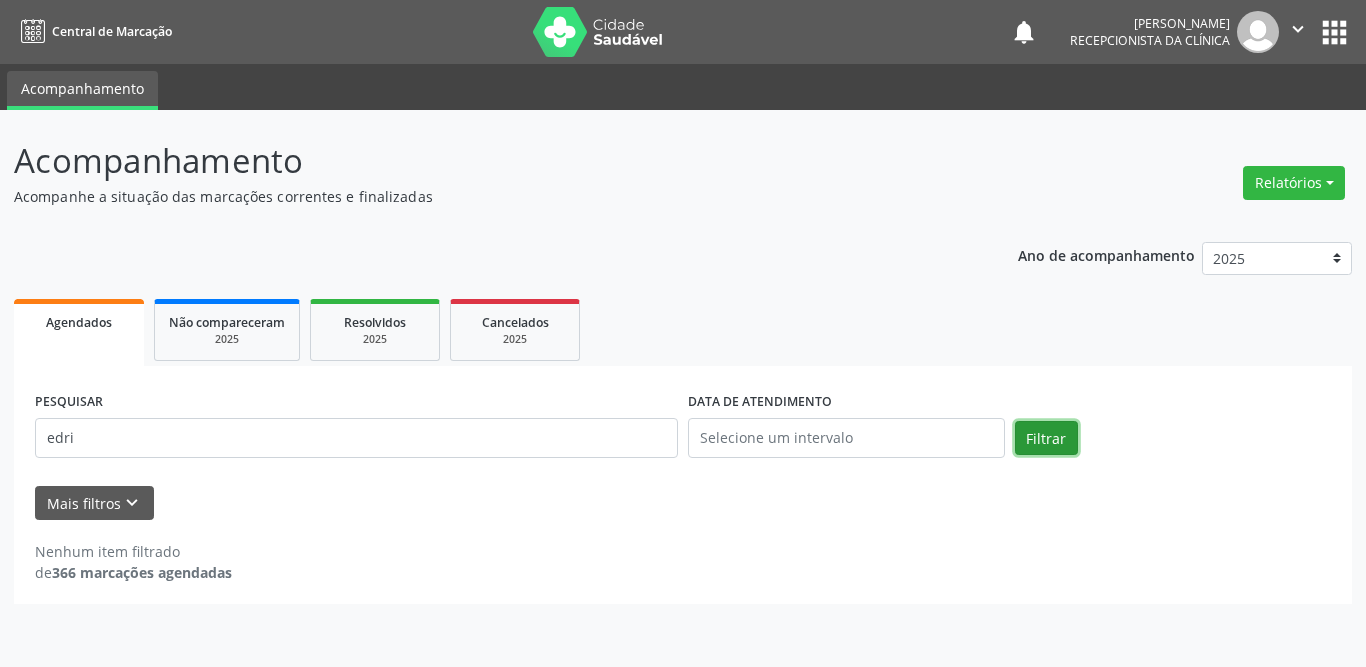 click on "Filtrar" at bounding box center (1046, 438) 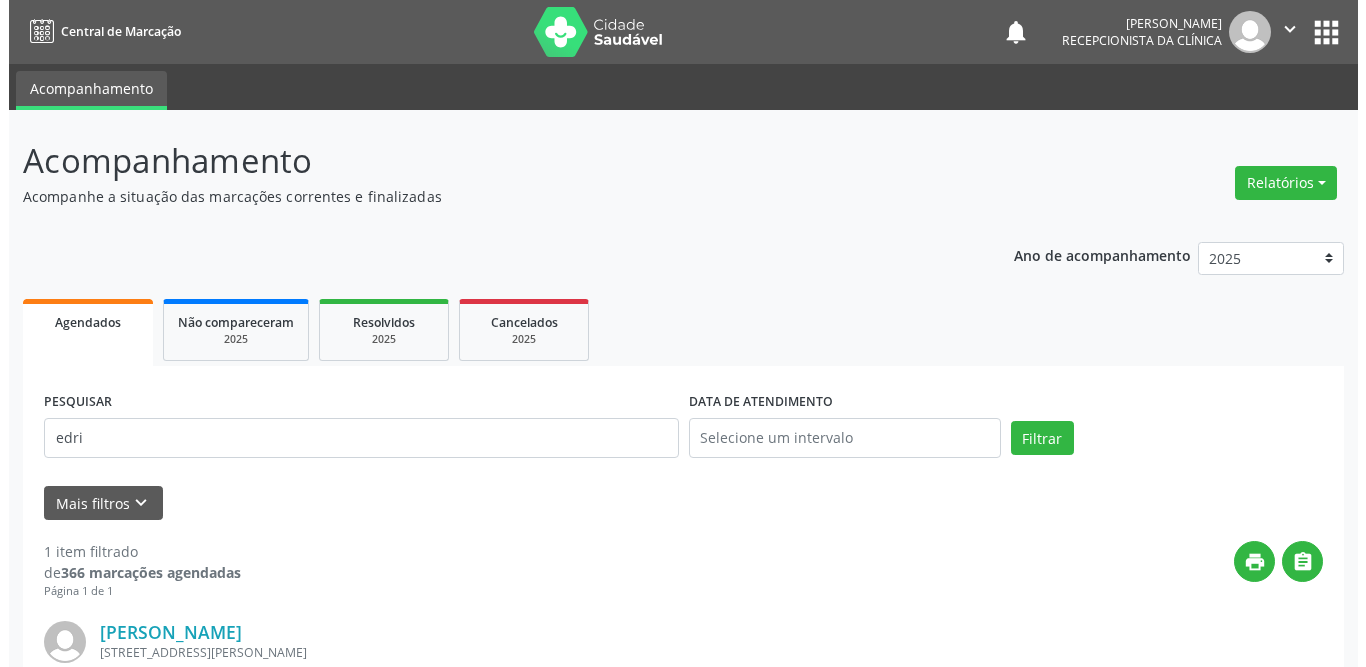 scroll, scrollTop: 238, scrollLeft: 0, axis: vertical 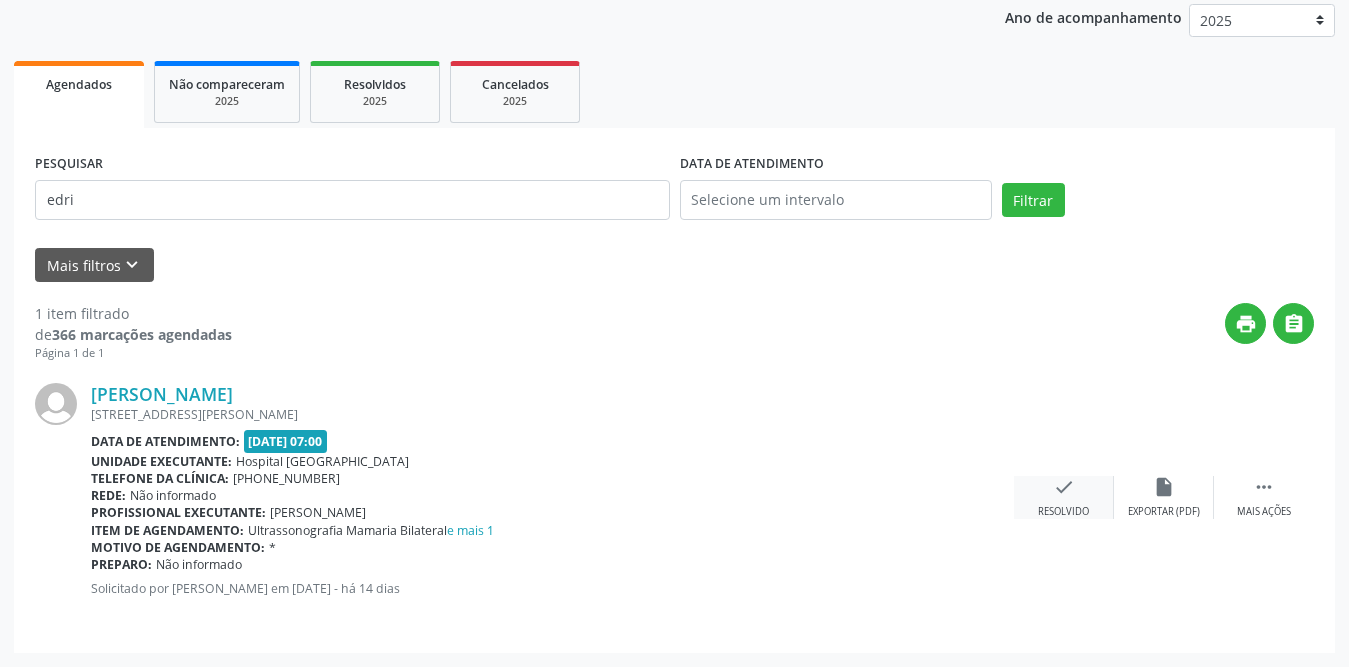 click on "check
Resolvido" at bounding box center (1064, 497) 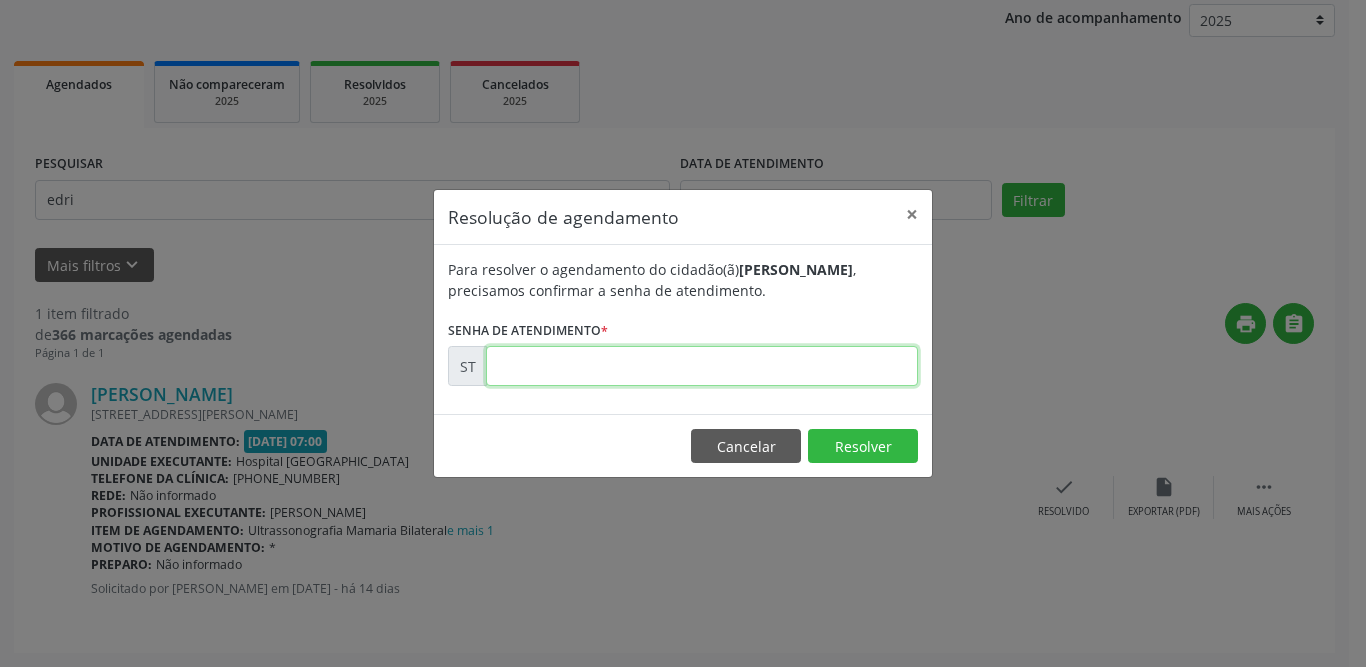 click at bounding box center [702, 366] 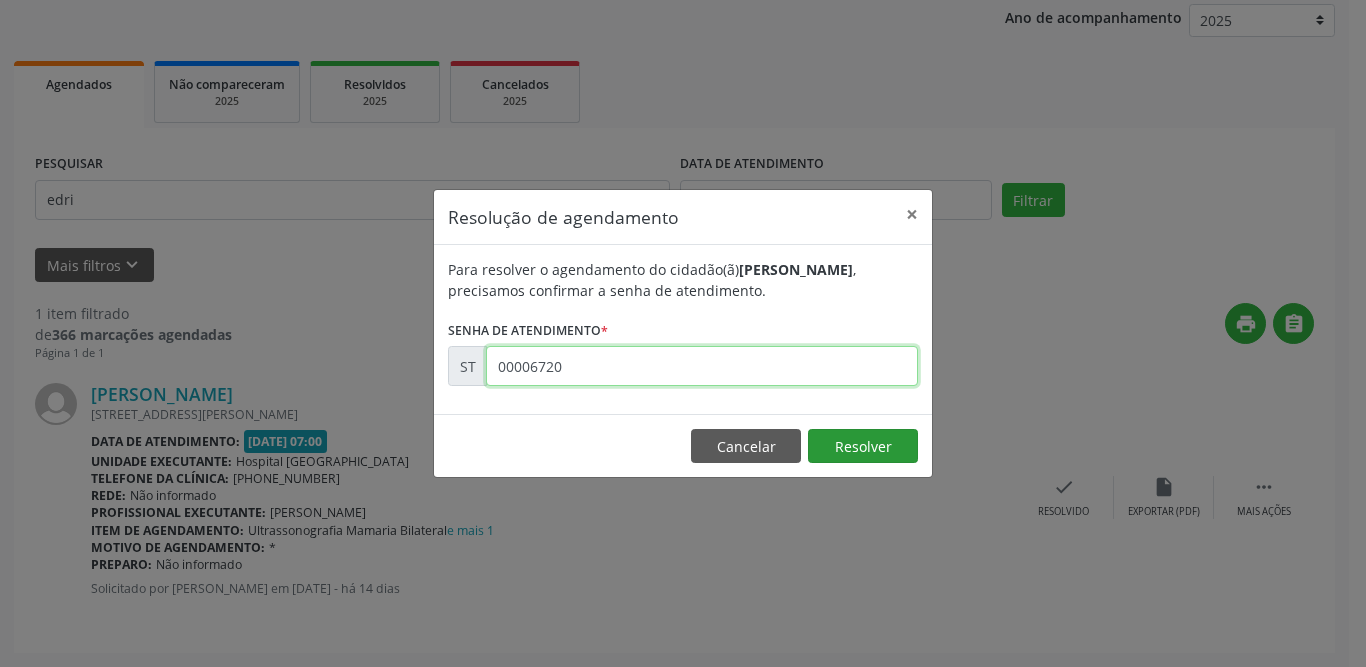 type on "00006720" 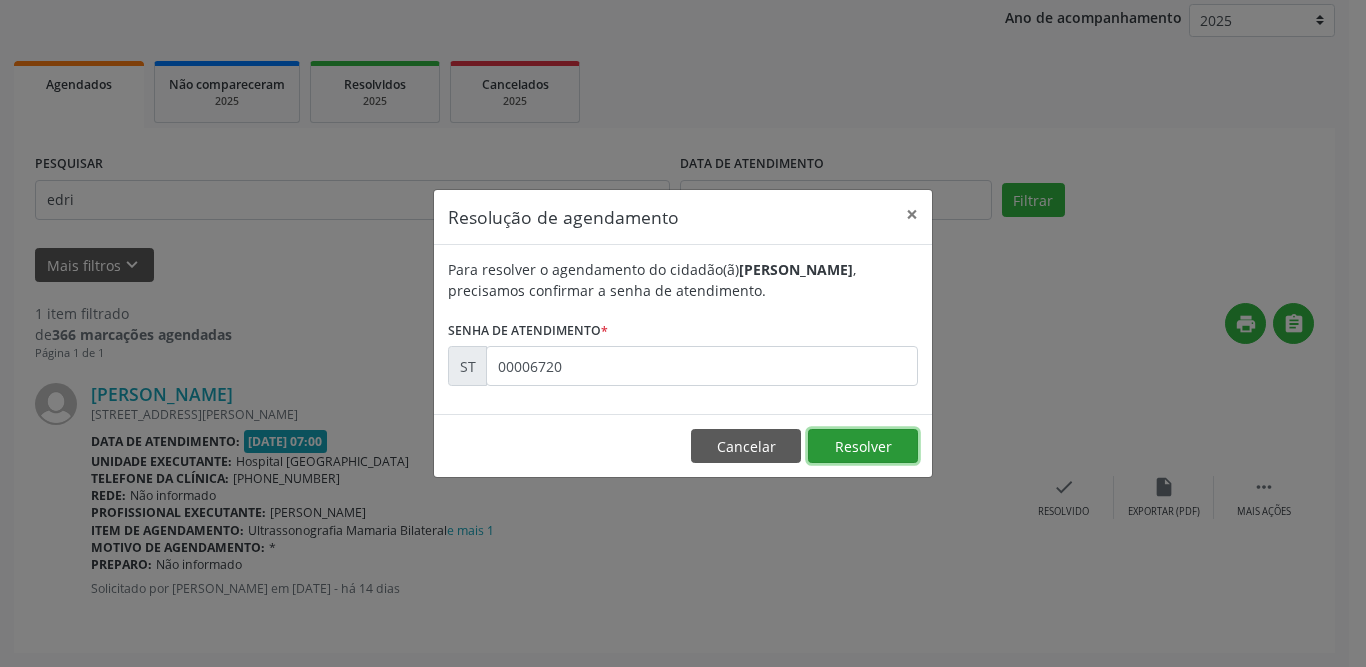 click on "Resolver" at bounding box center [863, 446] 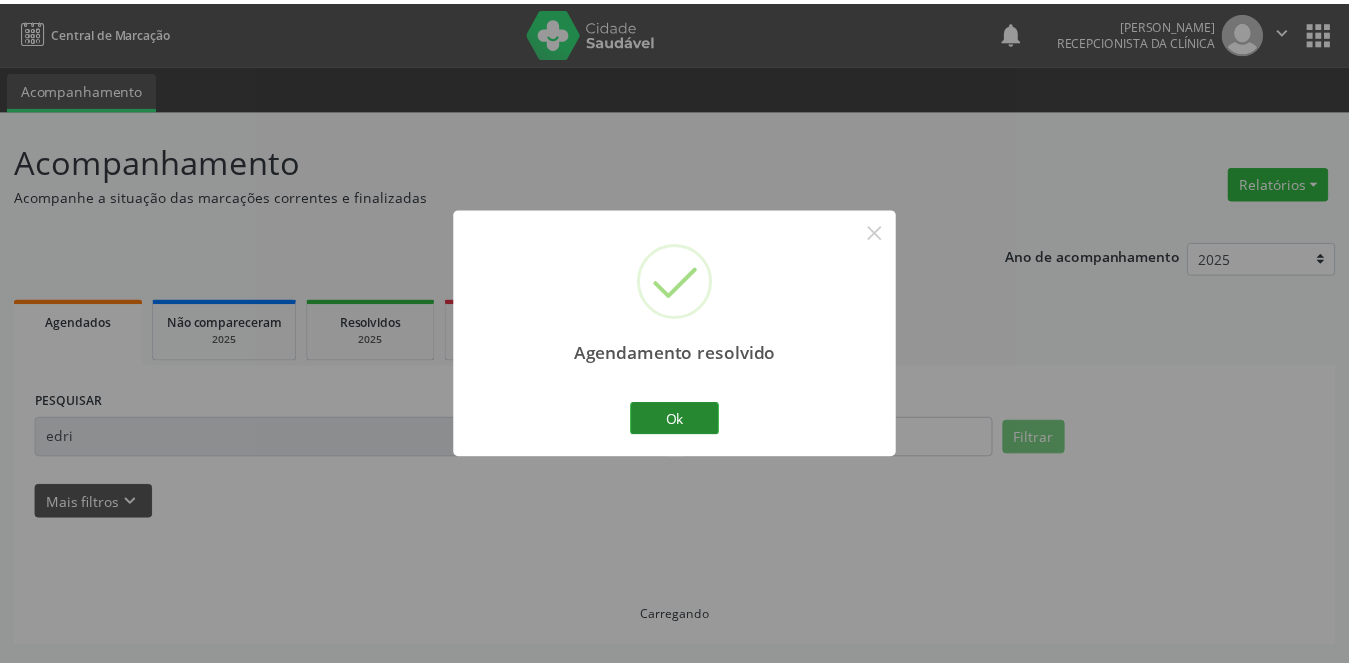 scroll, scrollTop: 0, scrollLeft: 0, axis: both 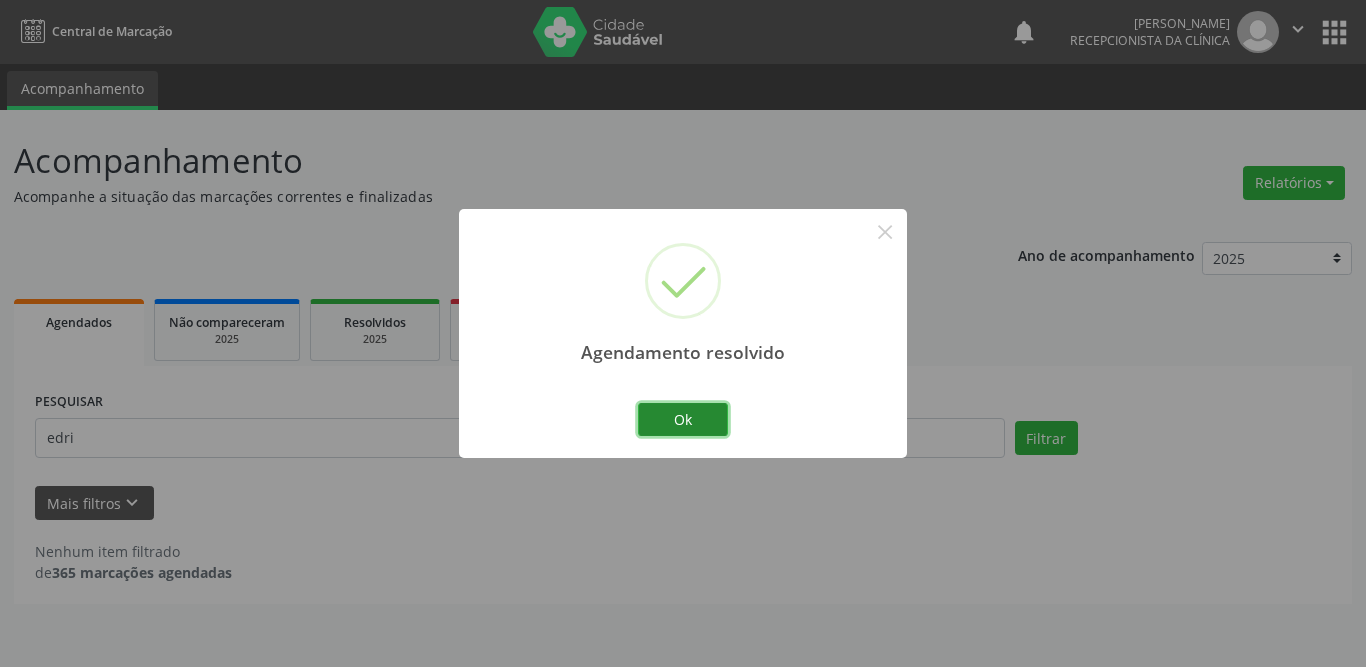 click on "Ok" at bounding box center (683, 420) 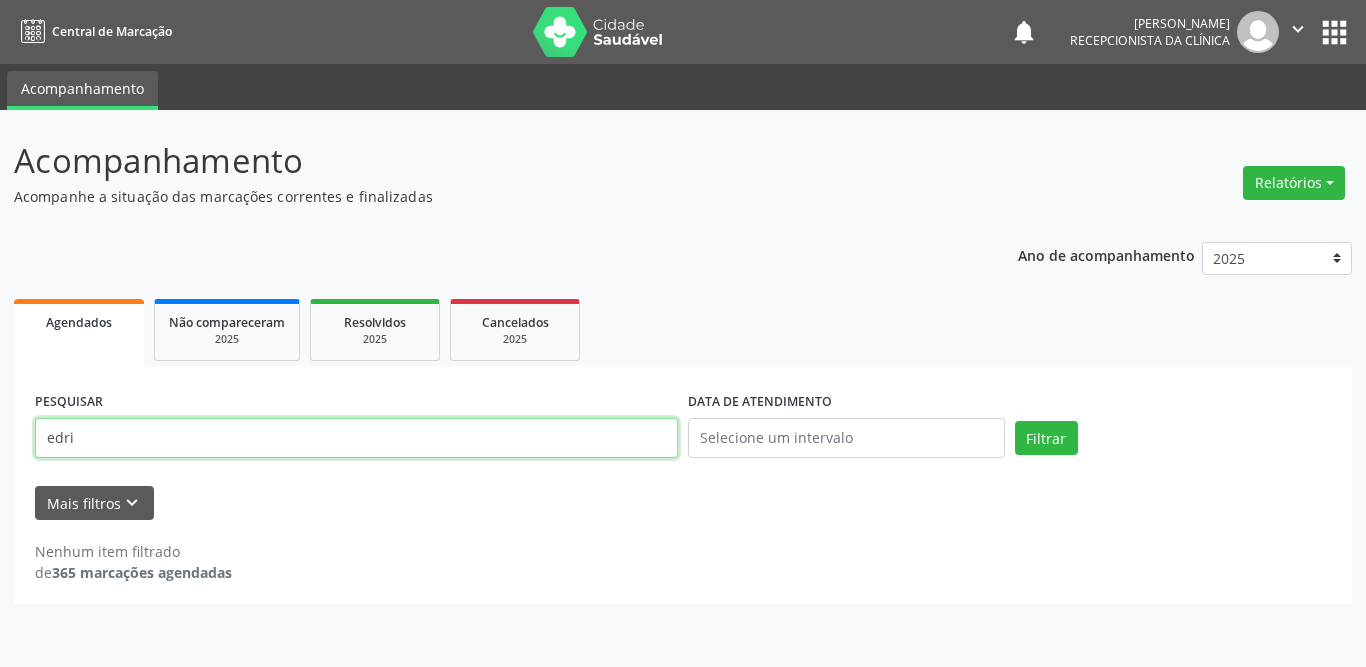drag, startPoint x: 321, startPoint y: 438, endPoint x: 34, endPoint y: 446, distance: 287.11148 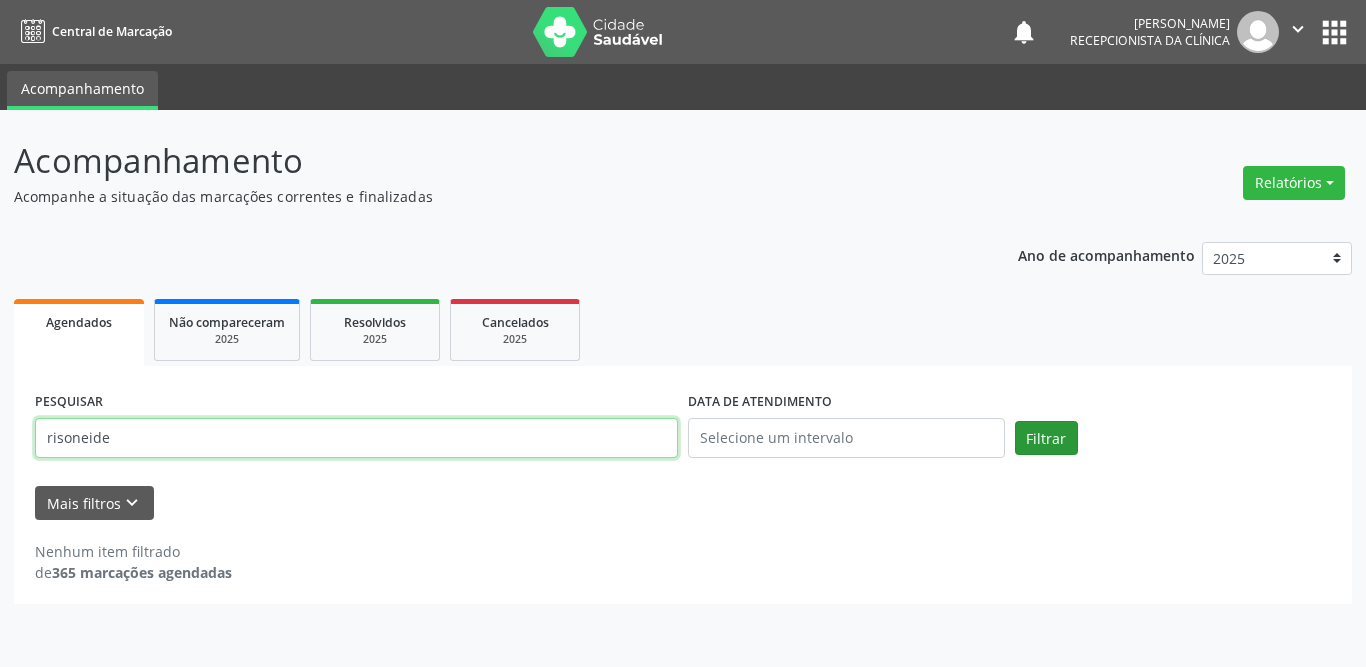 type on "risoneide" 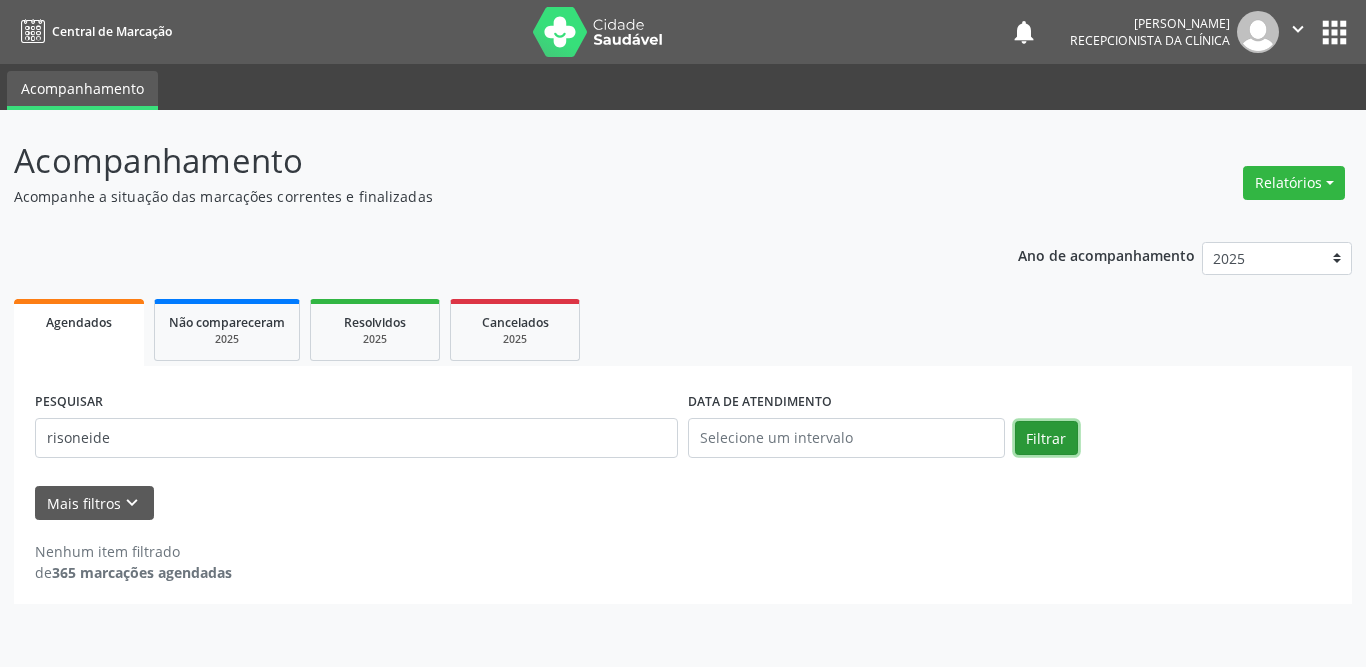 click on "Filtrar" at bounding box center [1046, 438] 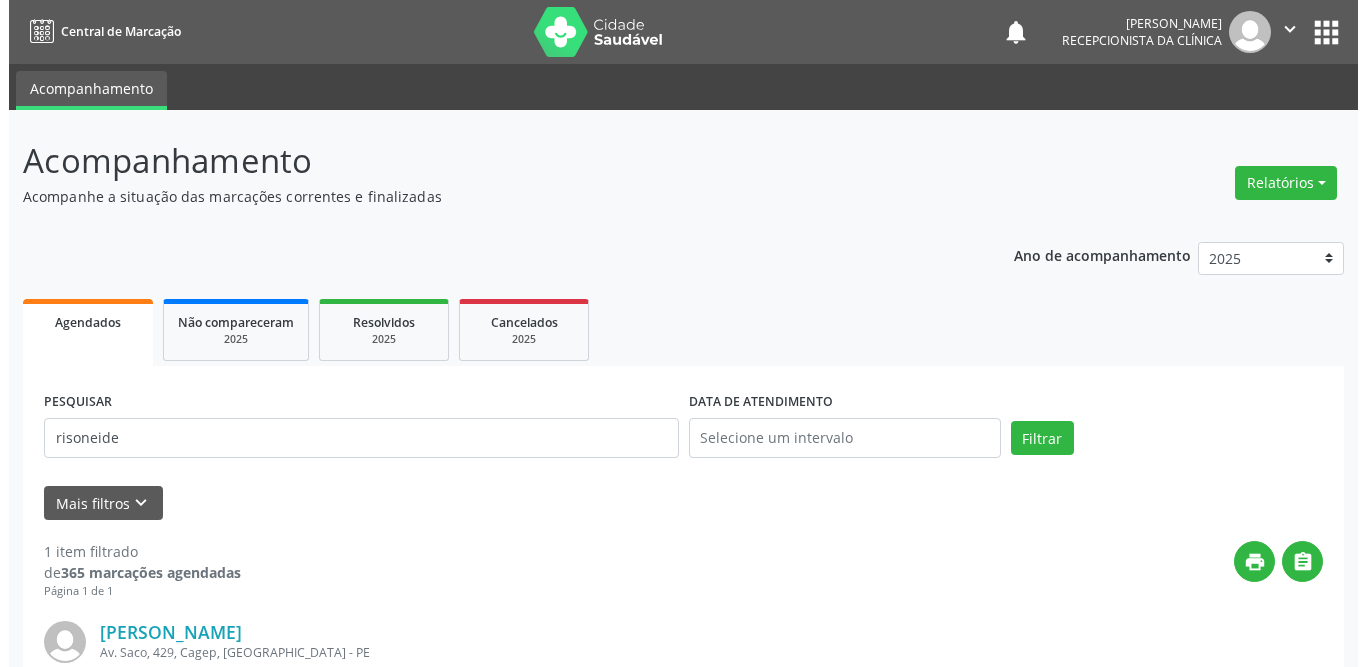 scroll, scrollTop: 200, scrollLeft: 0, axis: vertical 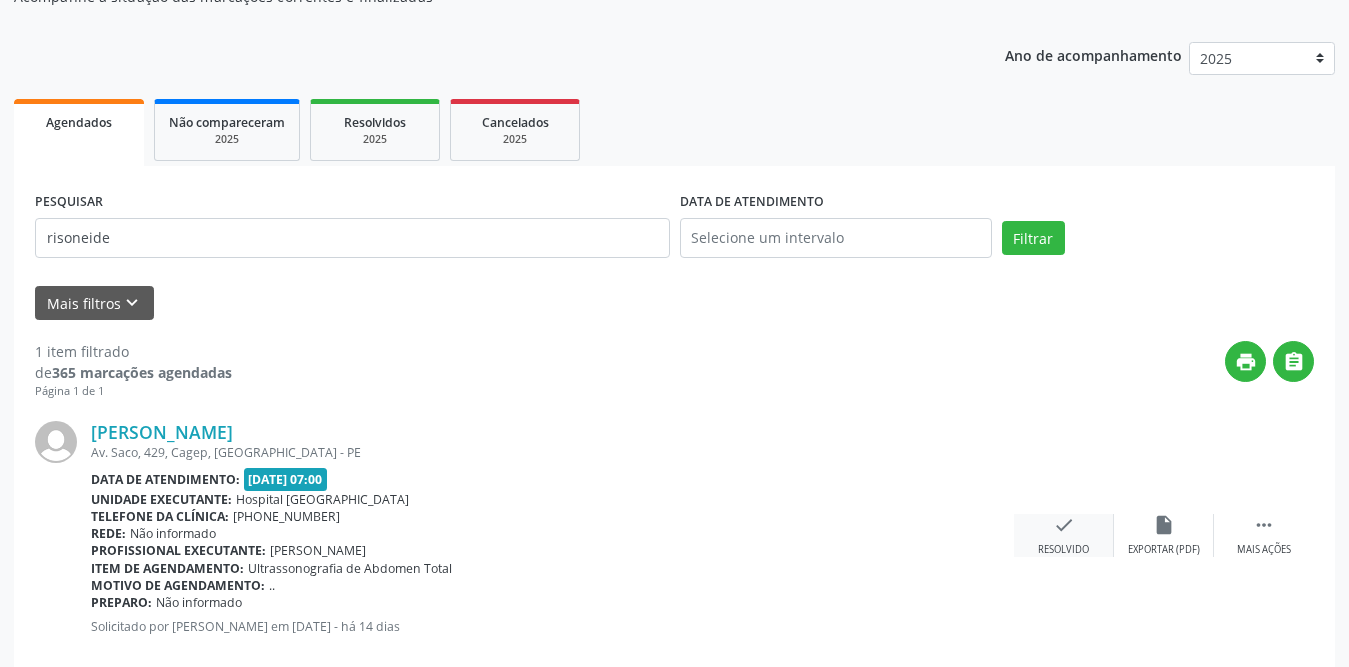 click on "check
Resolvido" at bounding box center [1064, 535] 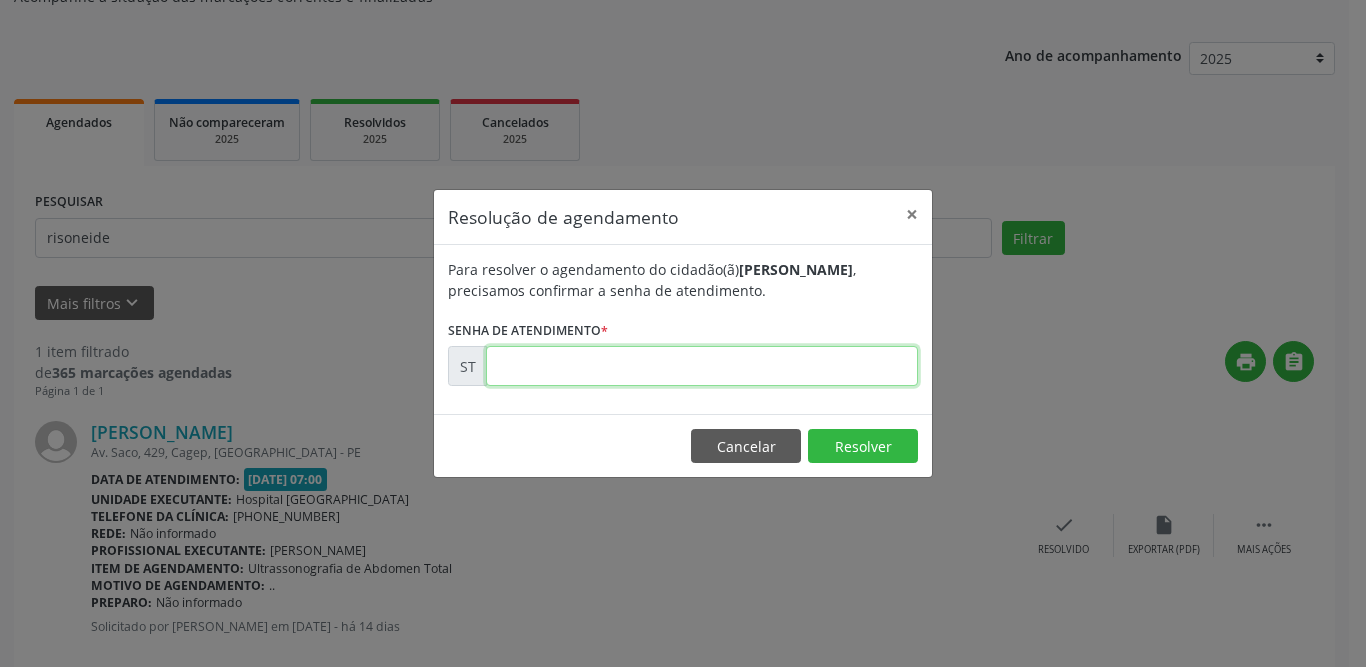 click at bounding box center [702, 366] 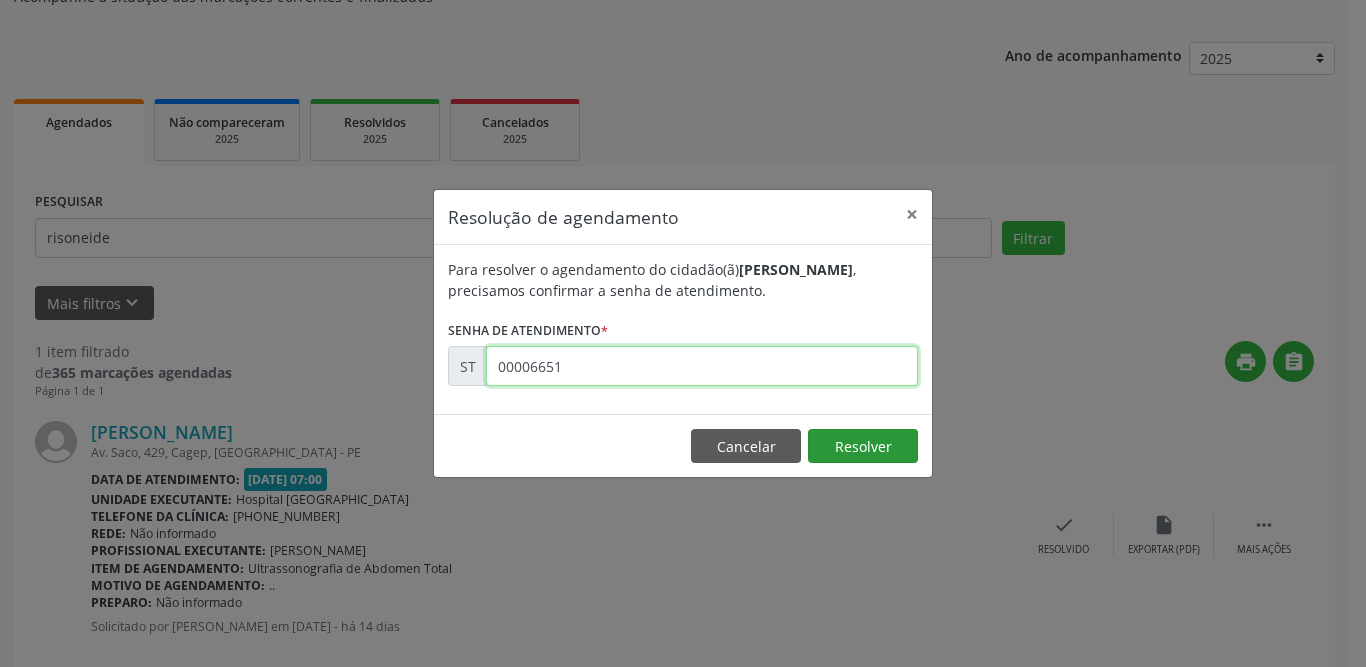 type on "00006651" 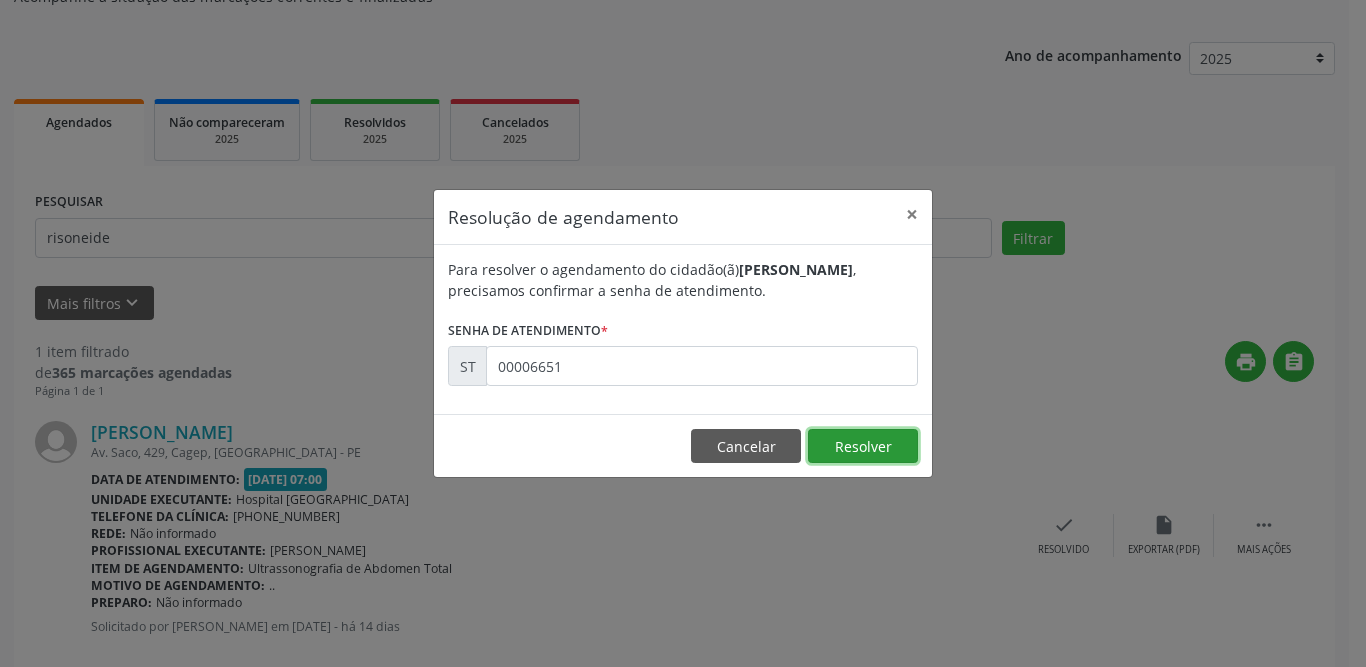click on "Resolver" at bounding box center [863, 446] 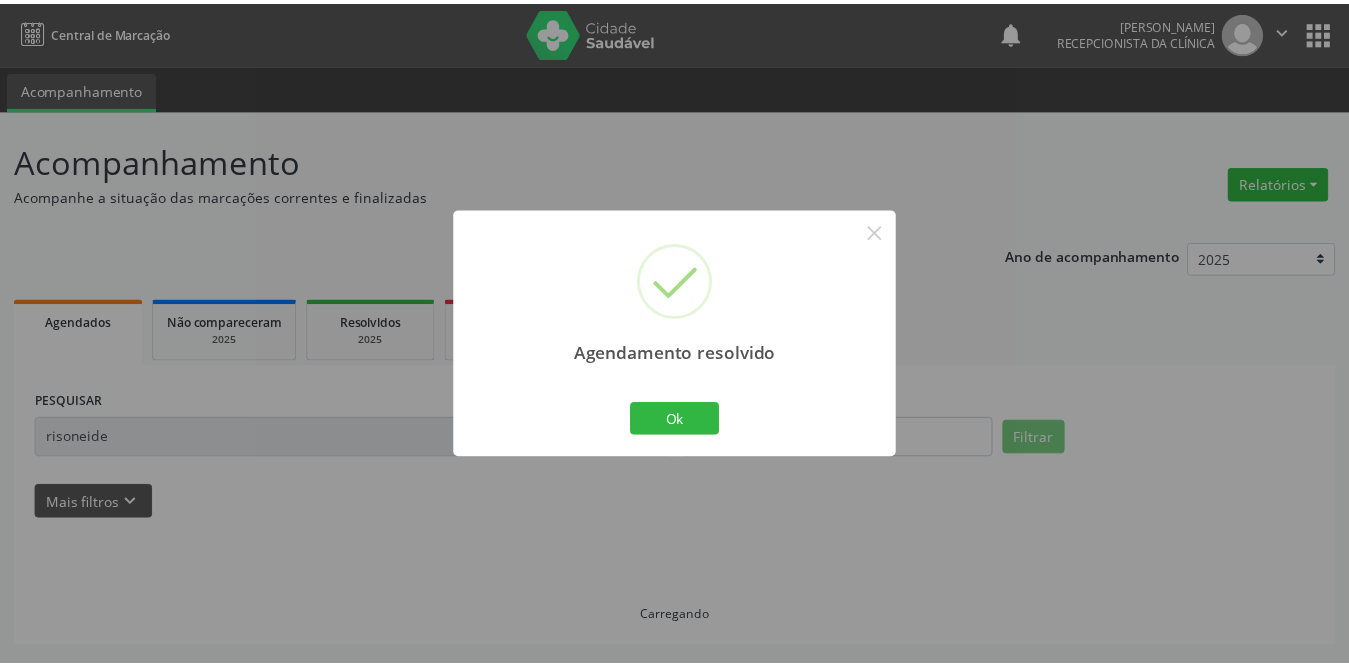scroll, scrollTop: 0, scrollLeft: 0, axis: both 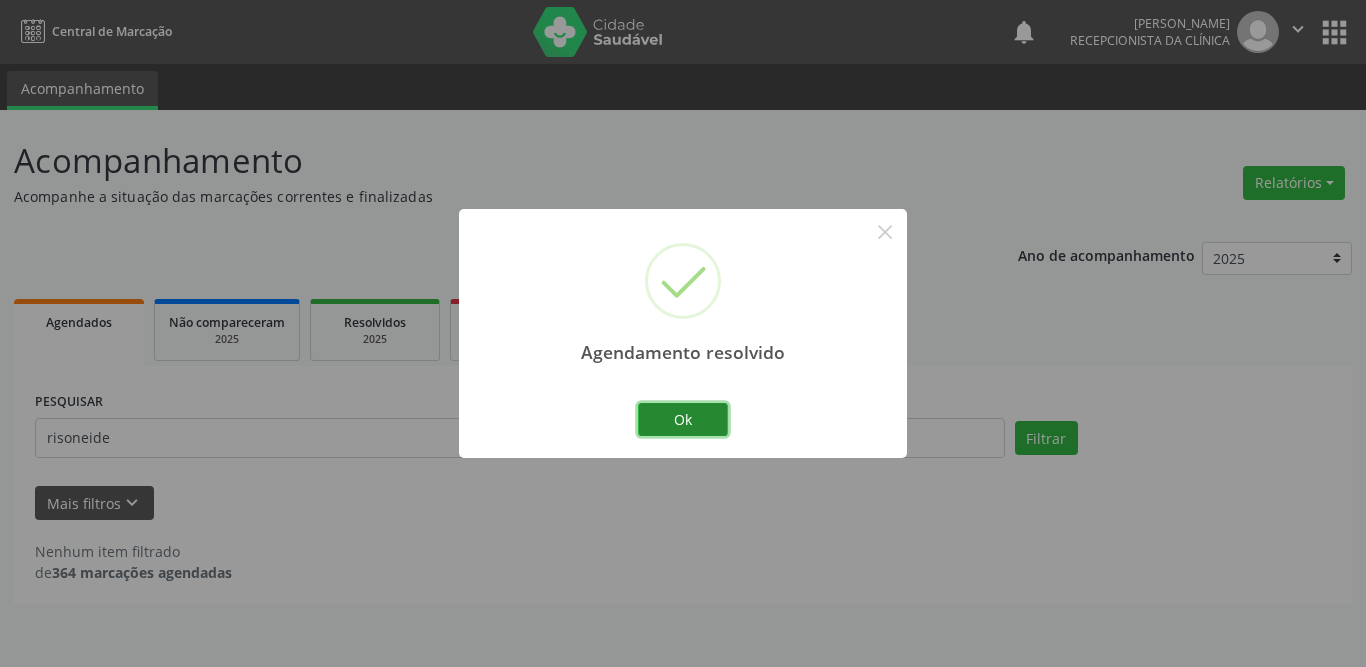 click on "Ok" at bounding box center [683, 420] 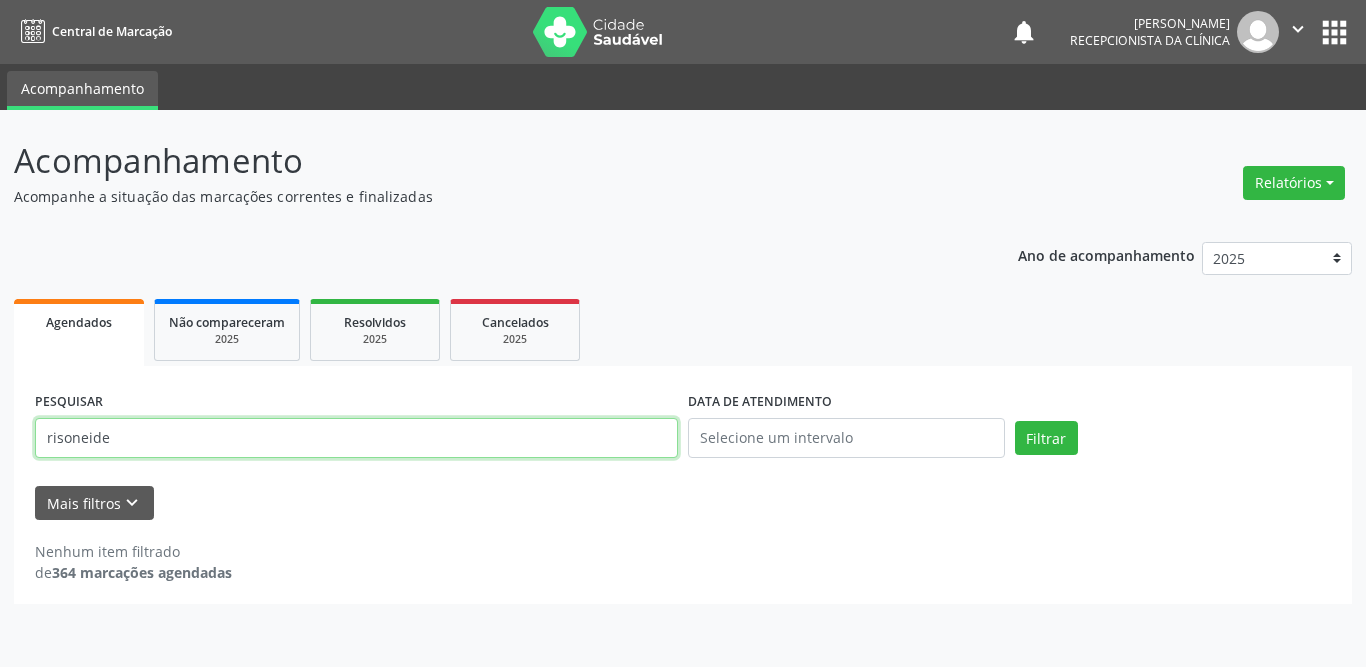 drag, startPoint x: 340, startPoint y: 435, endPoint x: 38, endPoint y: 442, distance: 302.08112 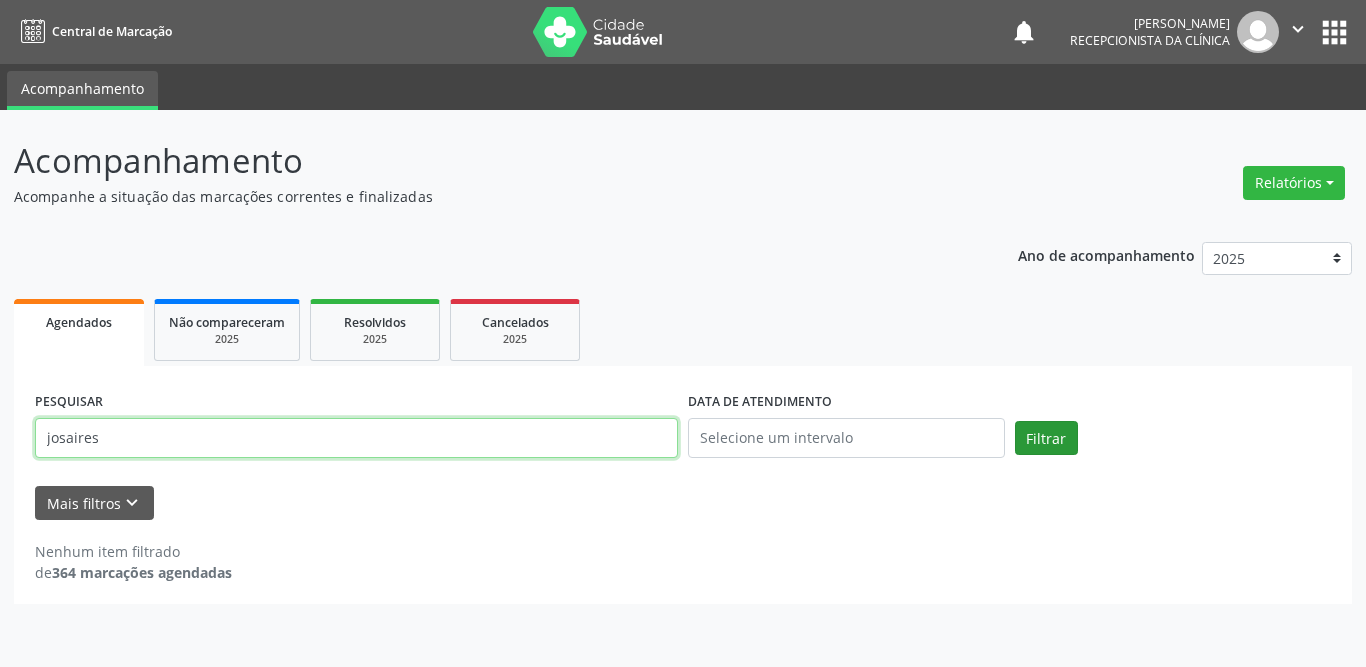 type on "josaires" 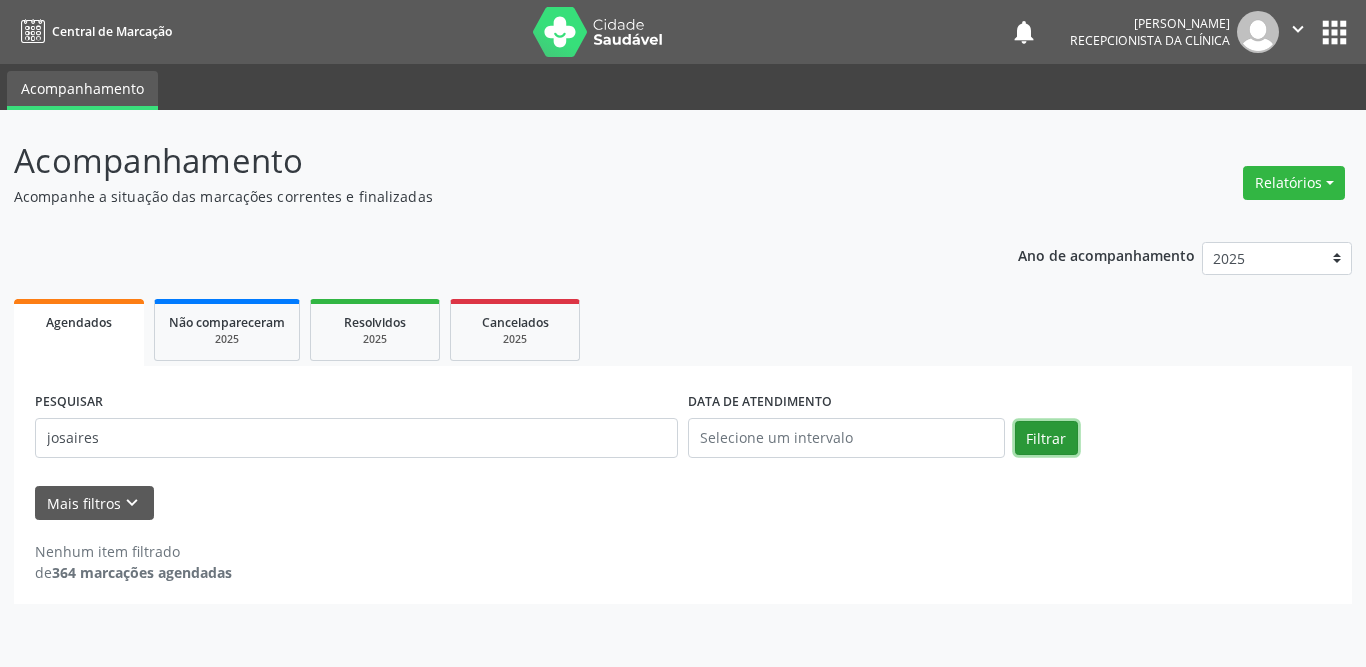 click on "Filtrar" at bounding box center (1046, 438) 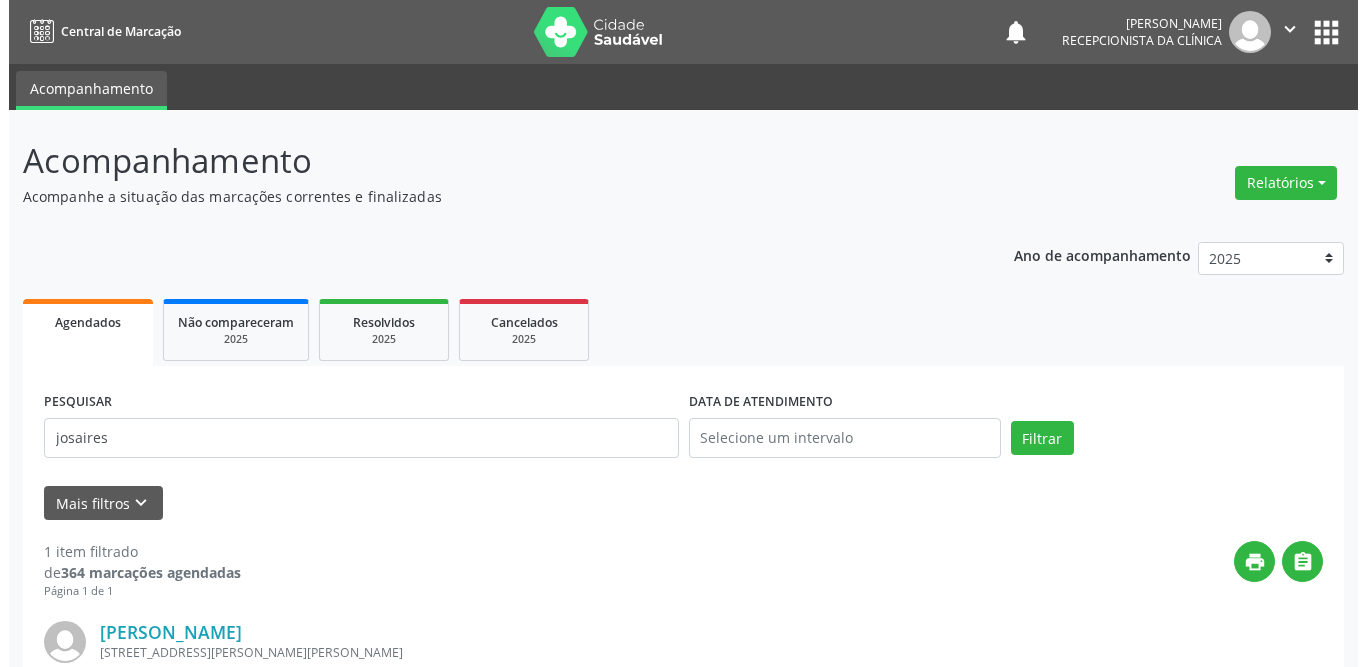 scroll, scrollTop: 238, scrollLeft: 0, axis: vertical 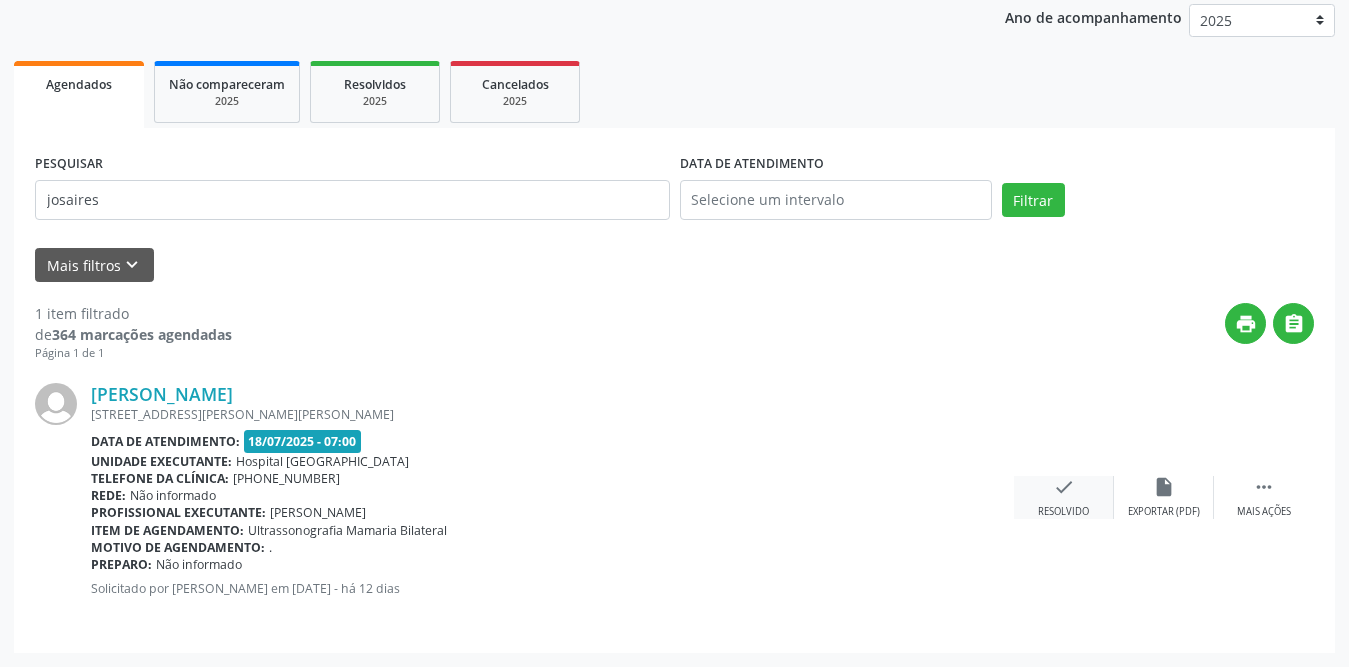 click on "check" at bounding box center (1064, 487) 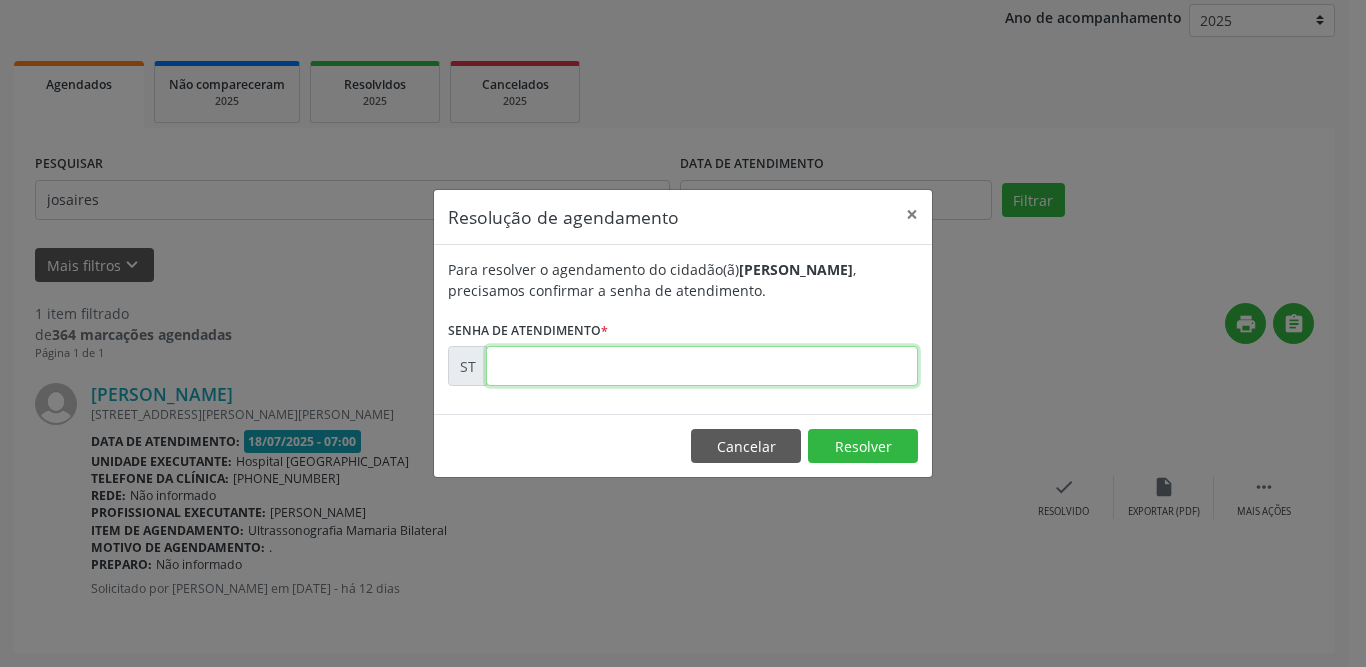 click at bounding box center [702, 366] 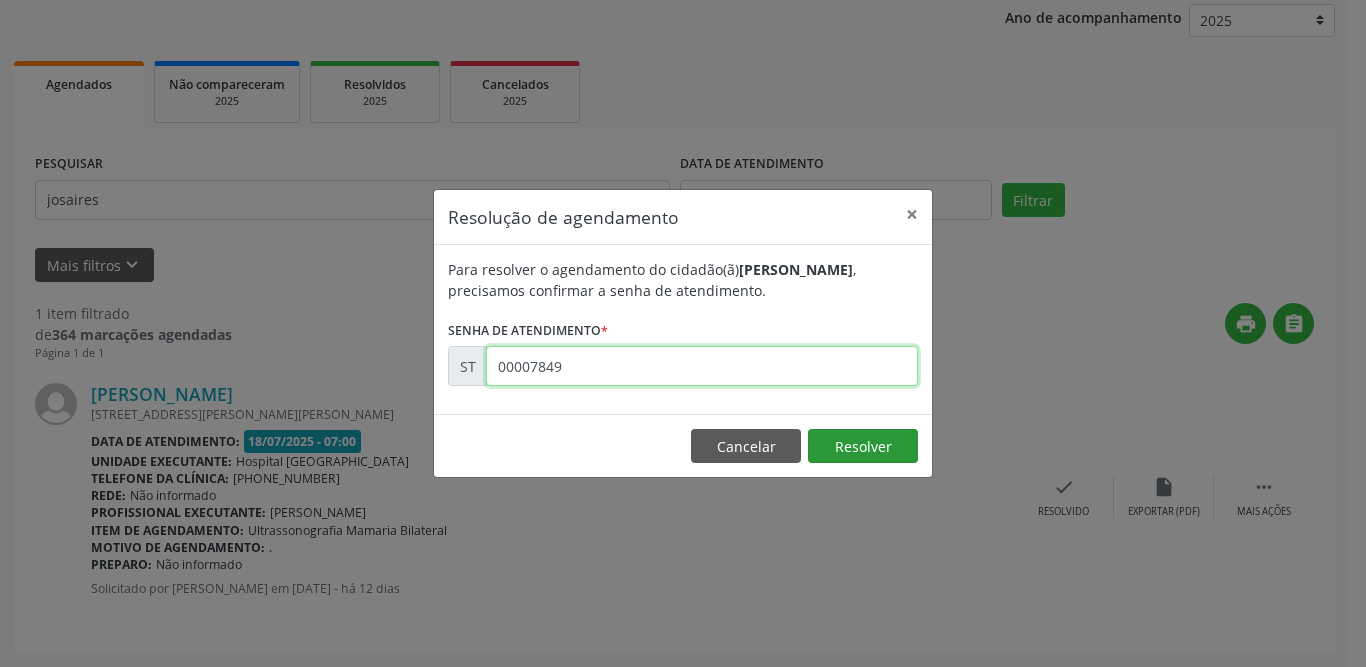 type on "00007849" 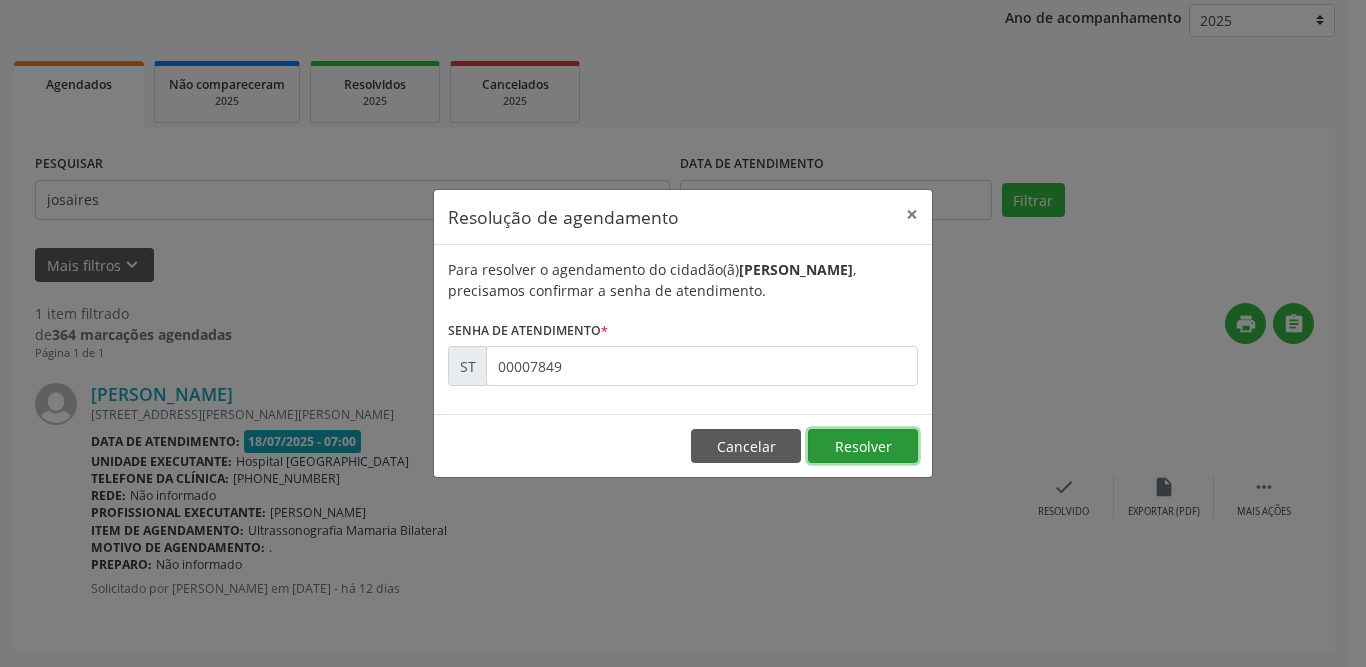 click on "Resolver" at bounding box center (863, 446) 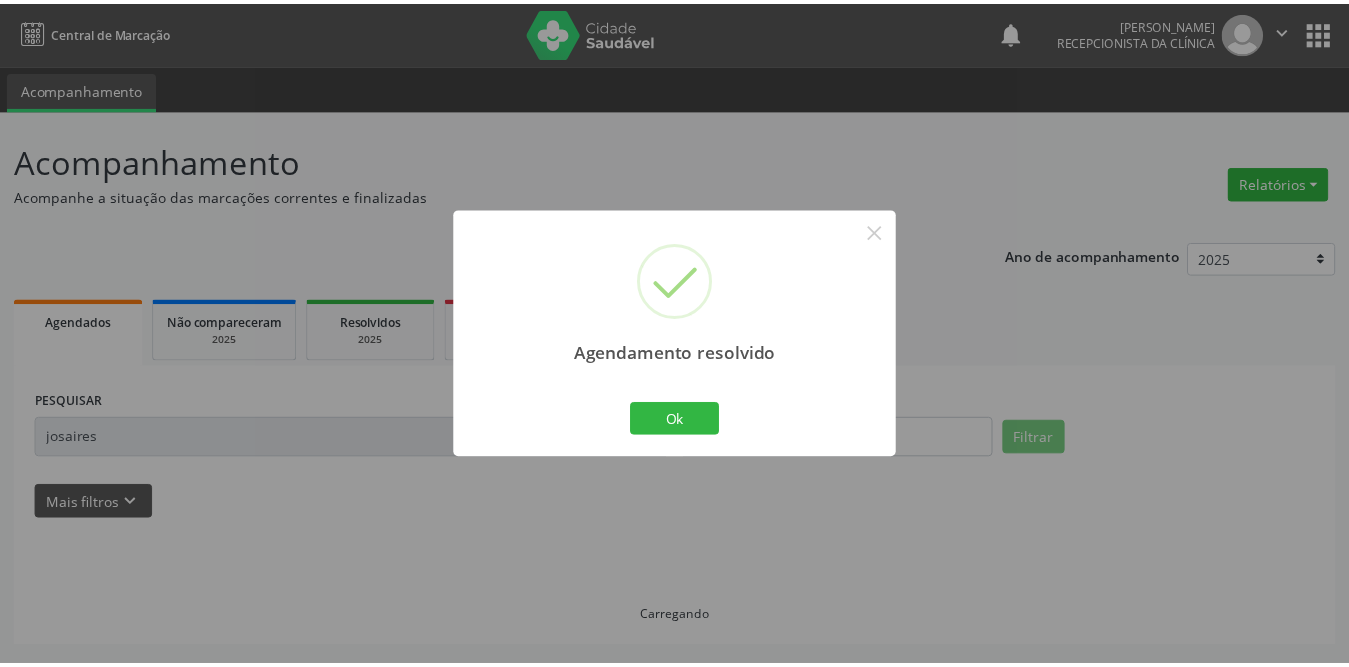 scroll, scrollTop: 0, scrollLeft: 0, axis: both 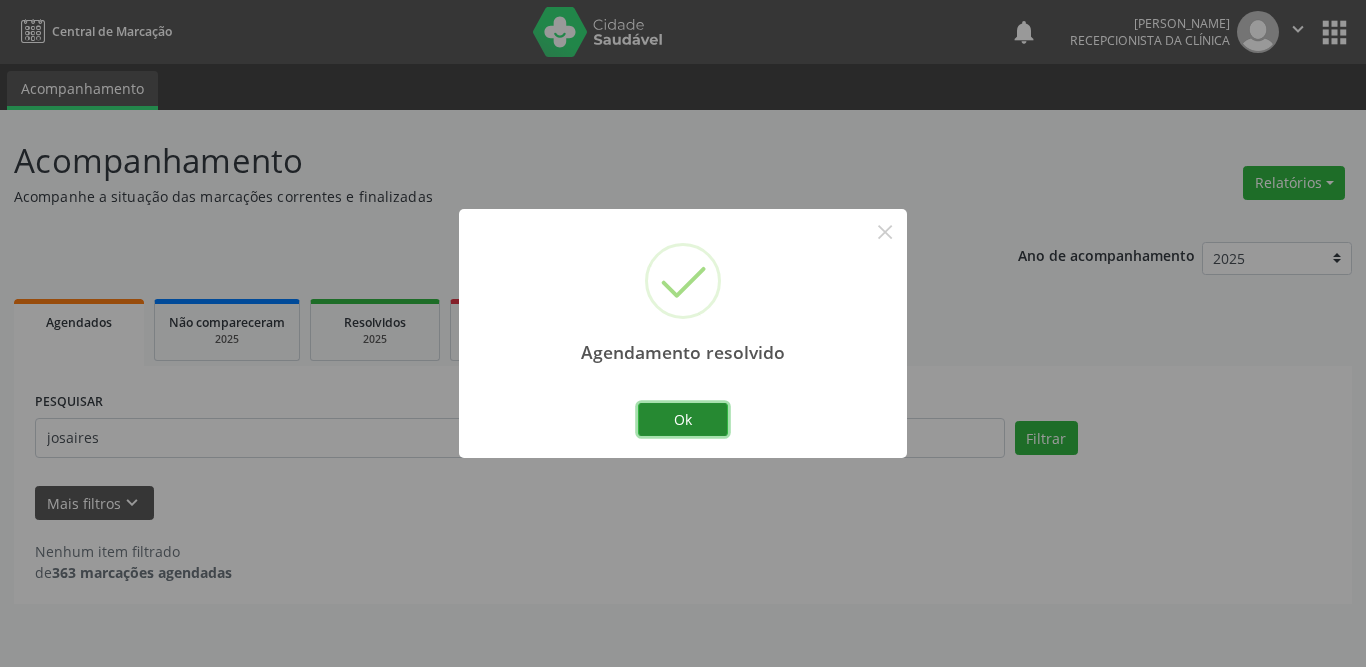 click on "Ok" at bounding box center [683, 420] 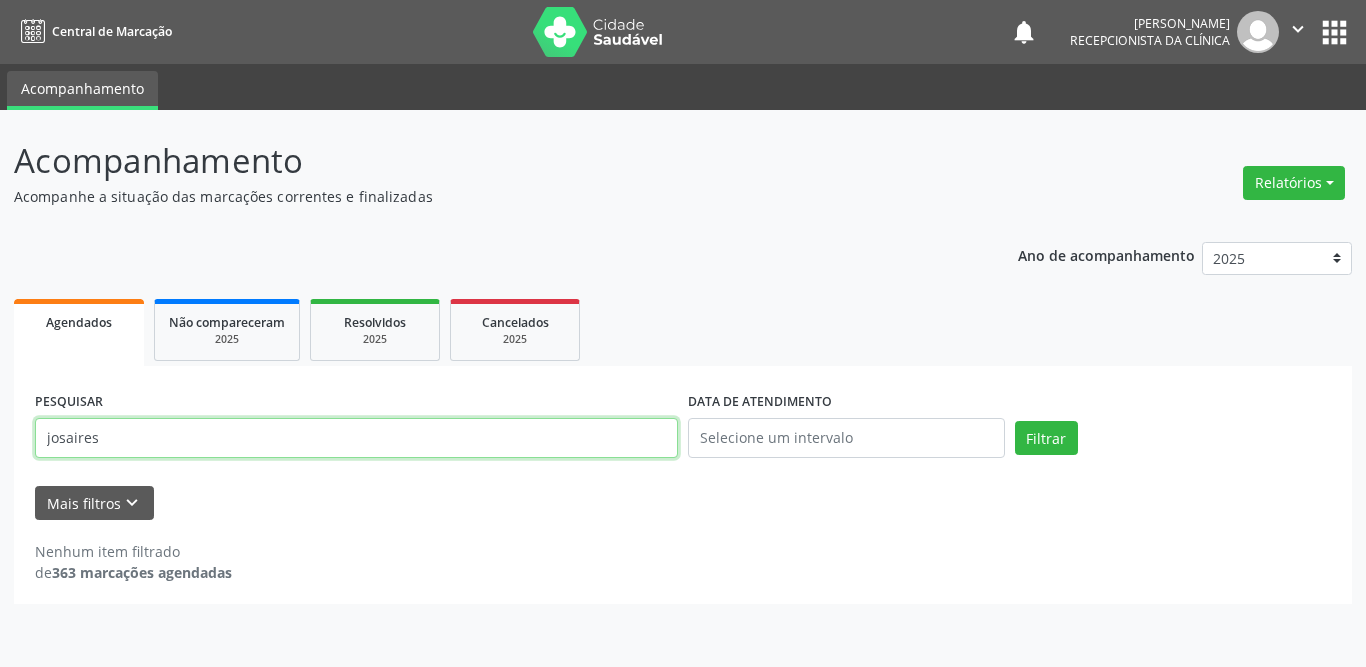 click on "josaires" at bounding box center (356, 438) 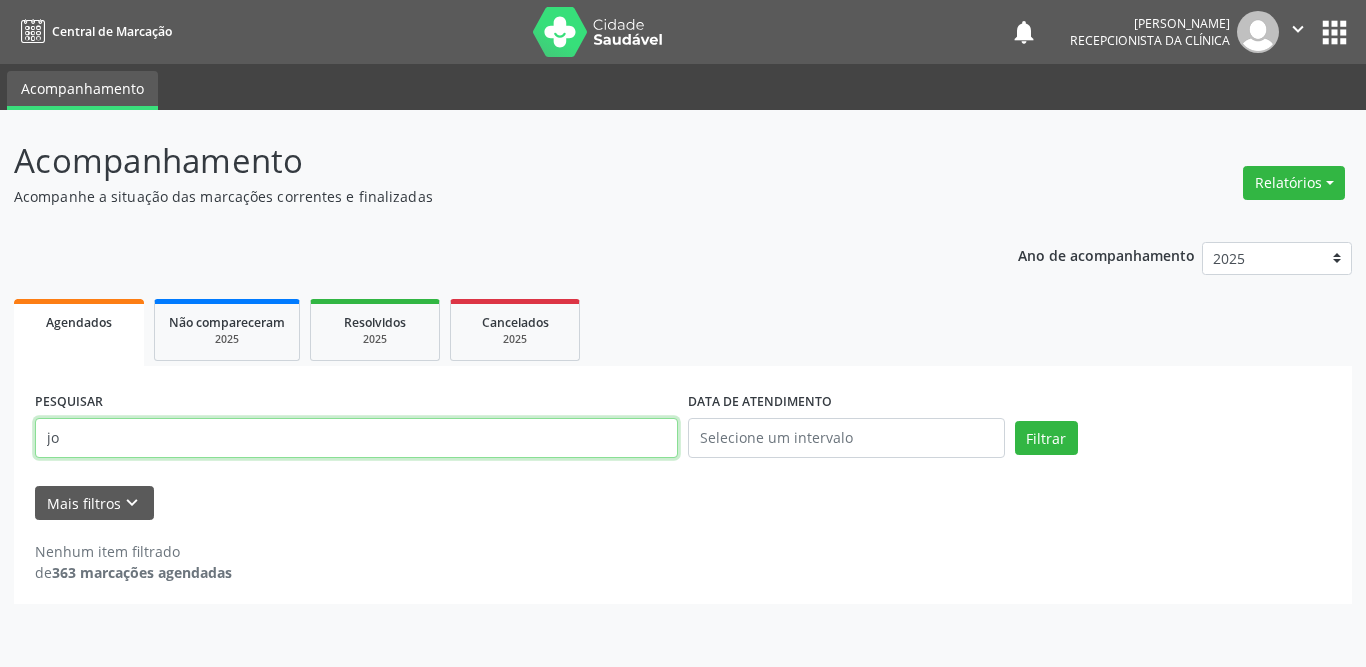 type on "j" 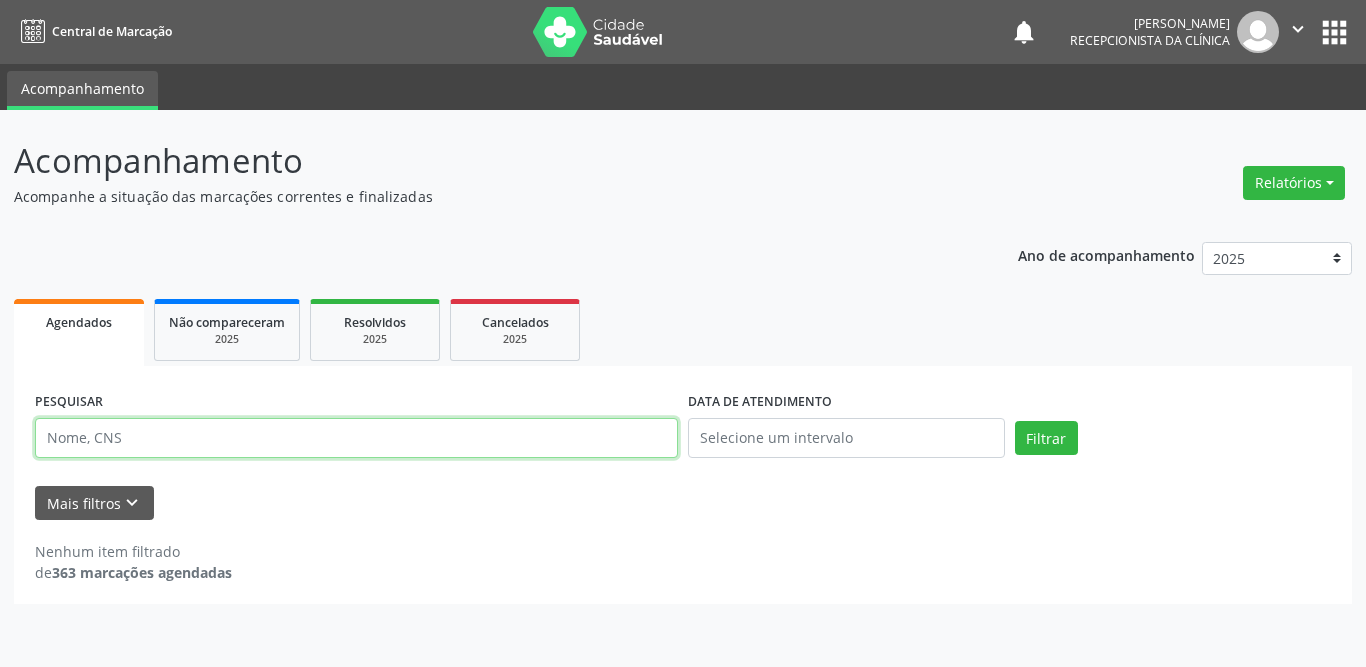 click at bounding box center [356, 438] 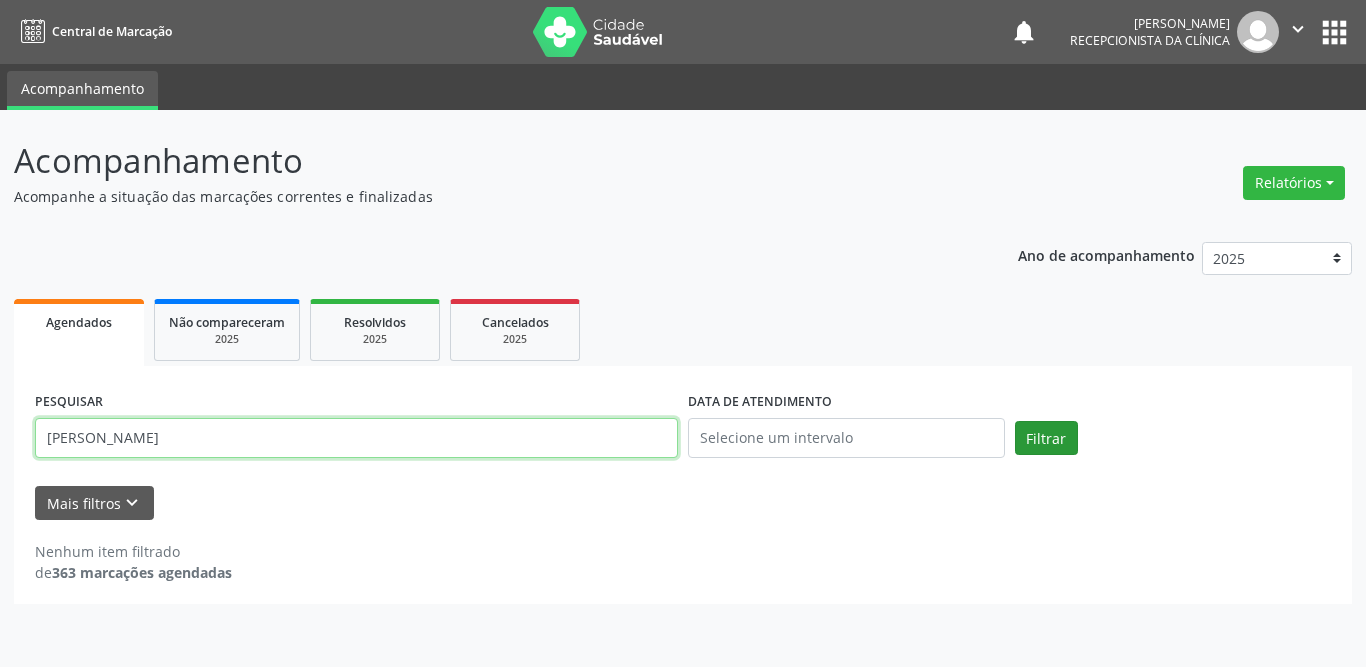 type on "[PERSON_NAME]" 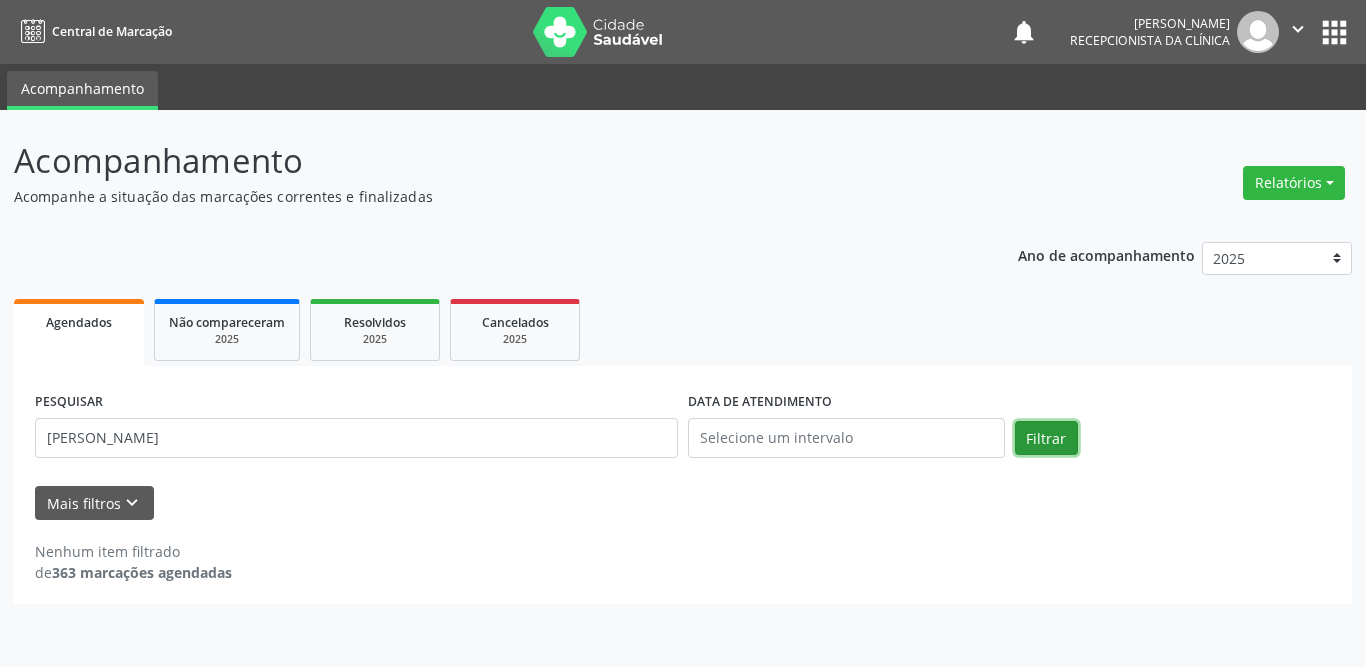 click on "Filtrar" at bounding box center (1046, 438) 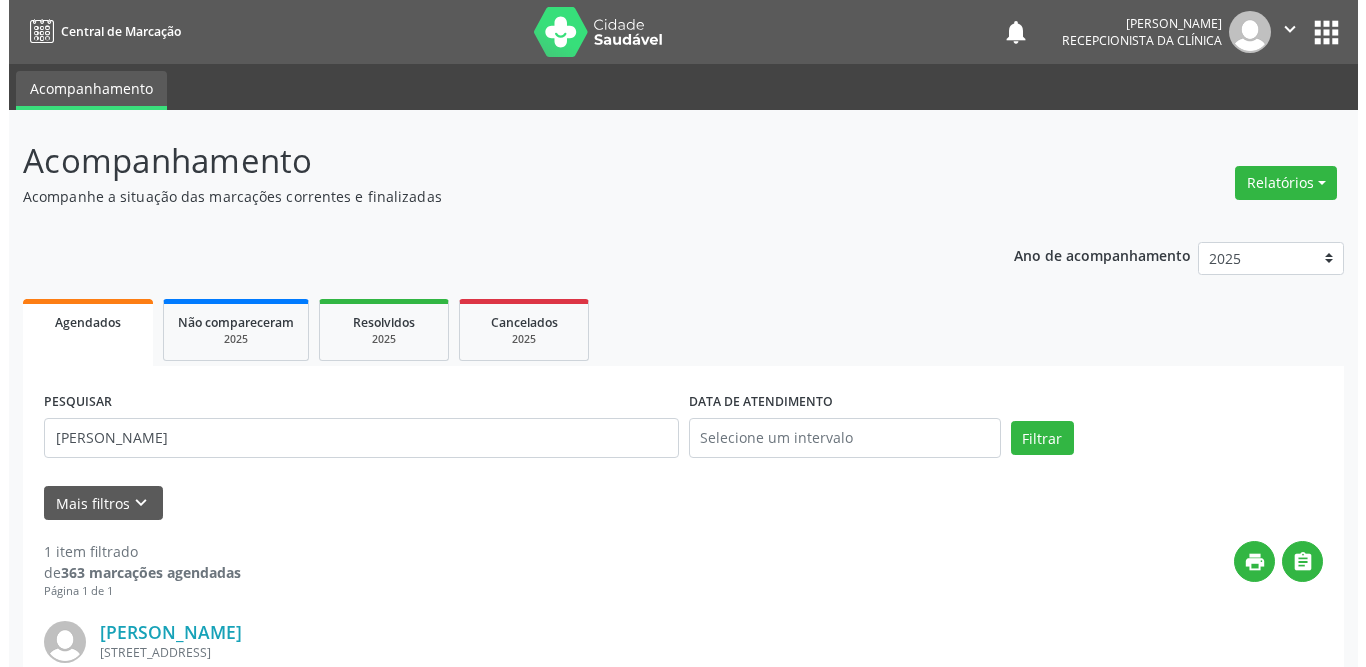 scroll, scrollTop: 200, scrollLeft: 0, axis: vertical 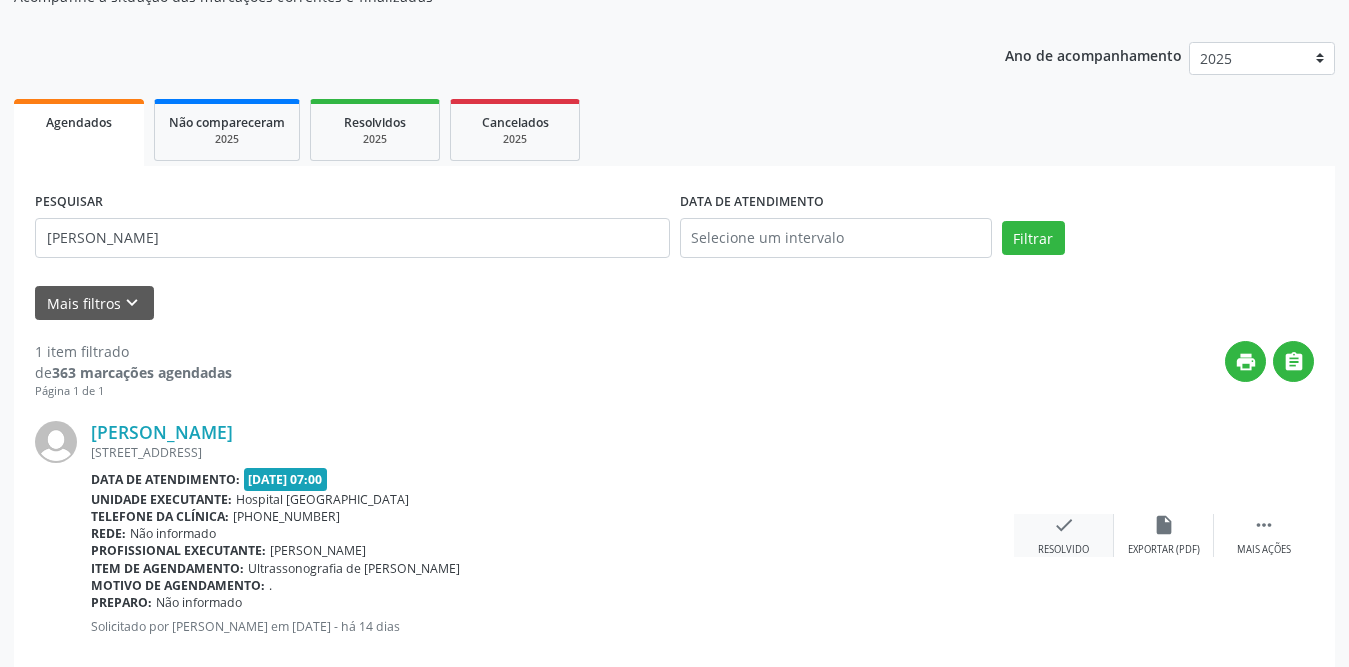 click on "check" at bounding box center (1064, 525) 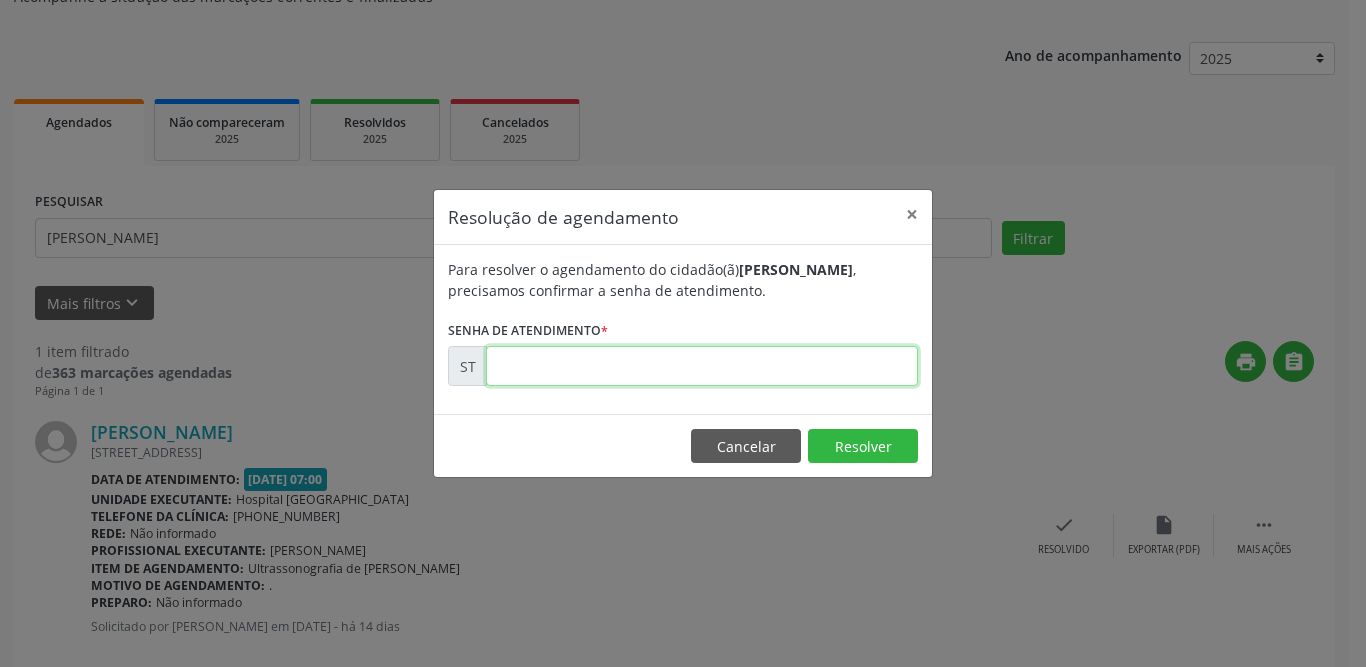 click at bounding box center [702, 366] 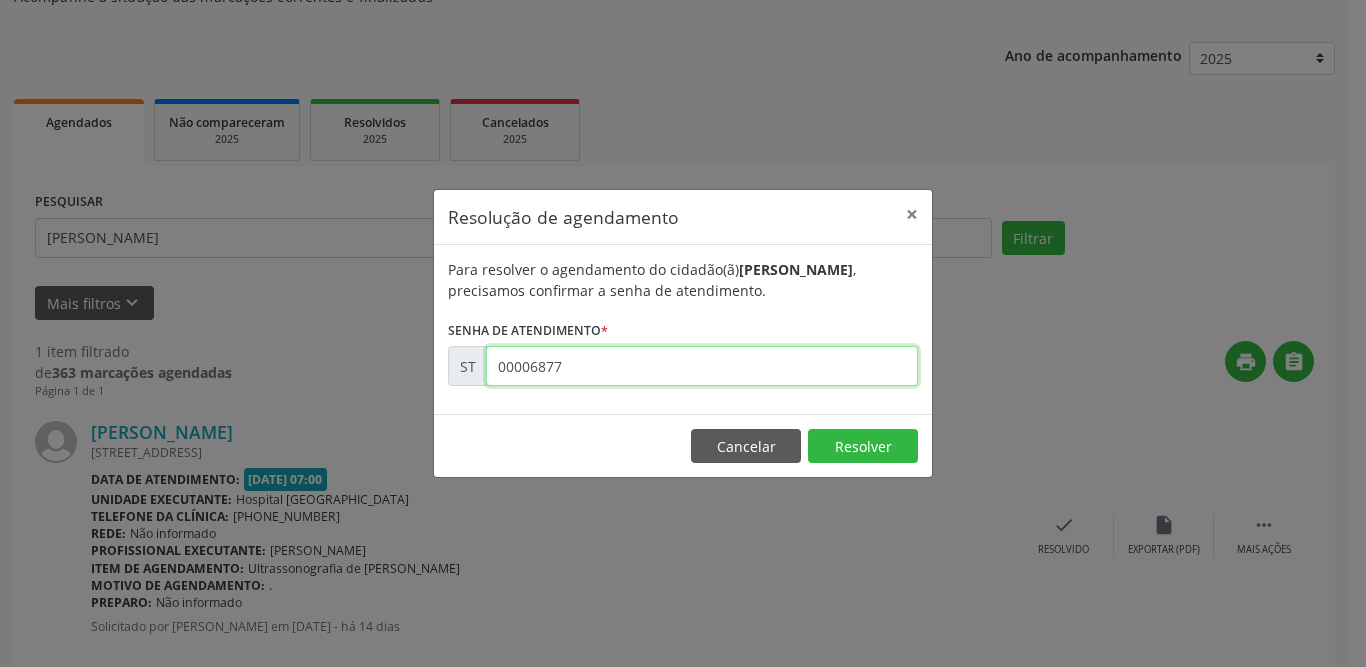 type on "00006877" 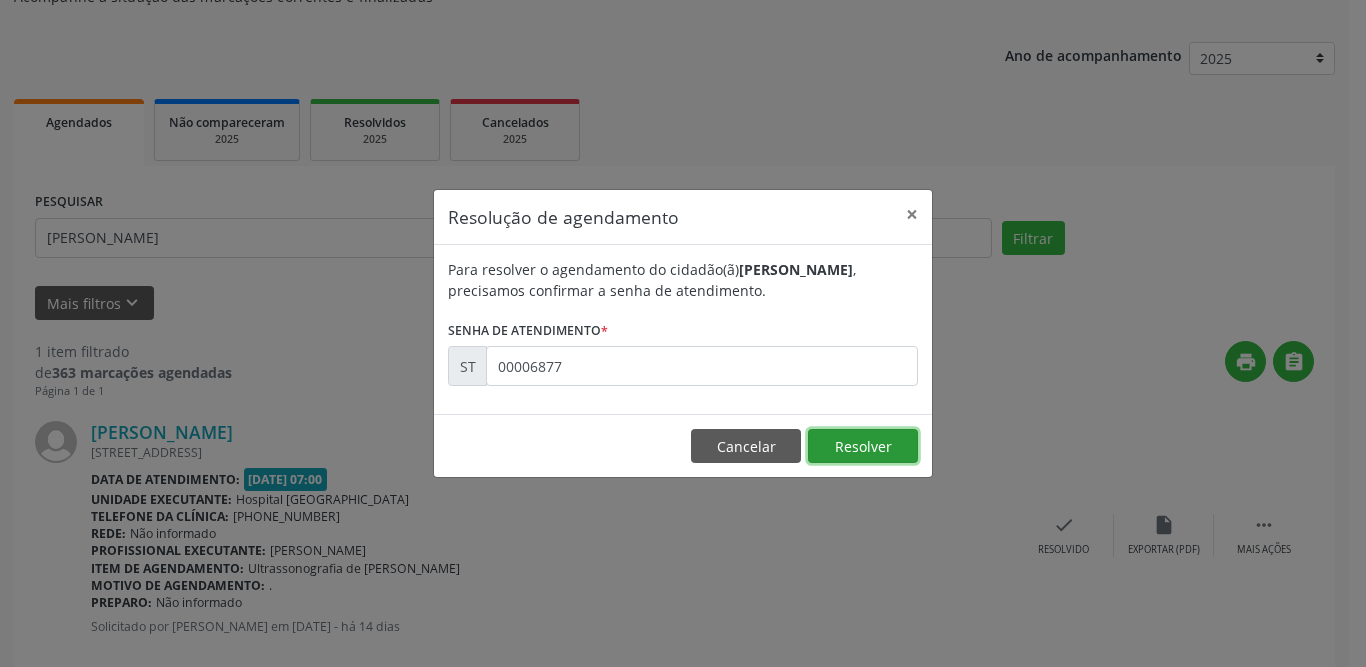 click on "Resolver" at bounding box center [863, 446] 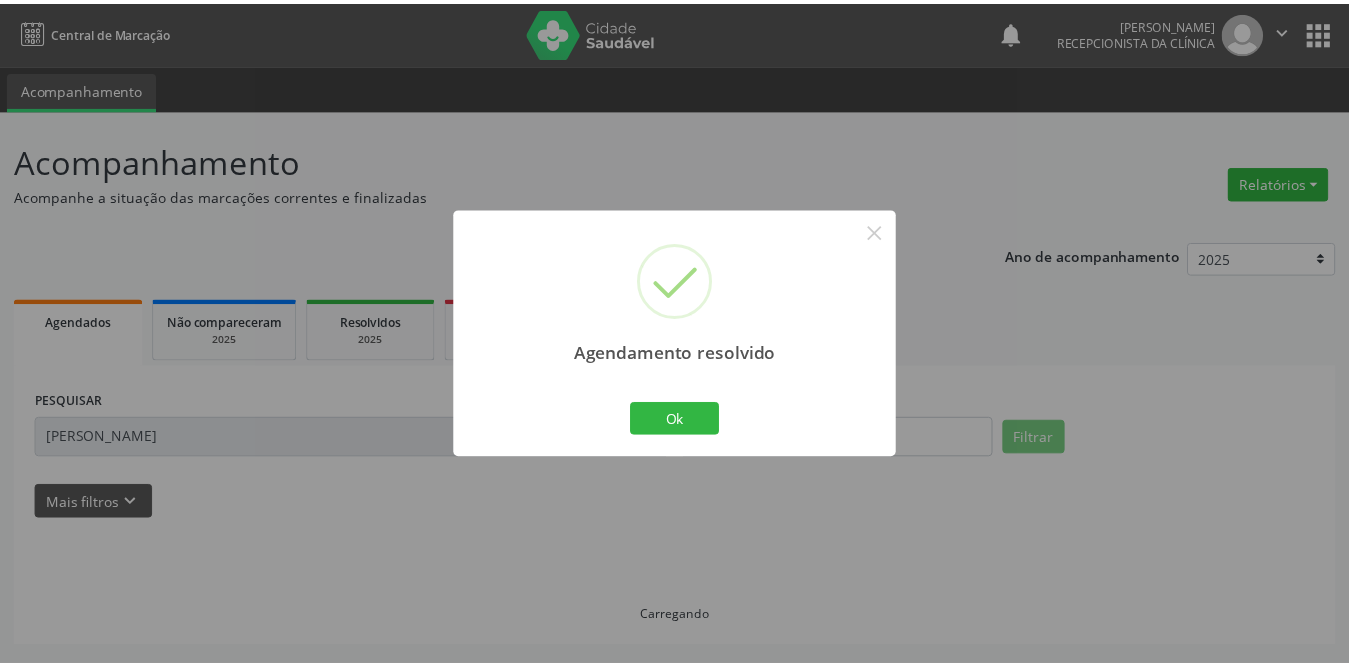 scroll, scrollTop: 0, scrollLeft: 0, axis: both 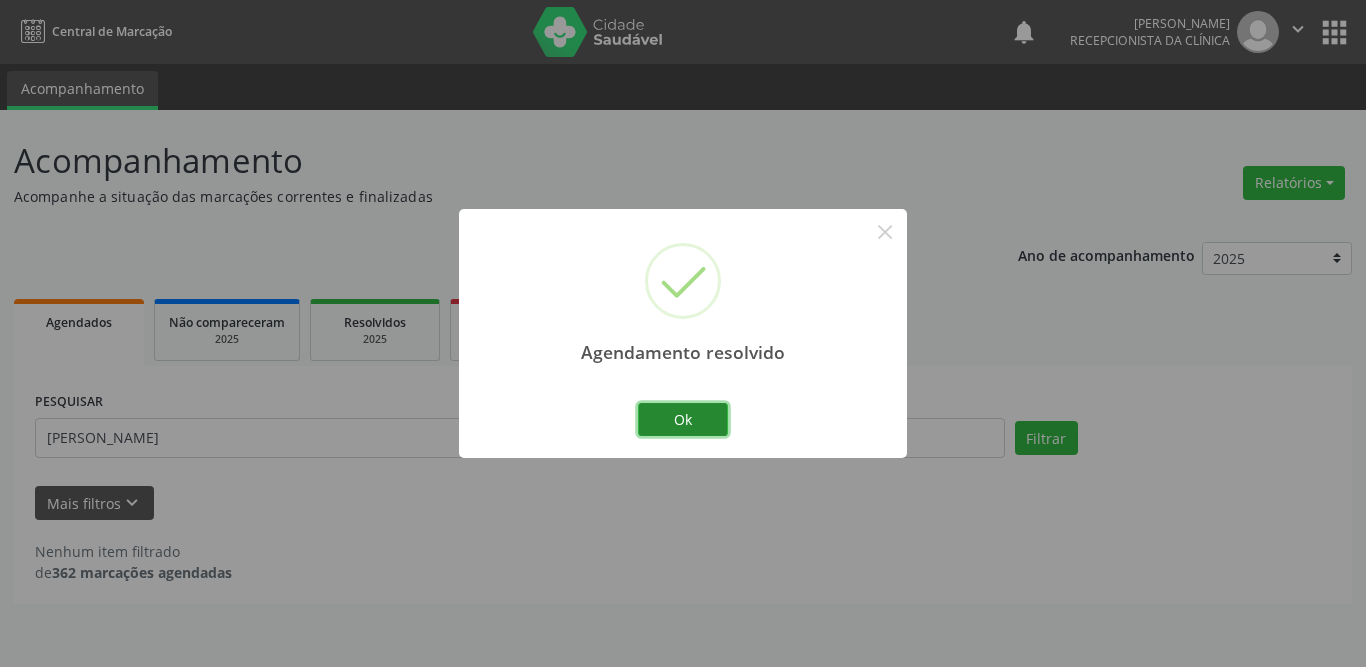 click on "Ok" at bounding box center (683, 420) 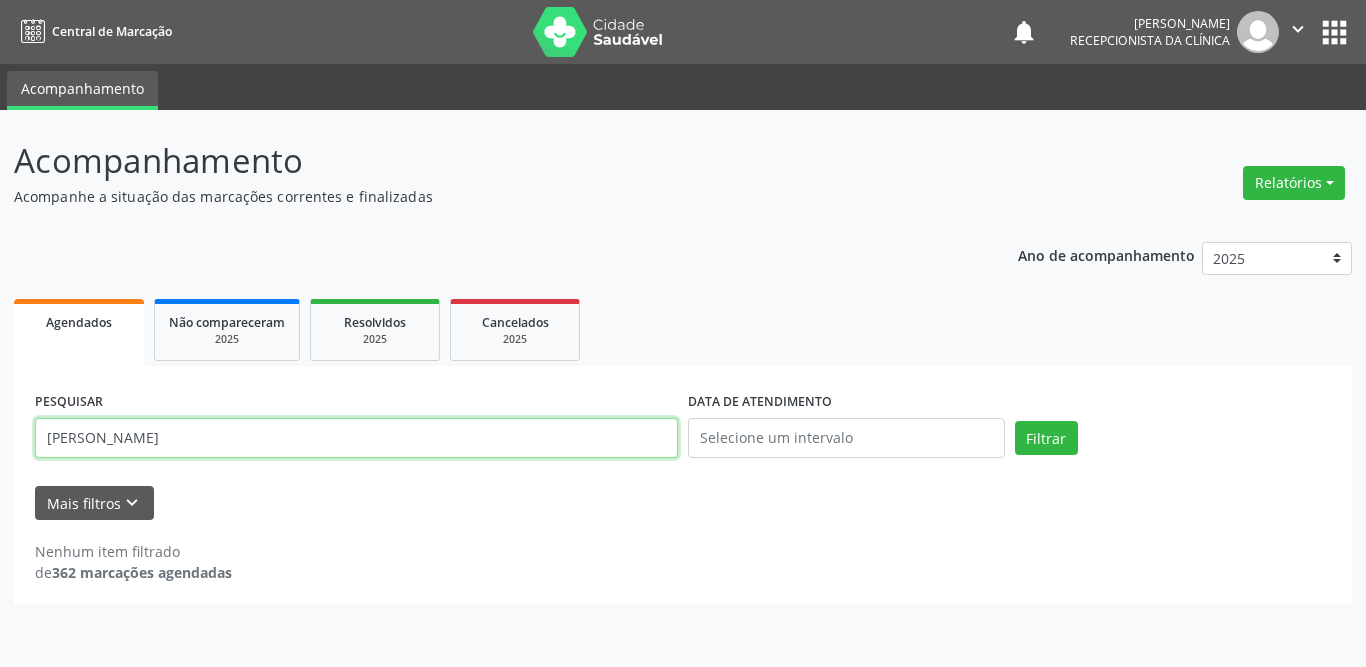 drag, startPoint x: 350, startPoint y: 442, endPoint x: 49, endPoint y: 439, distance: 301.01495 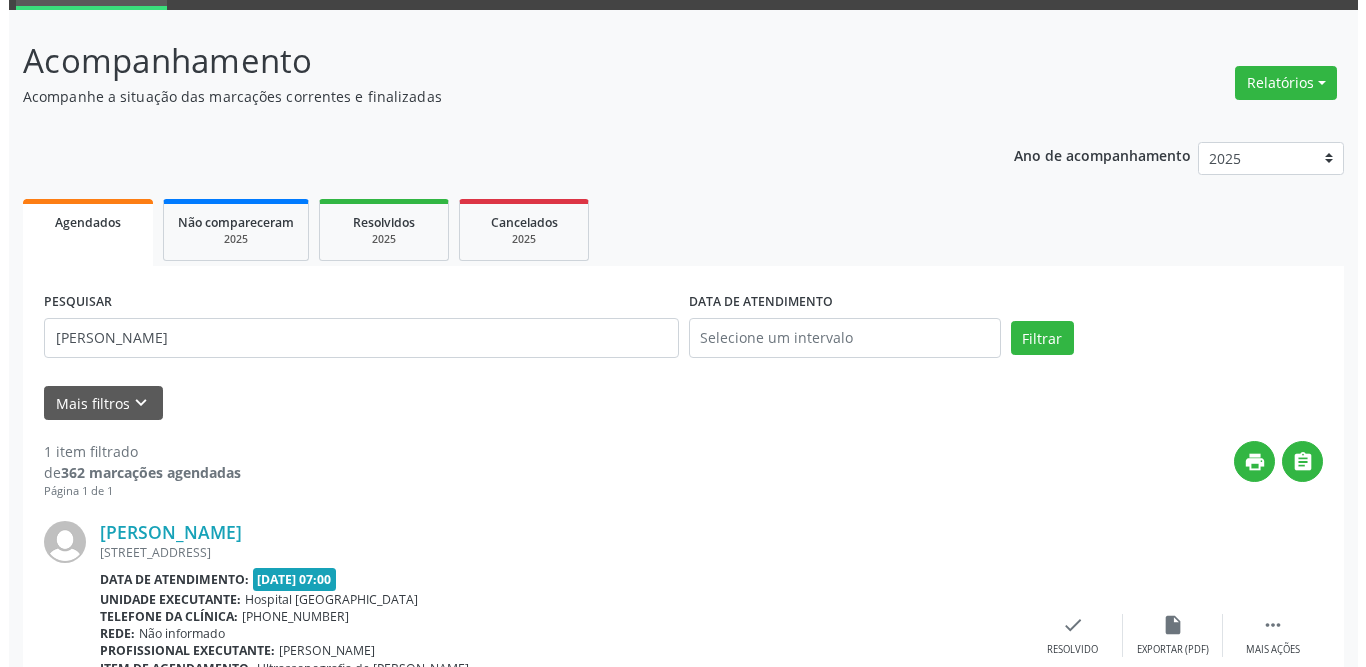 scroll, scrollTop: 238, scrollLeft: 0, axis: vertical 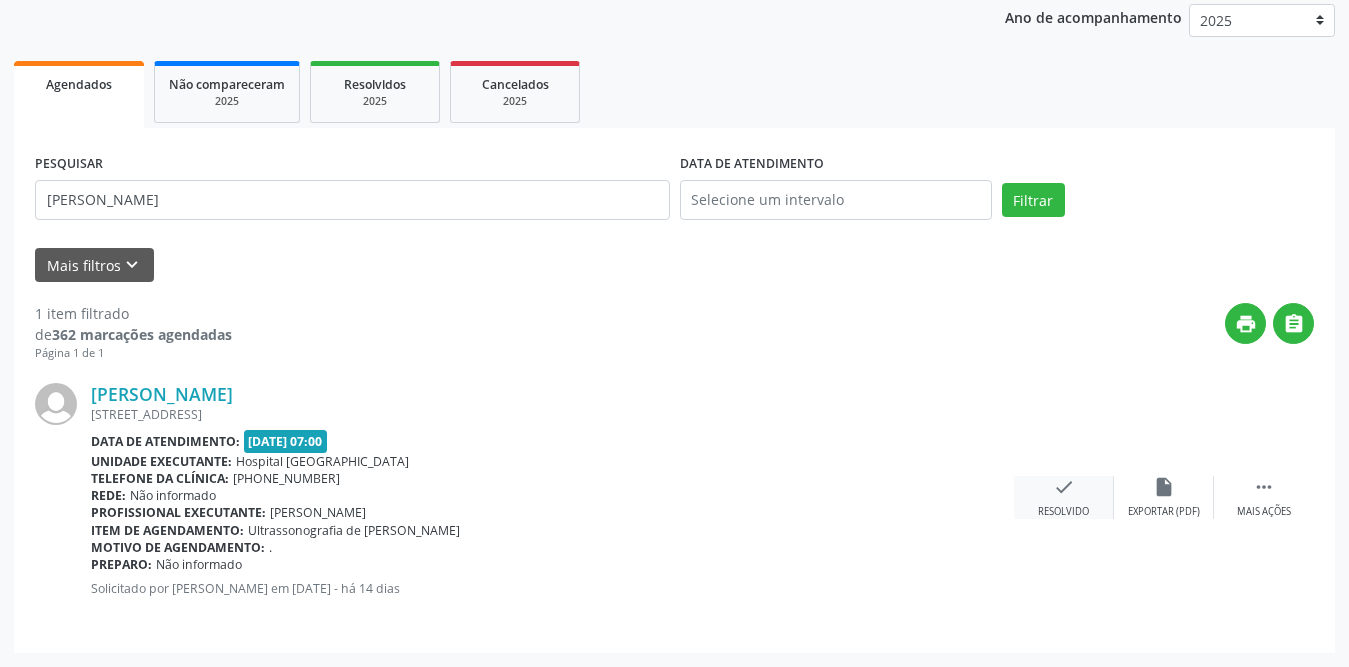 click on "check" at bounding box center [1064, 487] 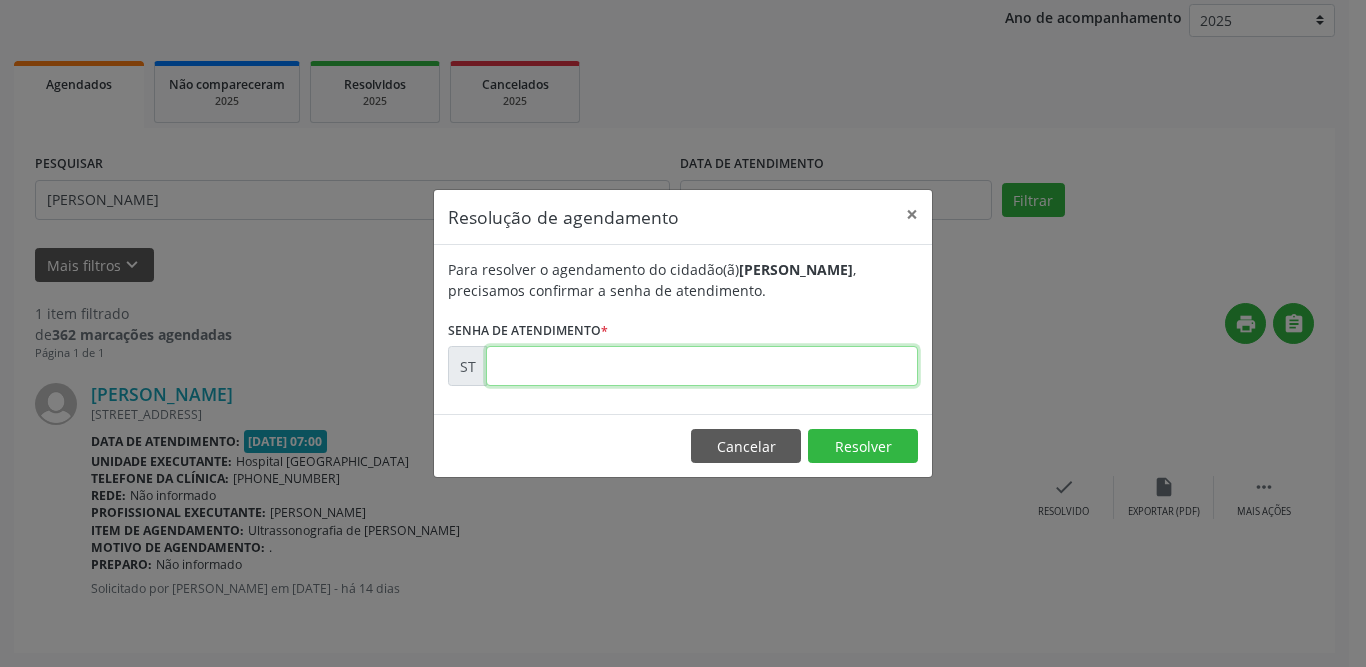 click at bounding box center (702, 366) 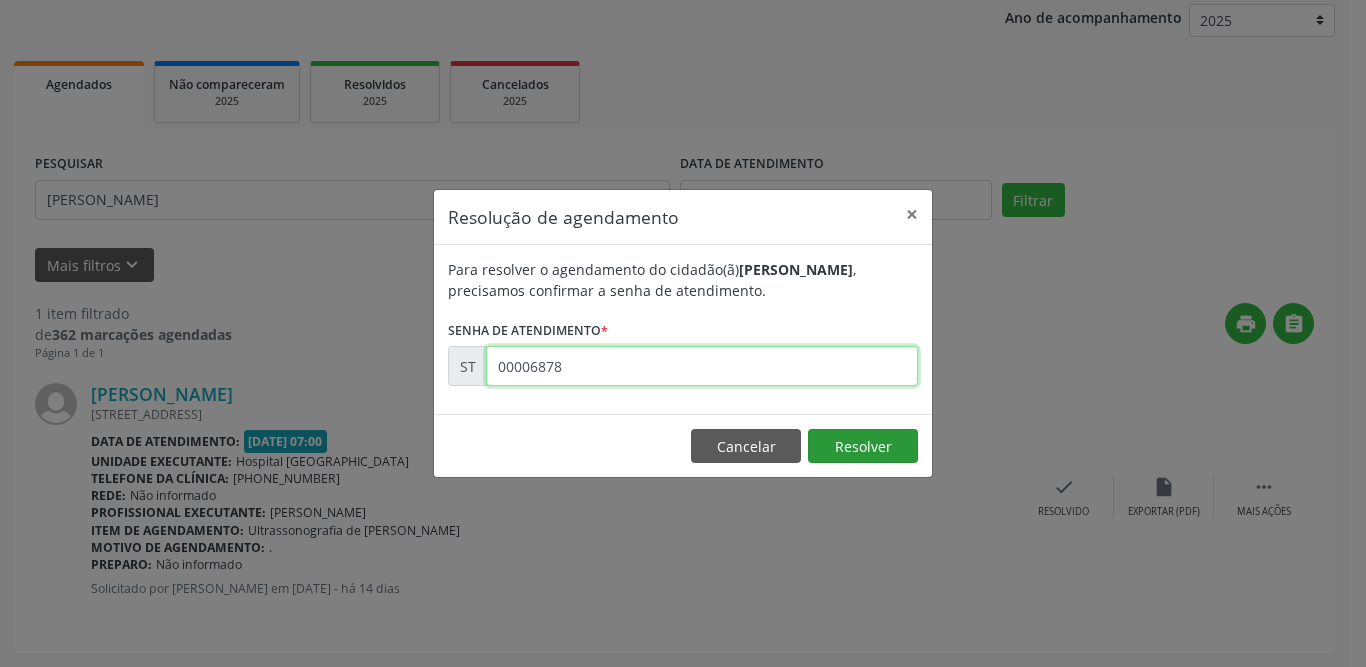 type on "00006878" 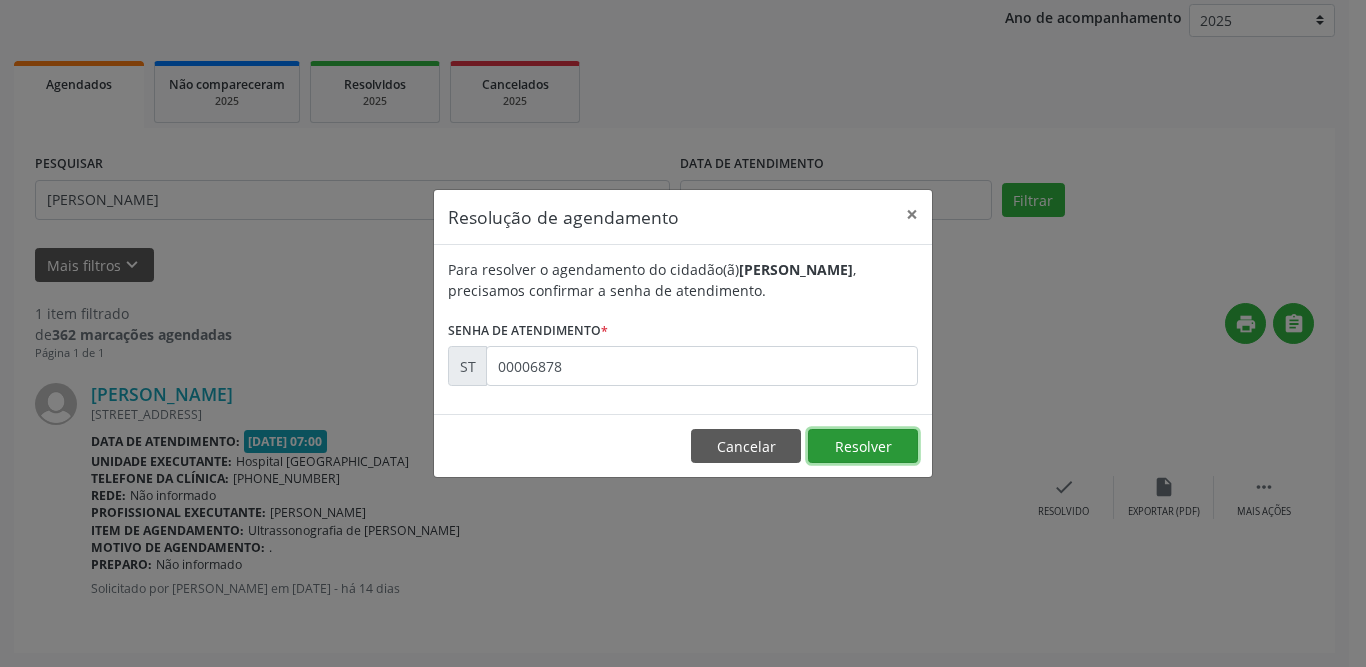 click on "Resolver" at bounding box center [863, 446] 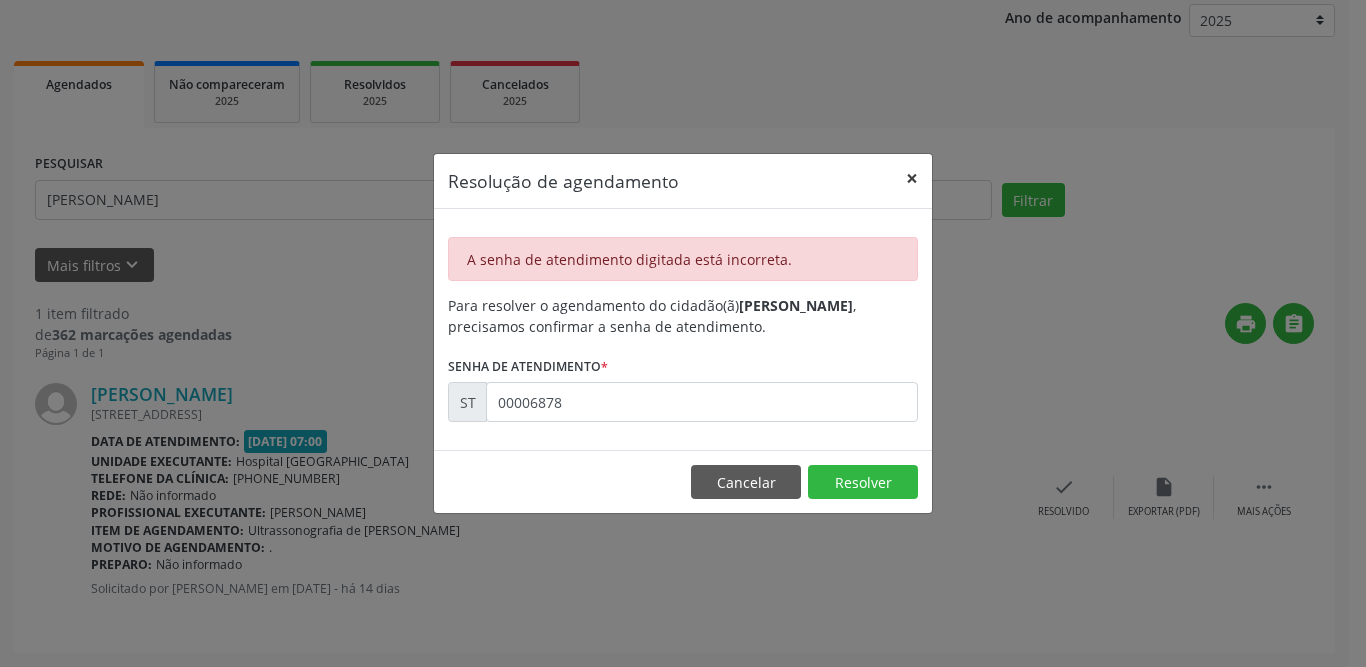 click on "×" at bounding box center [912, 178] 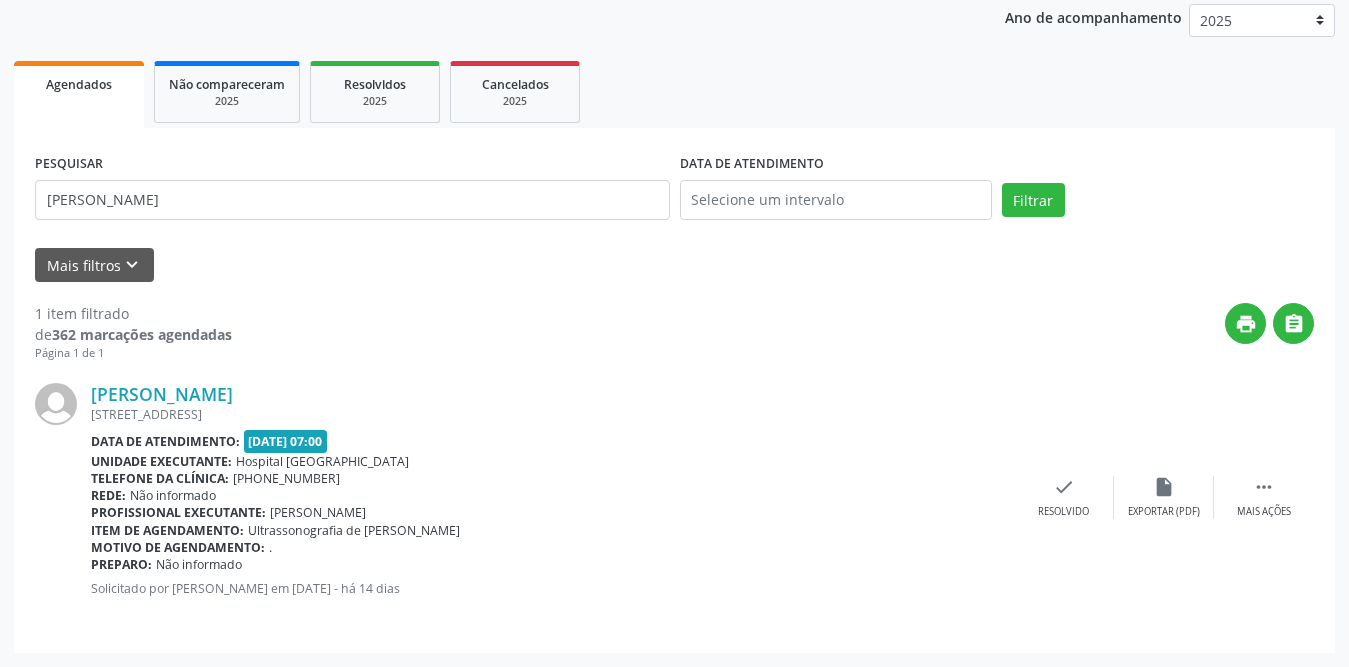 drag, startPoint x: 1166, startPoint y: 498, endPoint x: 540, endPoint y: 445, distance: 628.2396 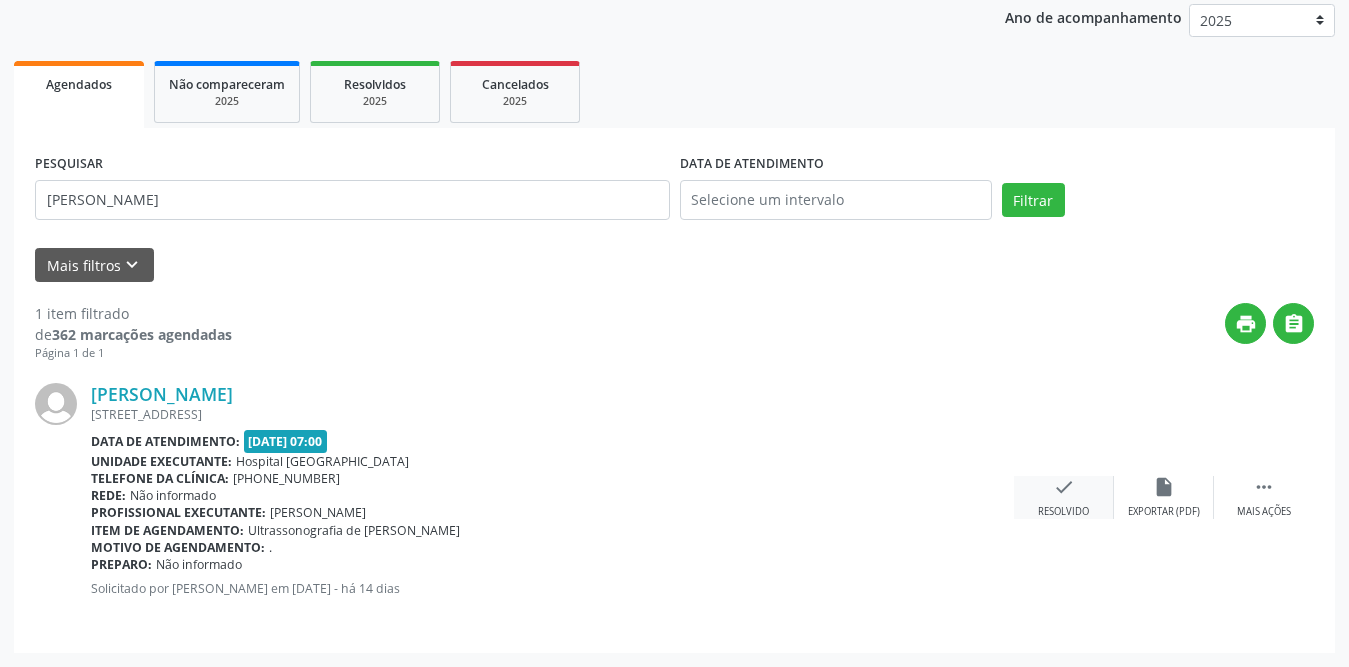 click on "check
Resolvido" at bounding box center [1064, 497] 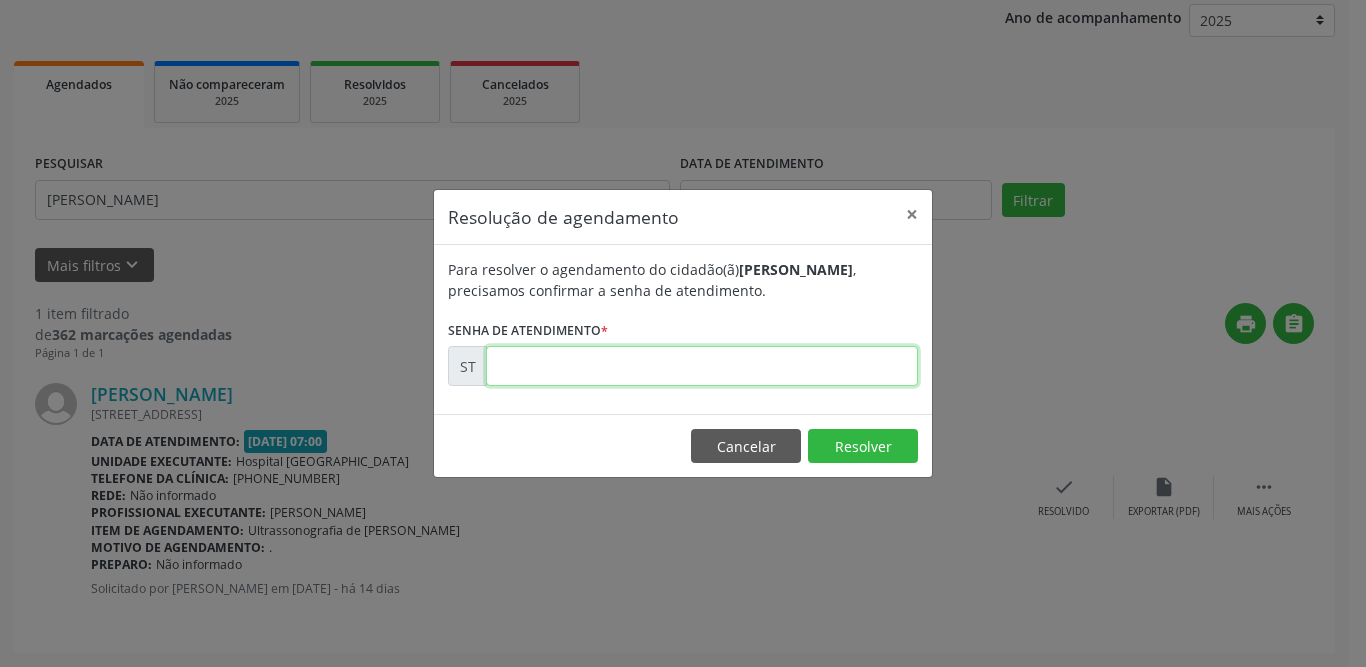 click at bounding box center (702, 366) 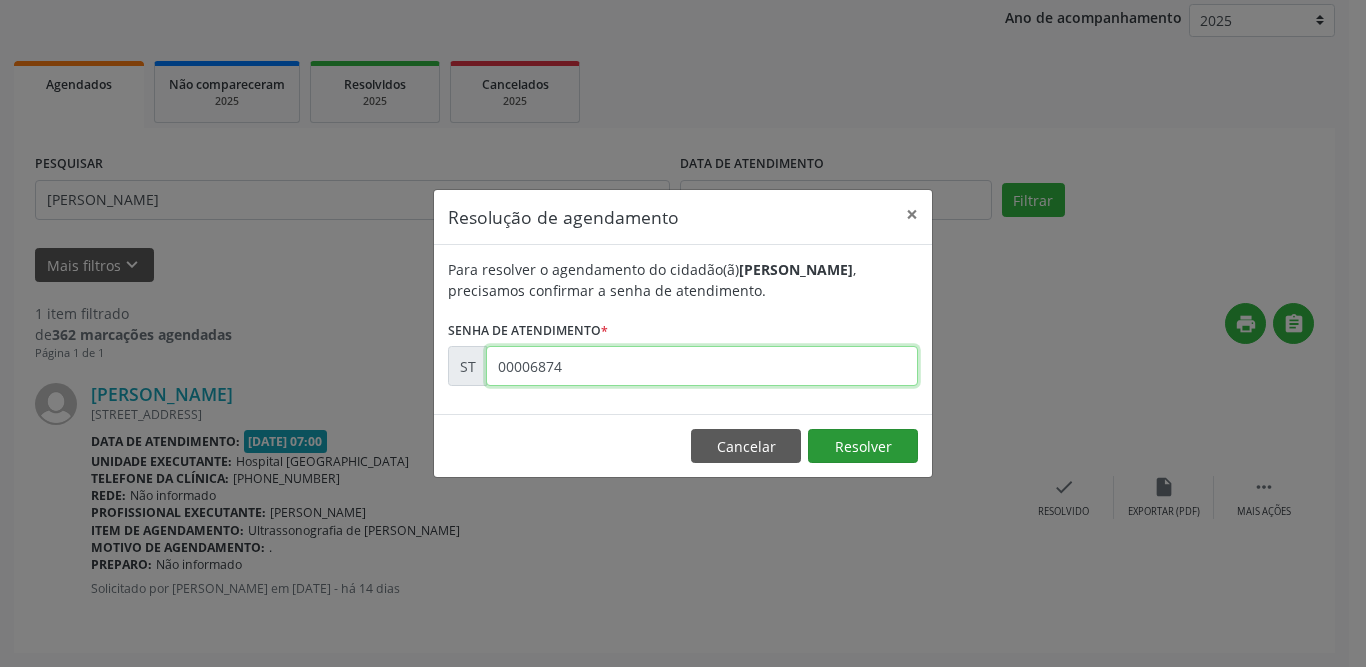 type on "00006874" 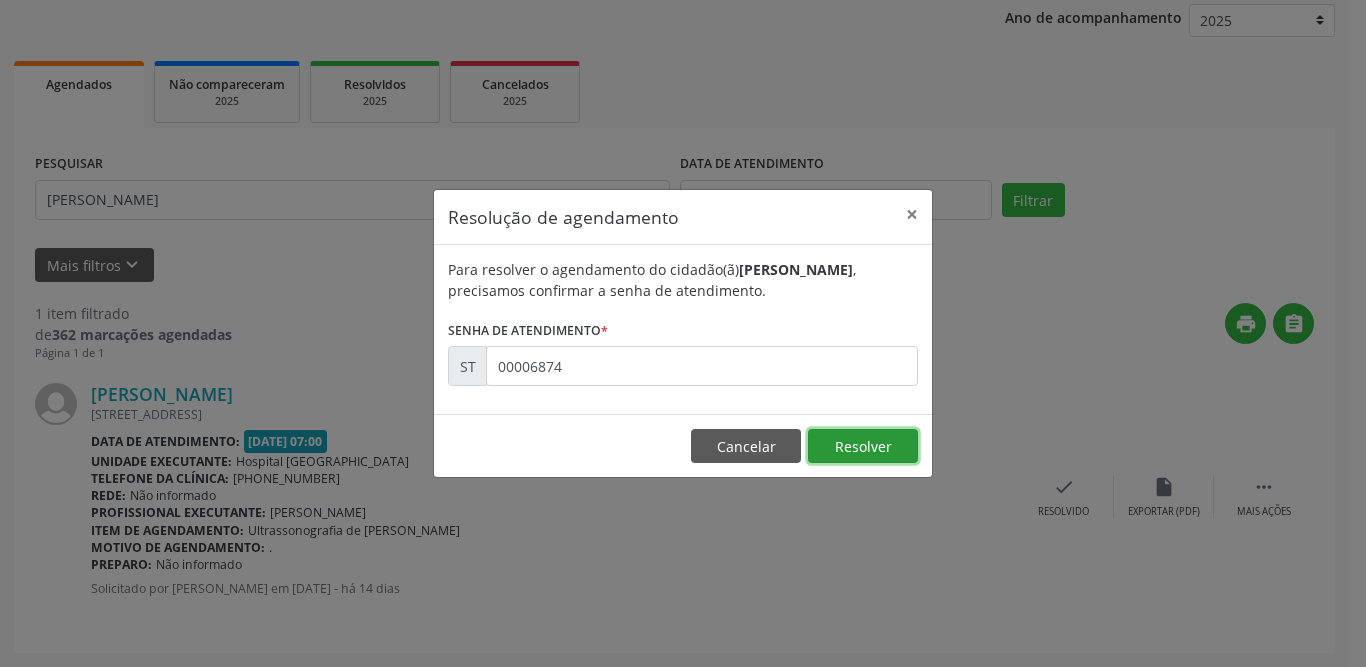 click on "Resolver" at bounding box center (863, 446) 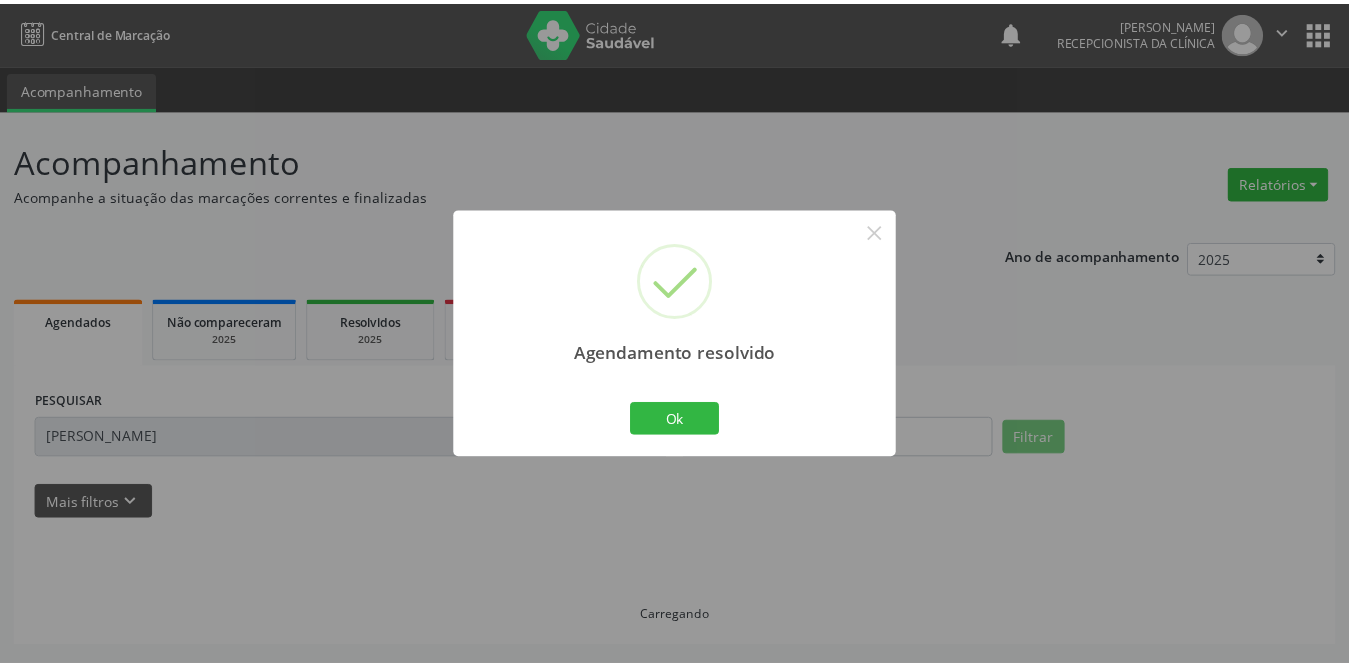 scroll, scrollTop: 0, scrollLeft: 0, axis: both 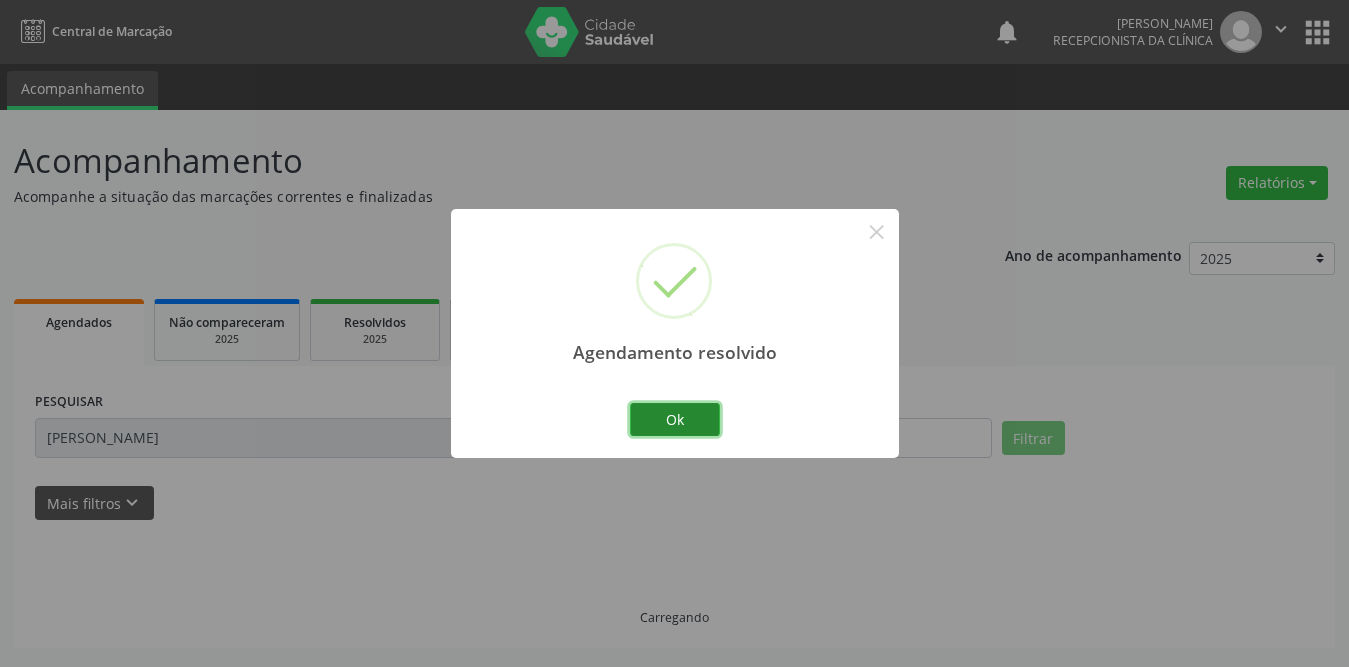 click on "Ok" at bounding box center [675, 420] 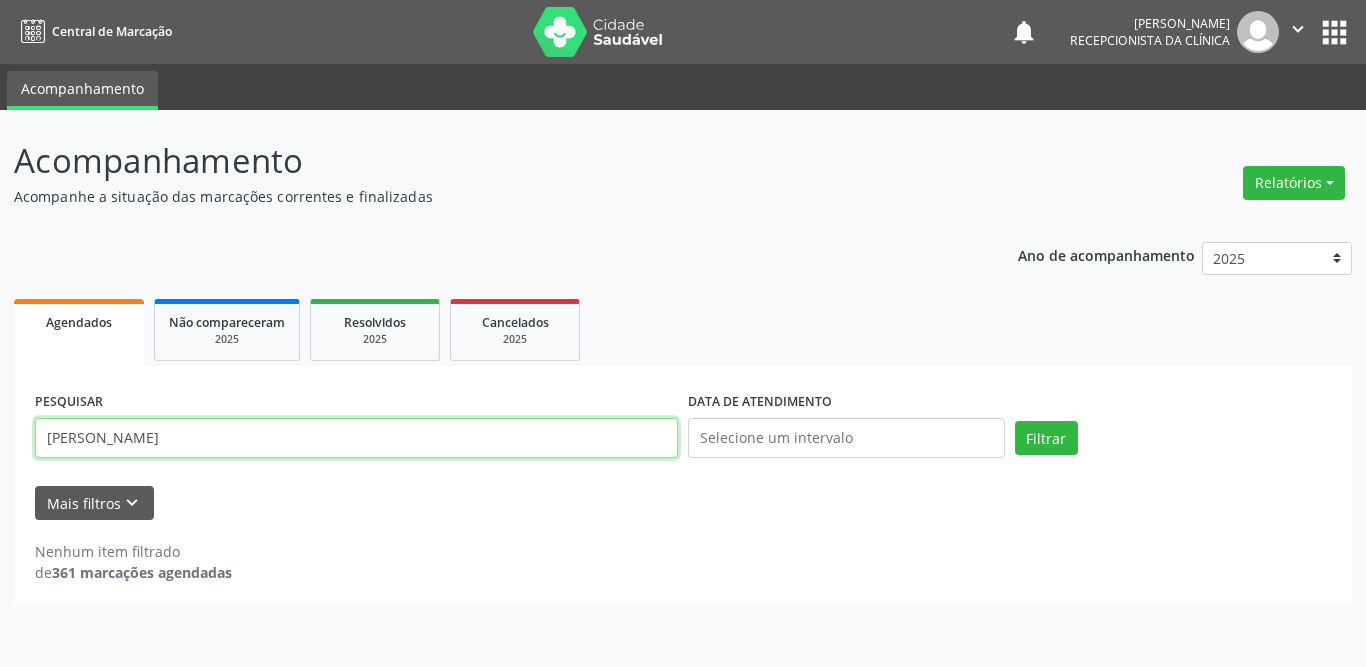 drag, startPoint x: 400, startPoint y: 442, endPoint x: 48, endPoint y: 440, distance: 352.00568 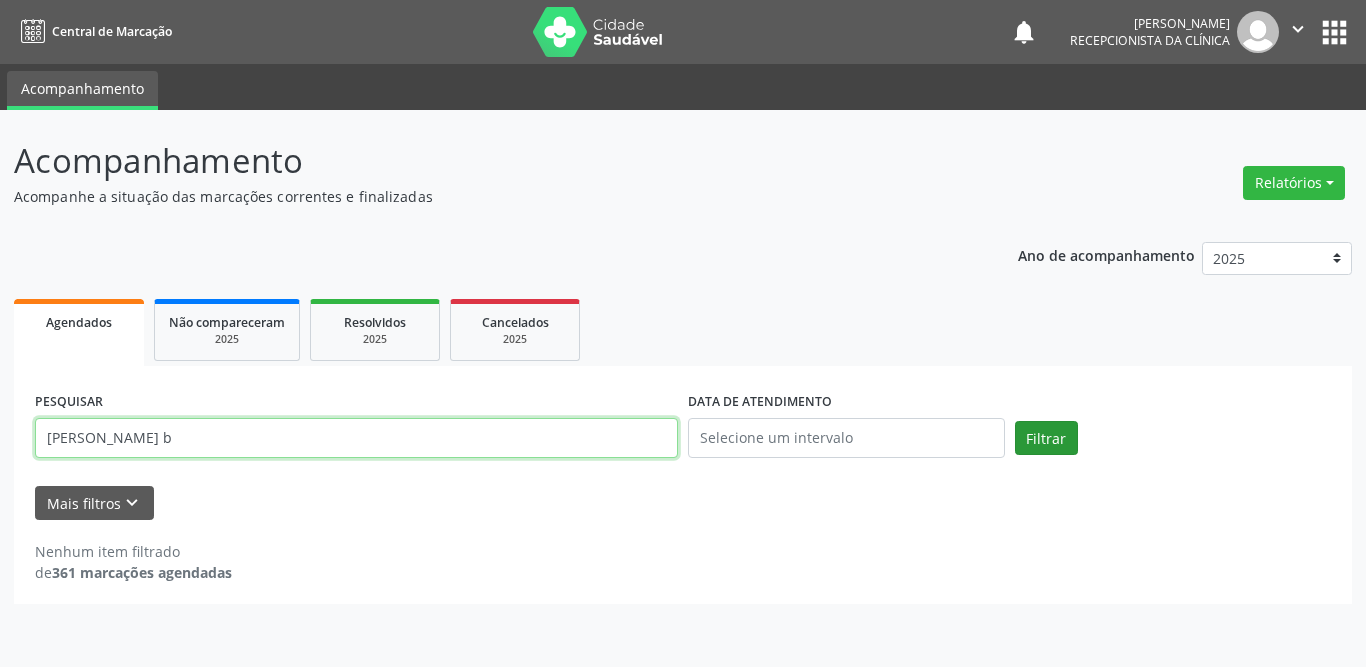 type on "[PERSON_NAME] b" 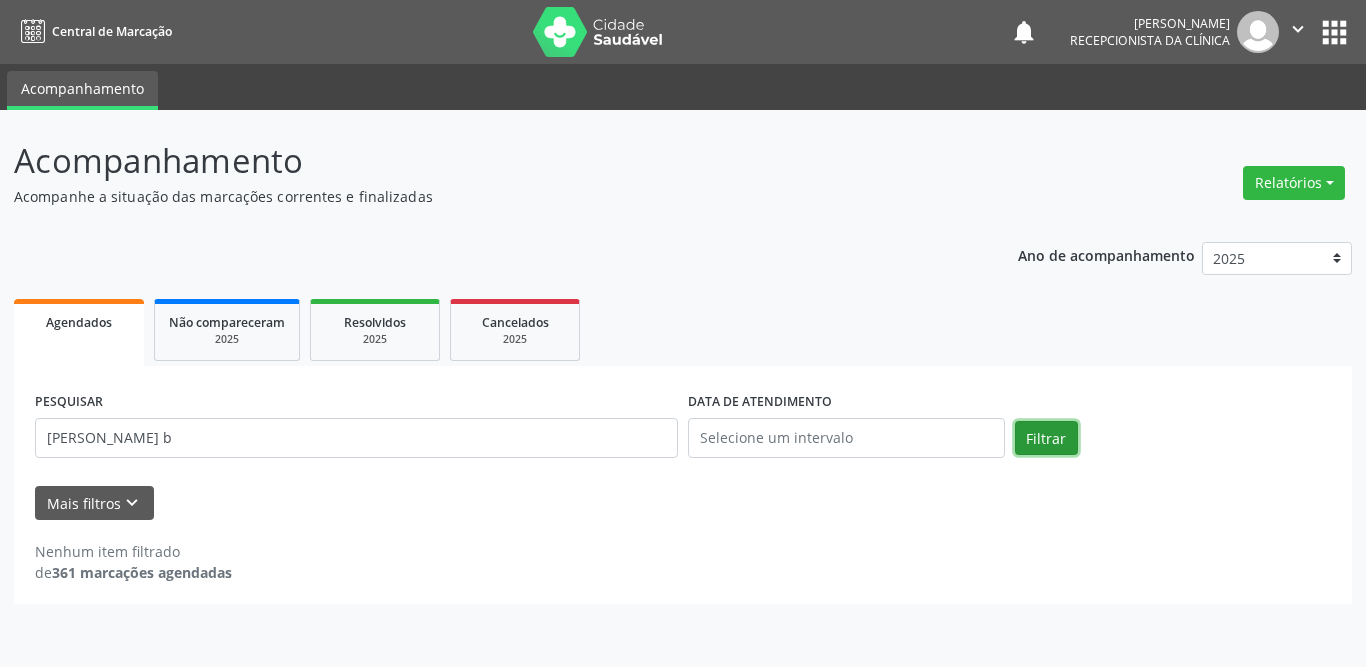 click on "Filtrar" at bounding box center [1046, 438] 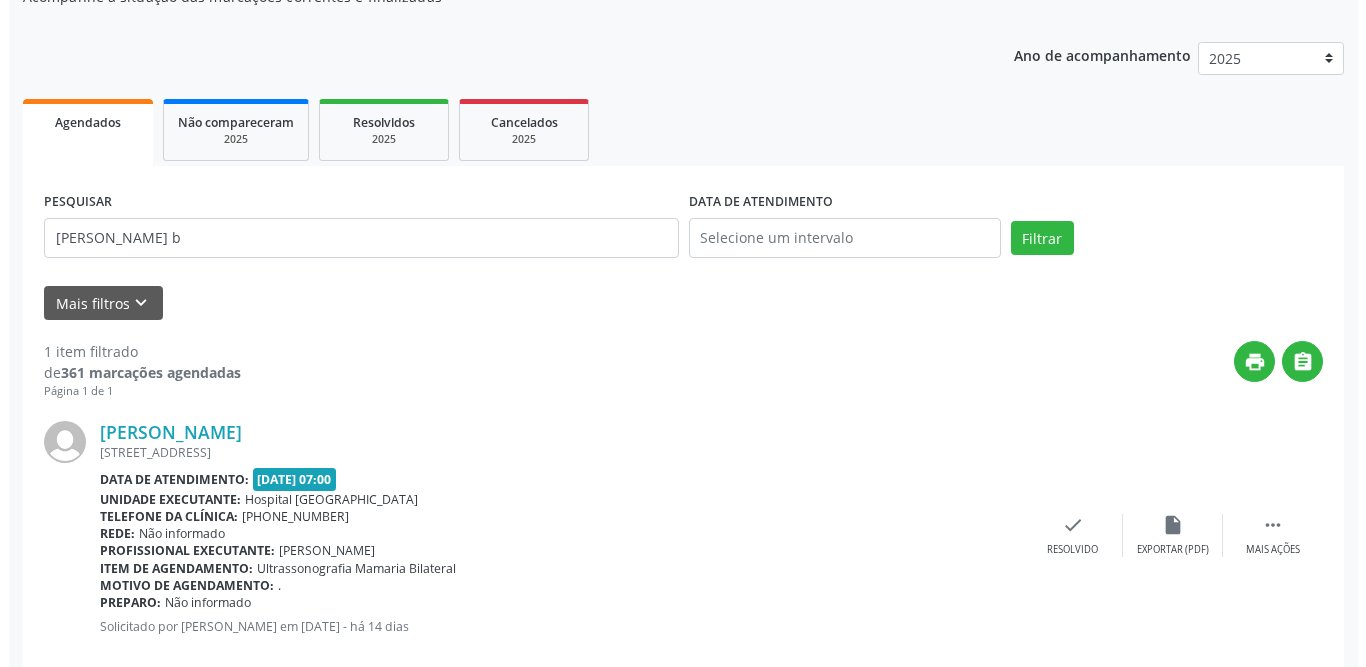 scroll, scrollTop: 238, scrollLeft: 0, axis: vertical 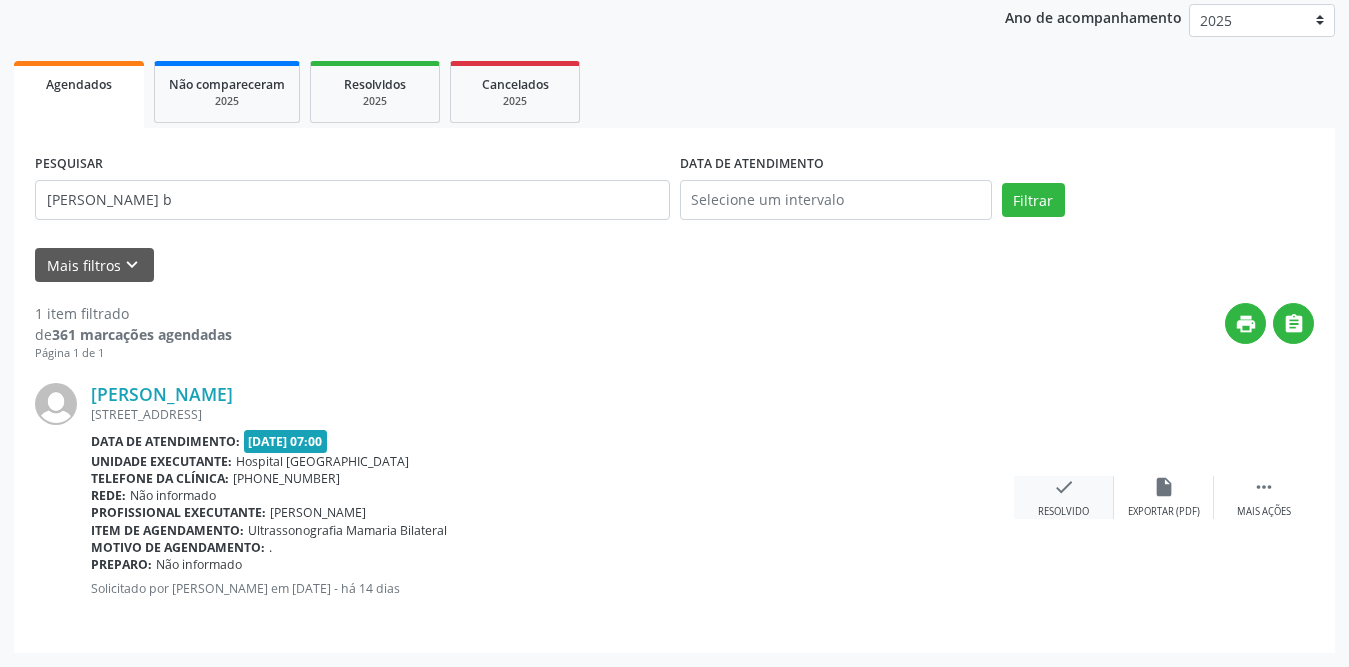 click on "check
Resolvido" at bounding box center (1064, 497) 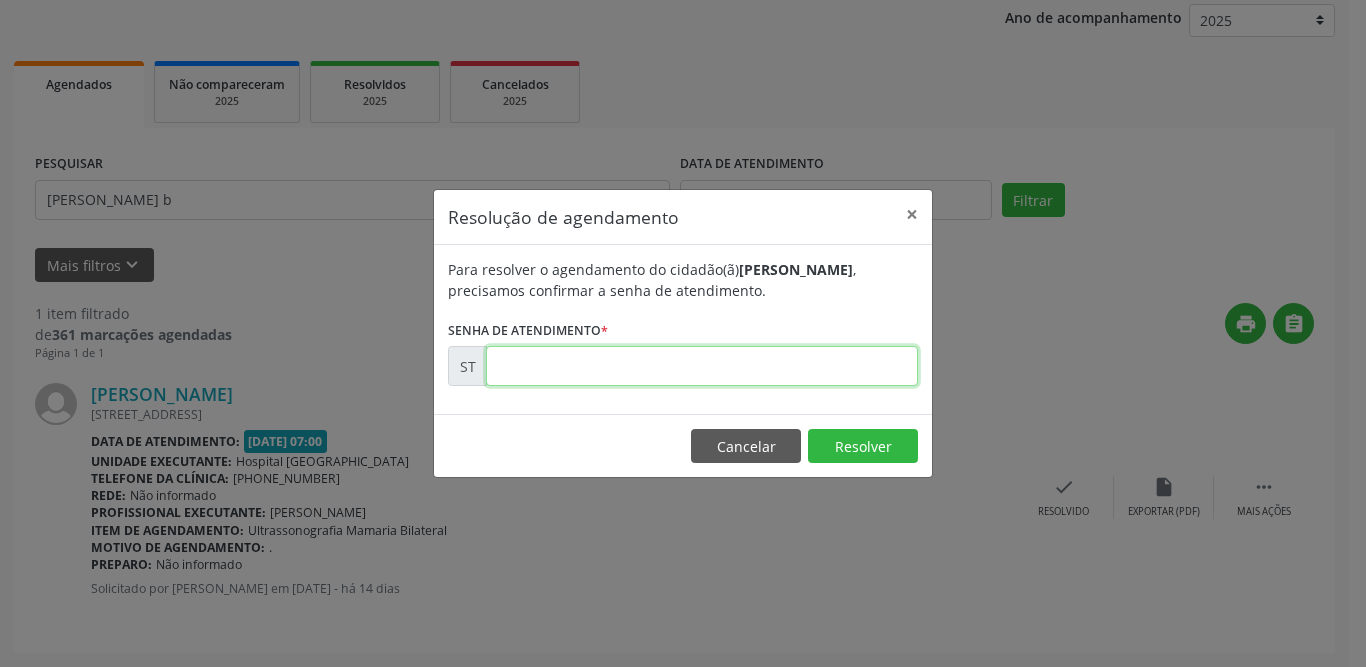click at bounding box center (702, 366) 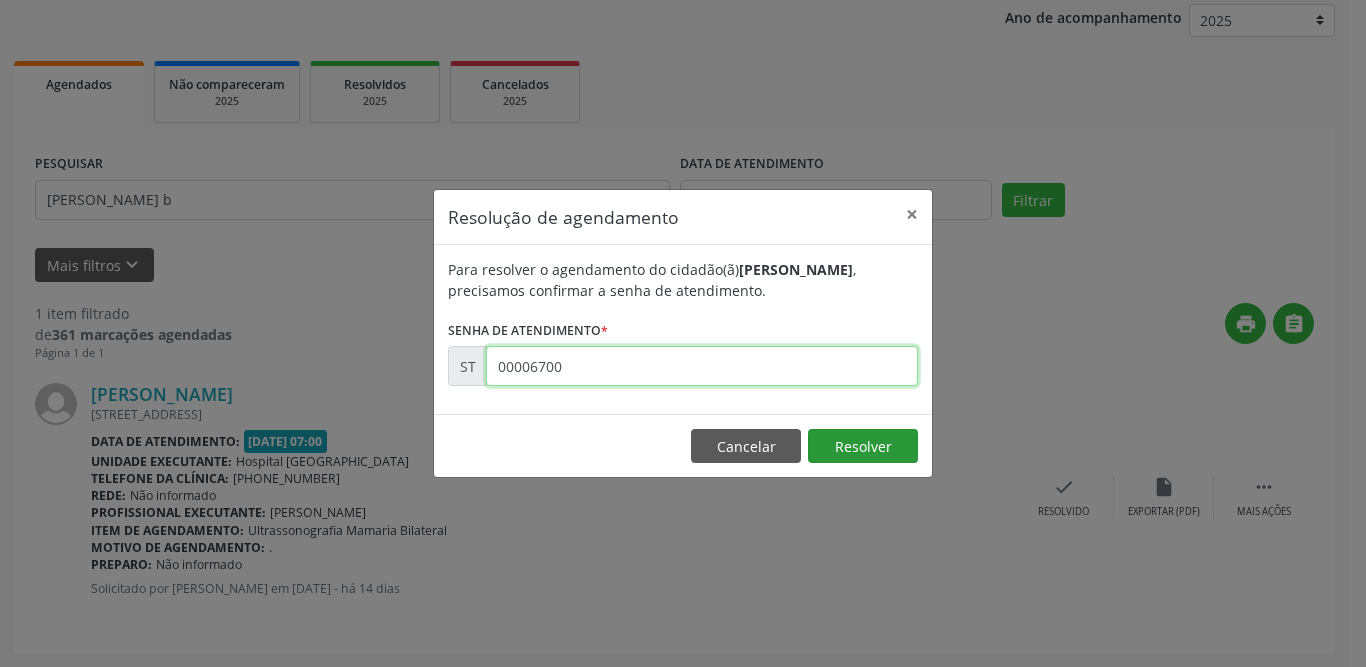 type on "00006700" 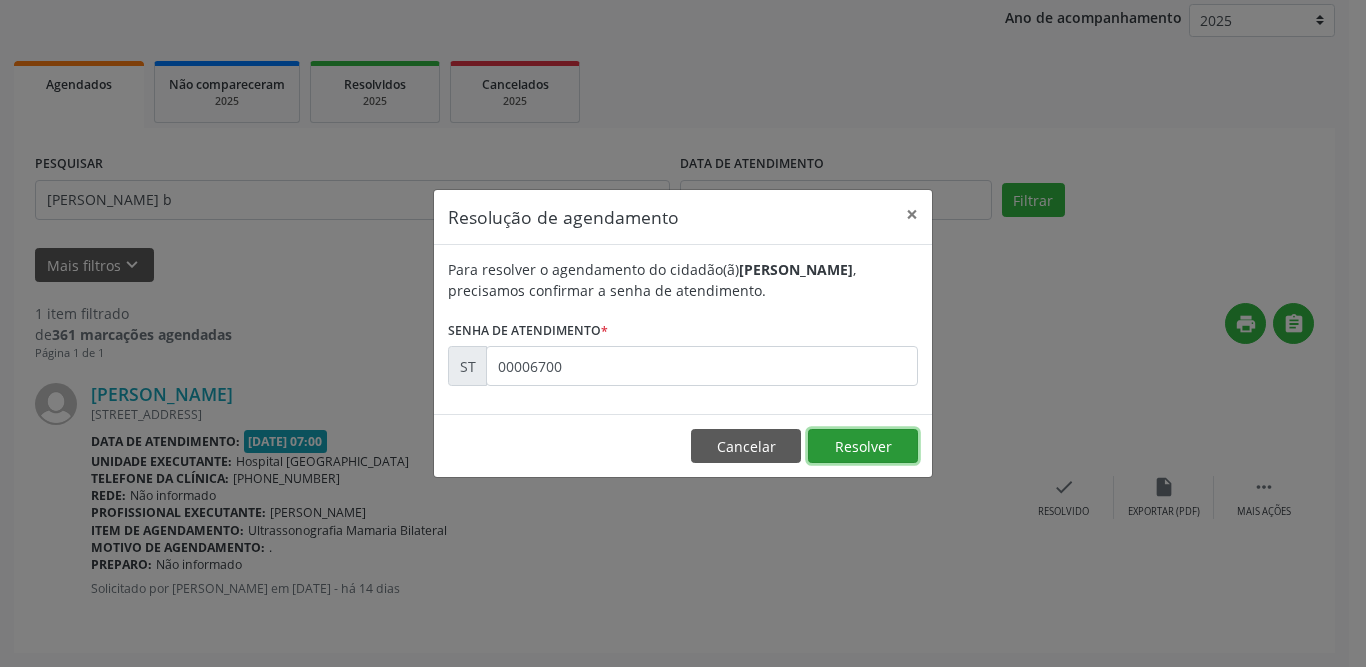 click on "Resolver" at bounding box center (863, 446) 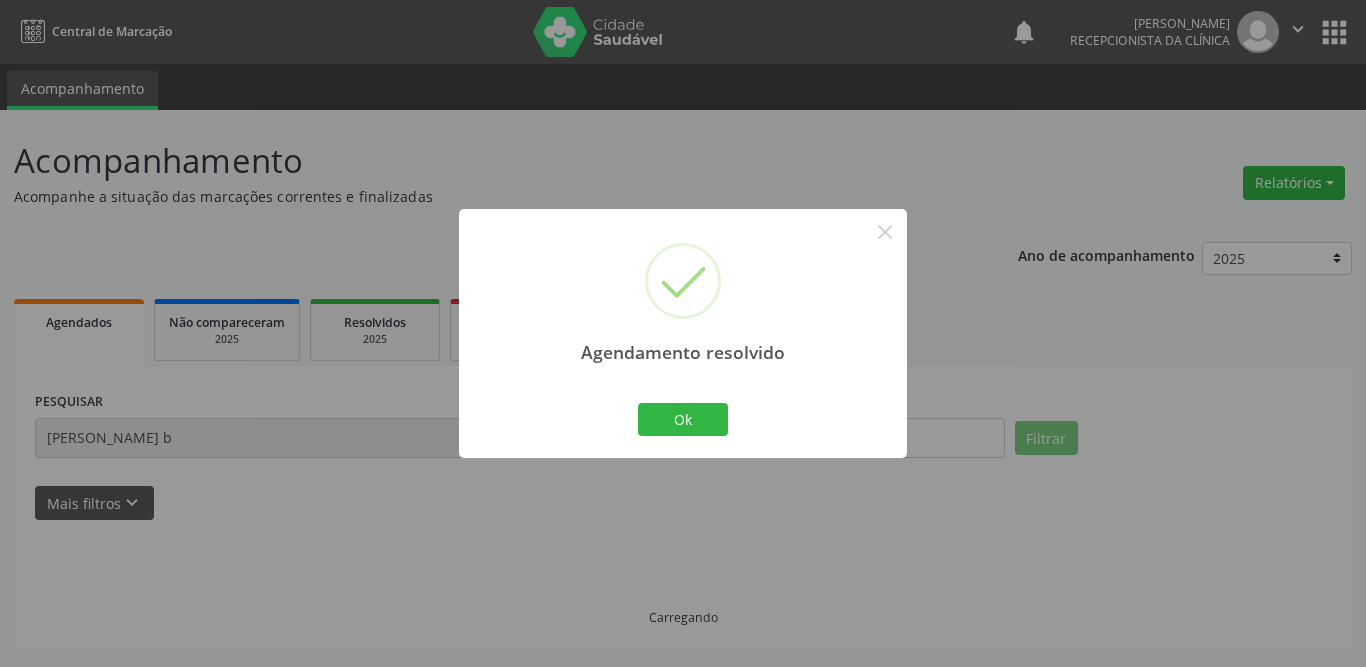 scroll, scrollTop: 0, scrollLeft: 0, axis: both 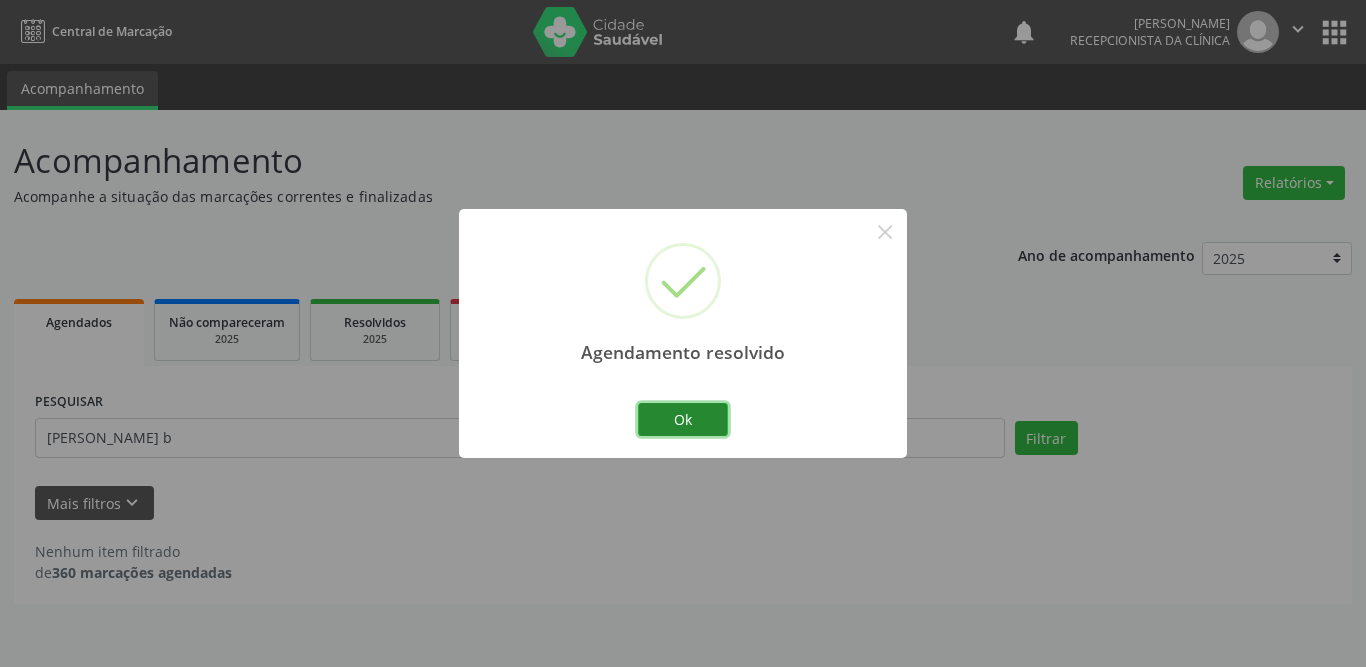 click on "Ok" at bounding box center (683, 420) 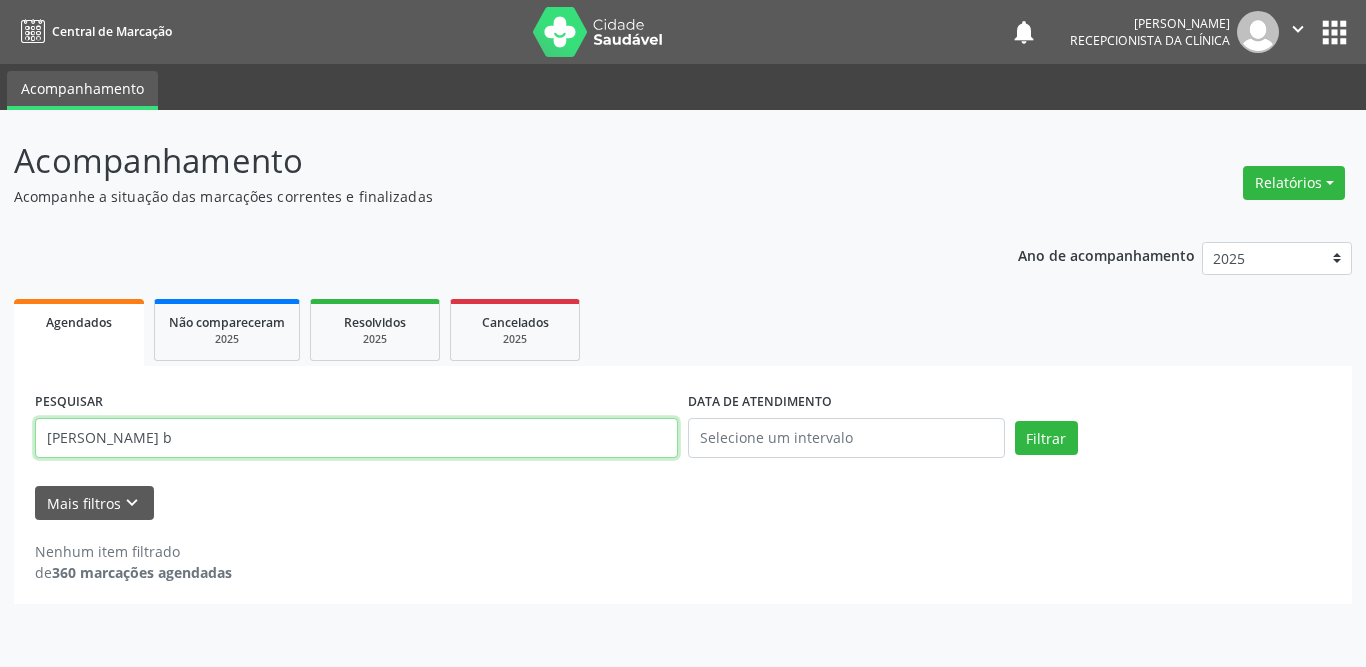 drag, startPoint x: 206, startPoint y: 434, endPoint x: 4, endPoint y: 439, distance: 202.06187 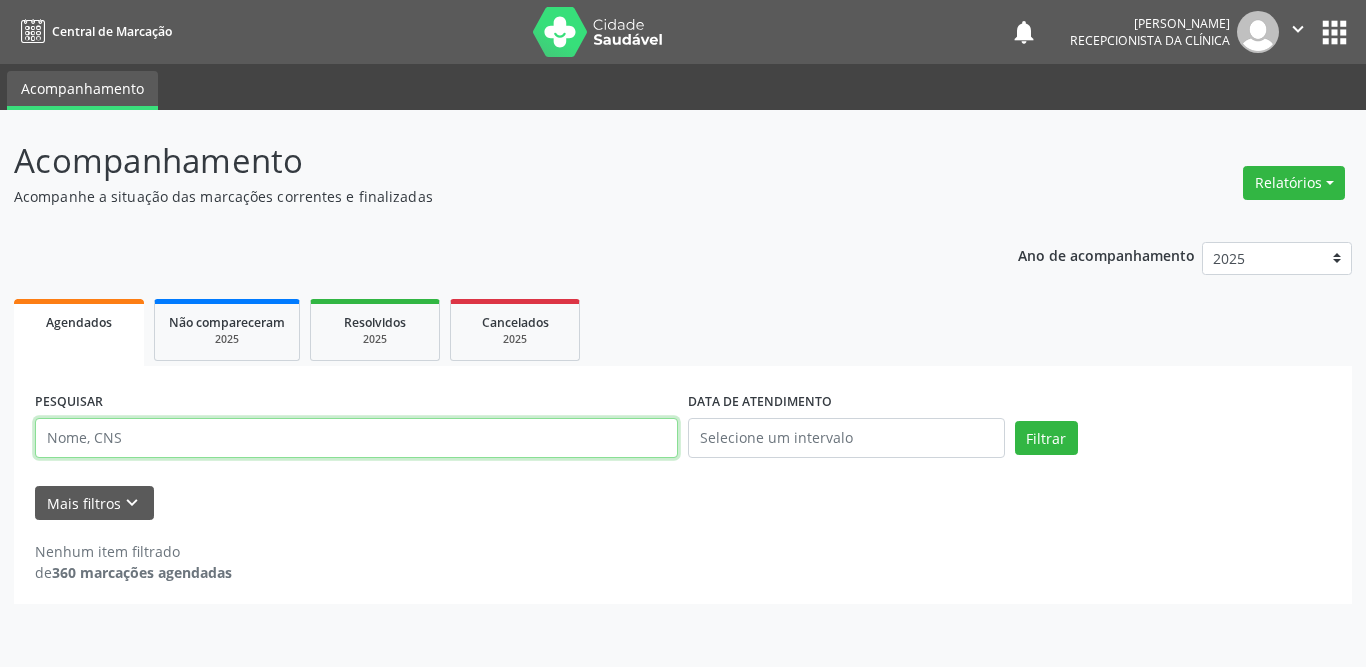type 